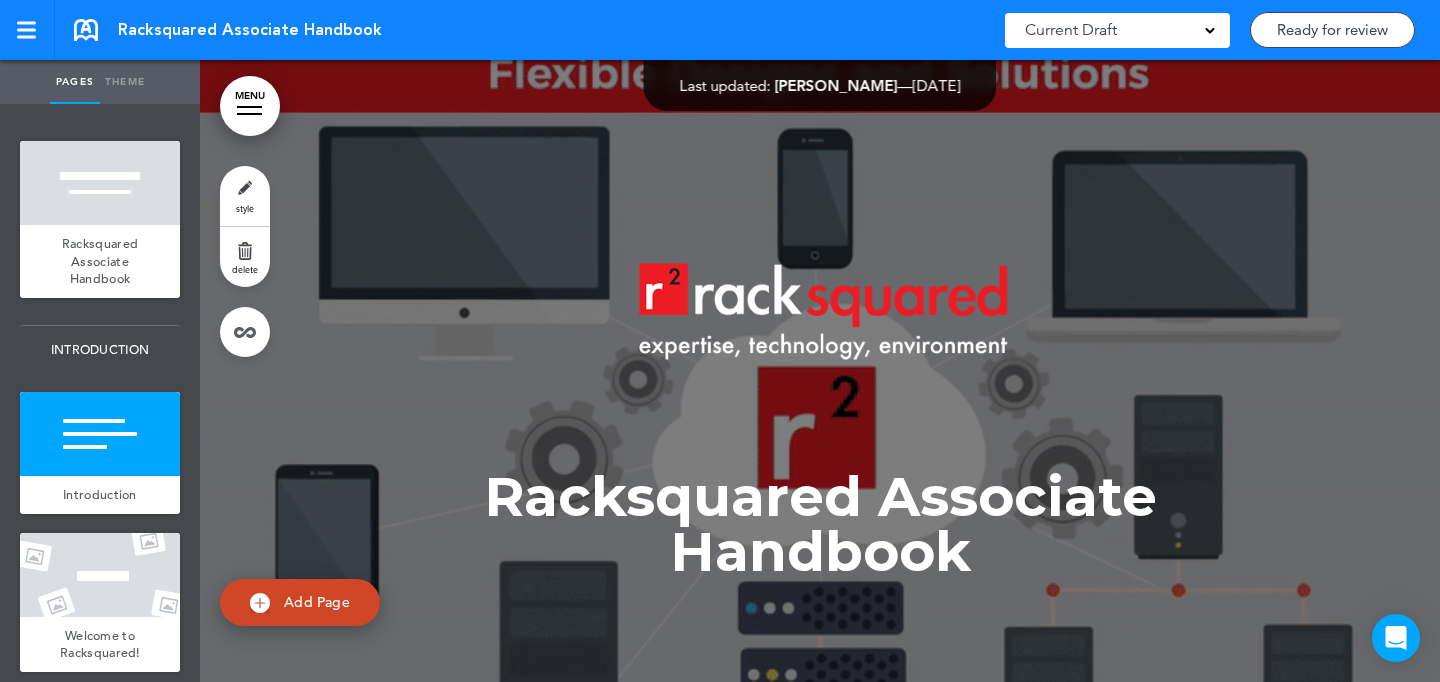 scroll, scrollTop: 0, scrollLeft: 0, axis: both 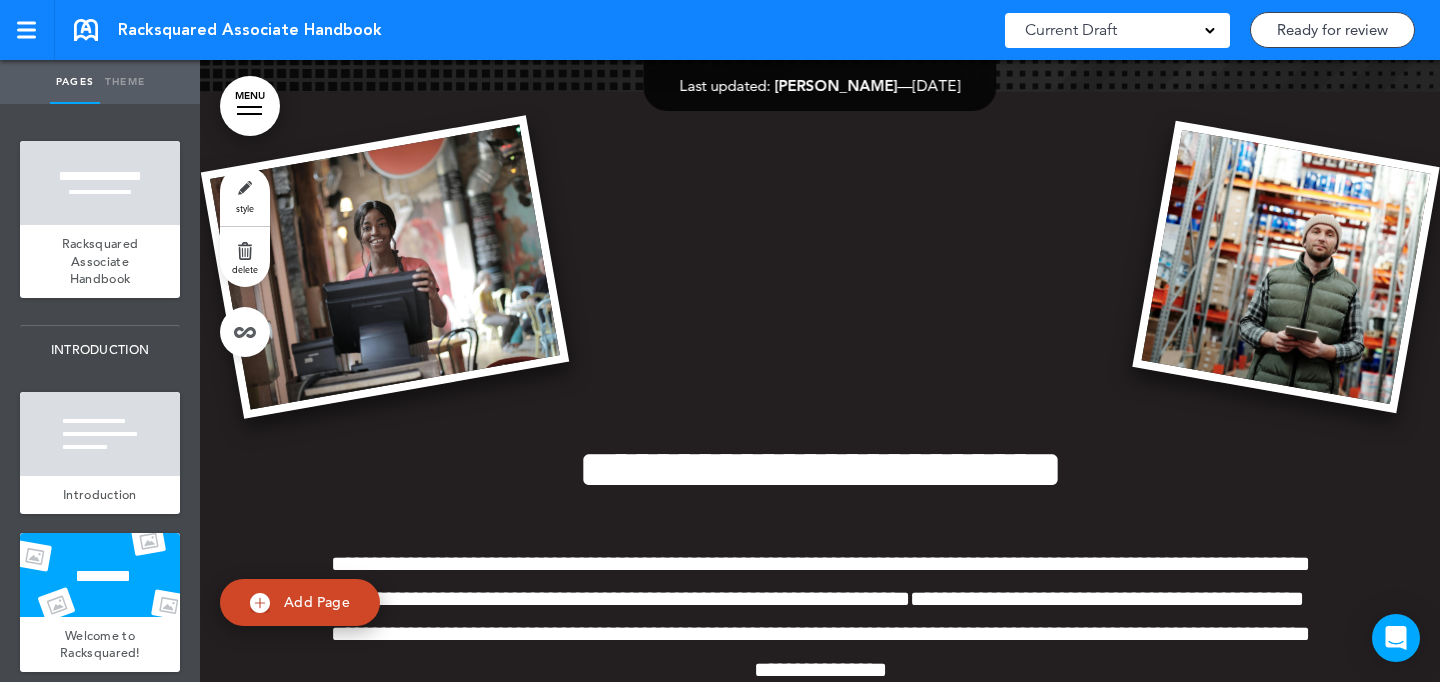 click at bounding box center [385, 267] 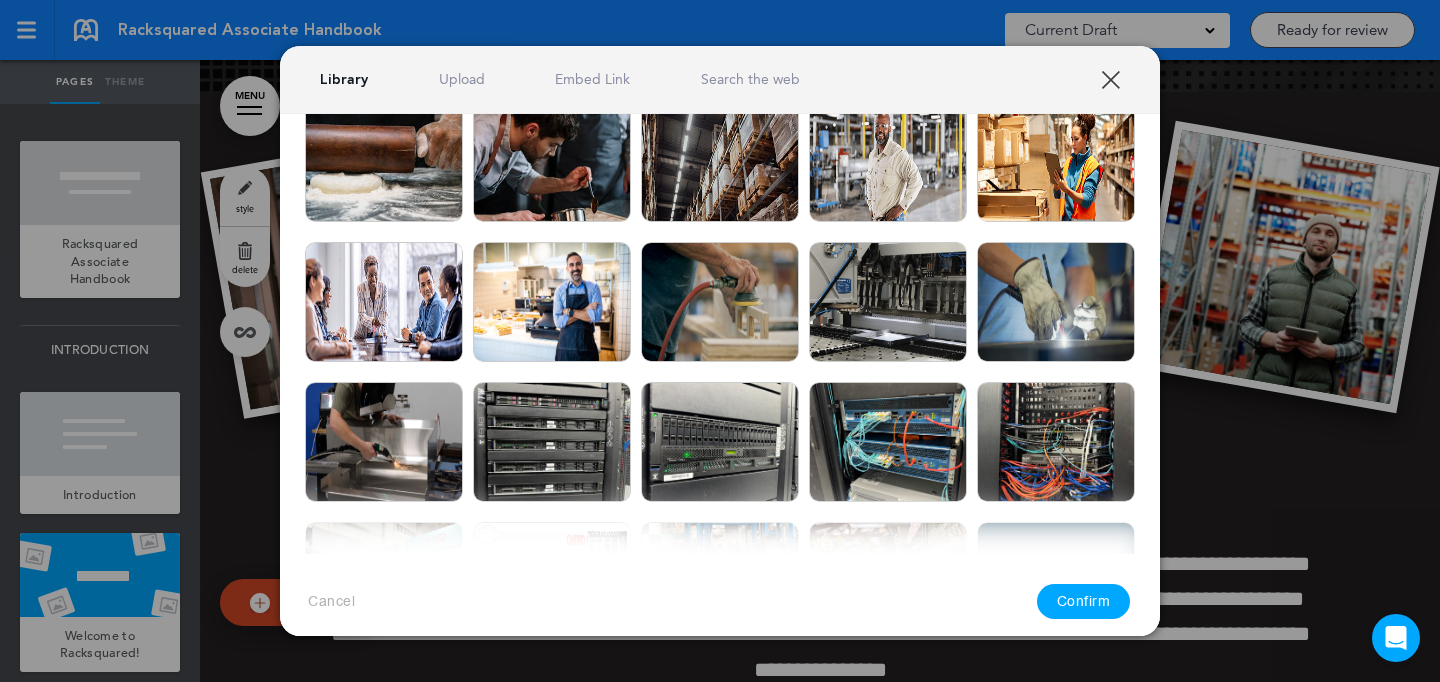 scroll, scrollTop: 1623, scrollLeft: 0, axis: vertical 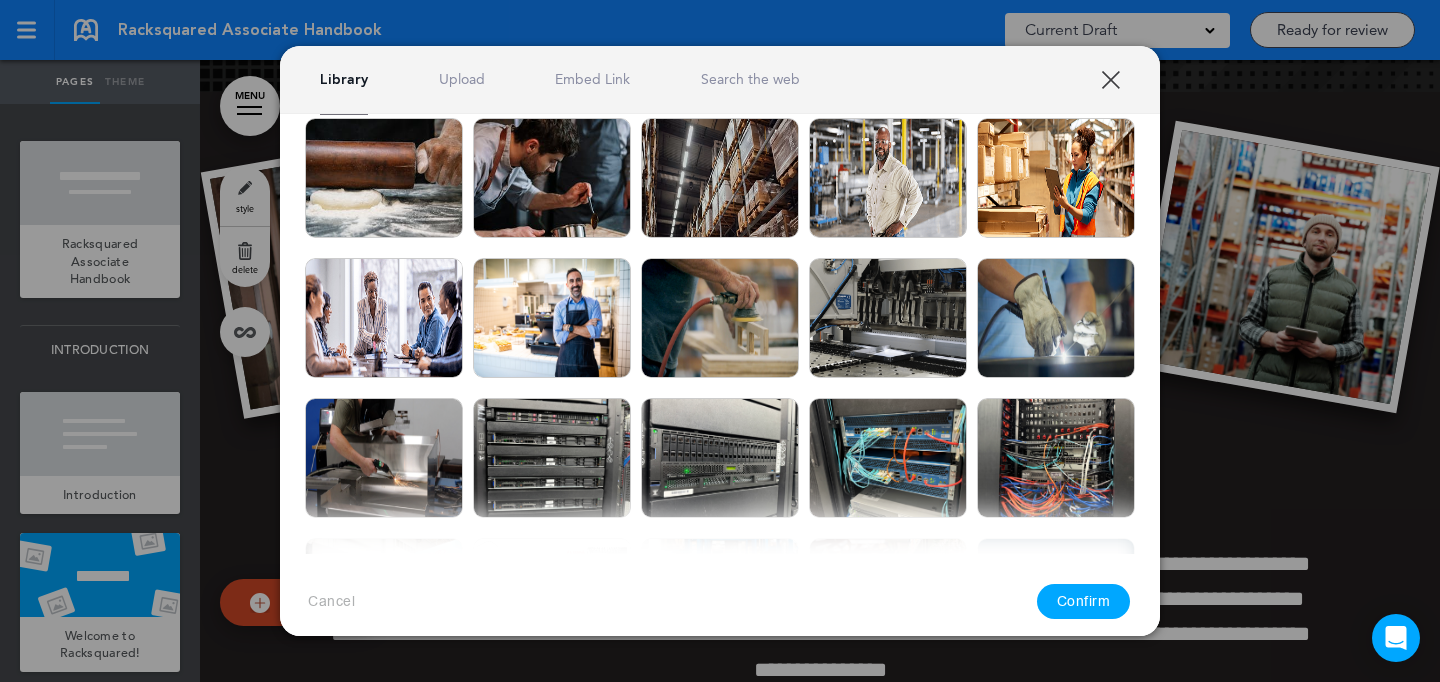 click on "Search the web" at bounding box center [750, 79] 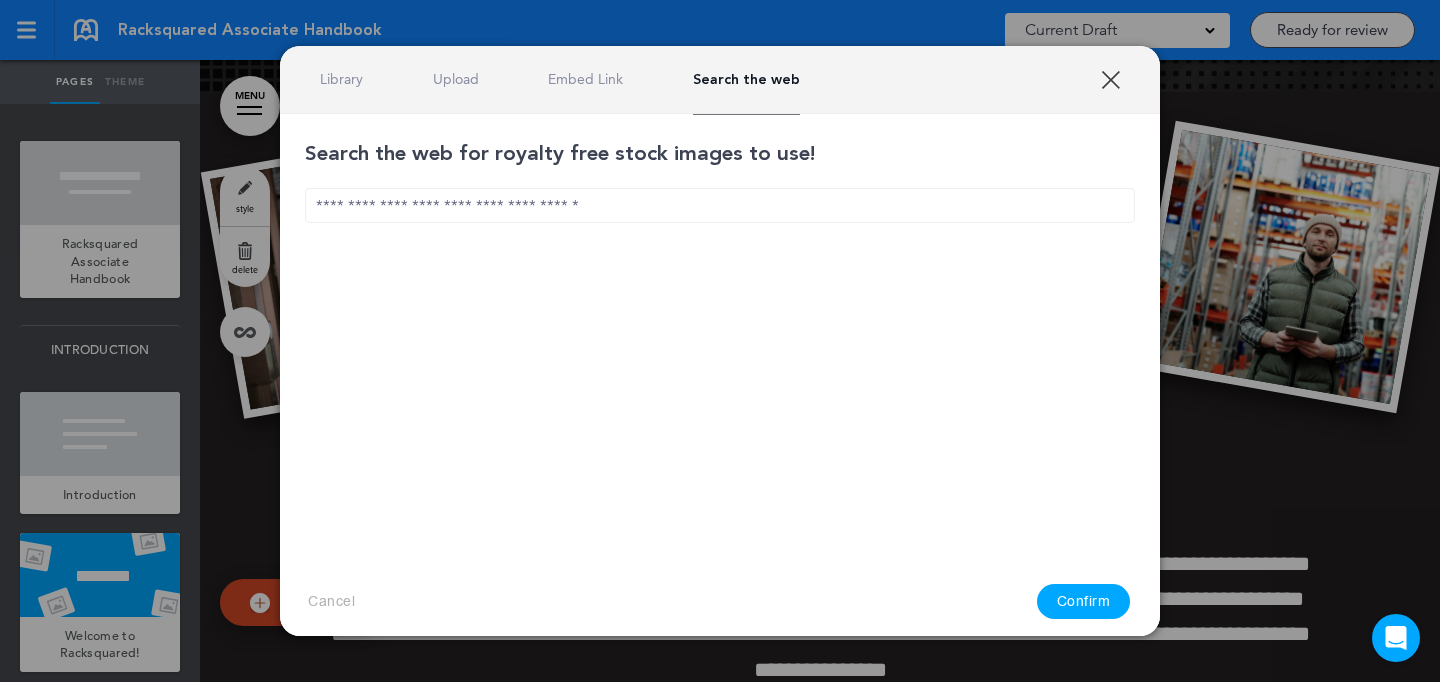 scroll, scrollTop: 0, scrollLeft: 0, axis: both 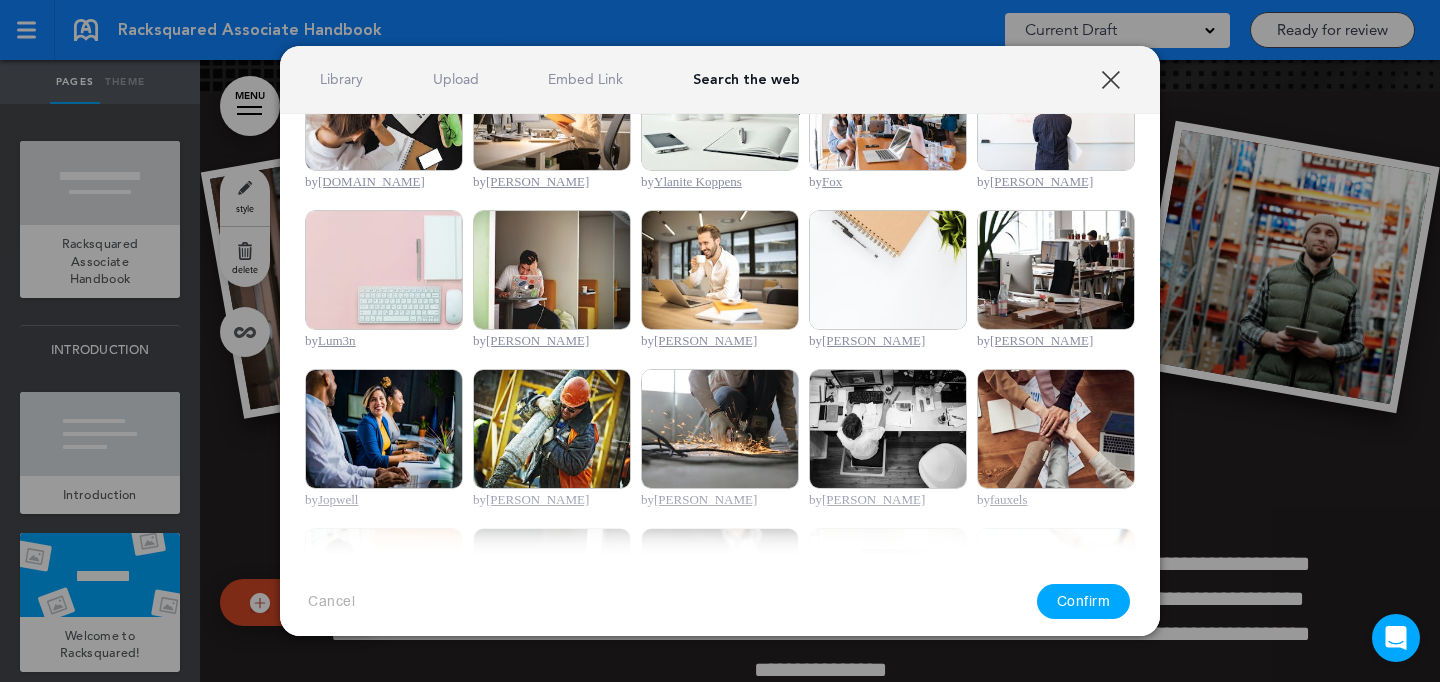 click at bounding box center (1056, 270) 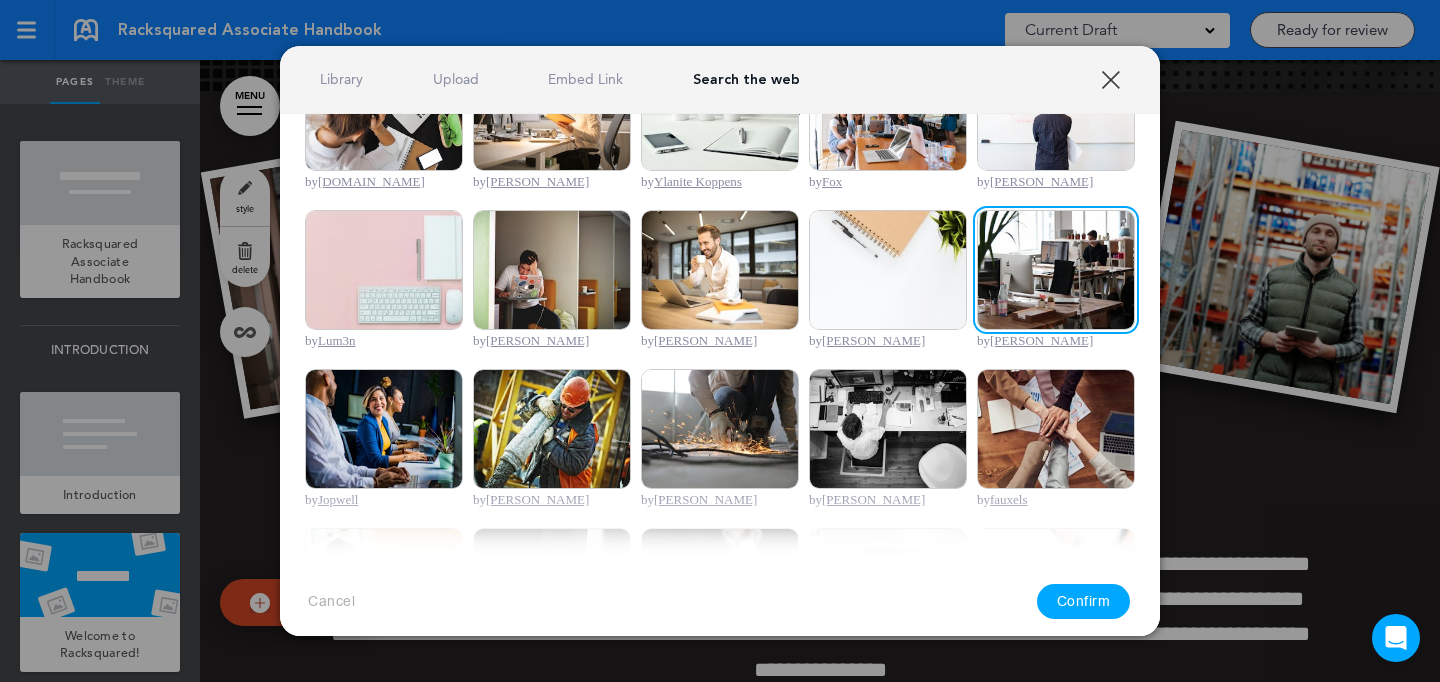 click on "Confirm" at bounding box center [1084, 601] 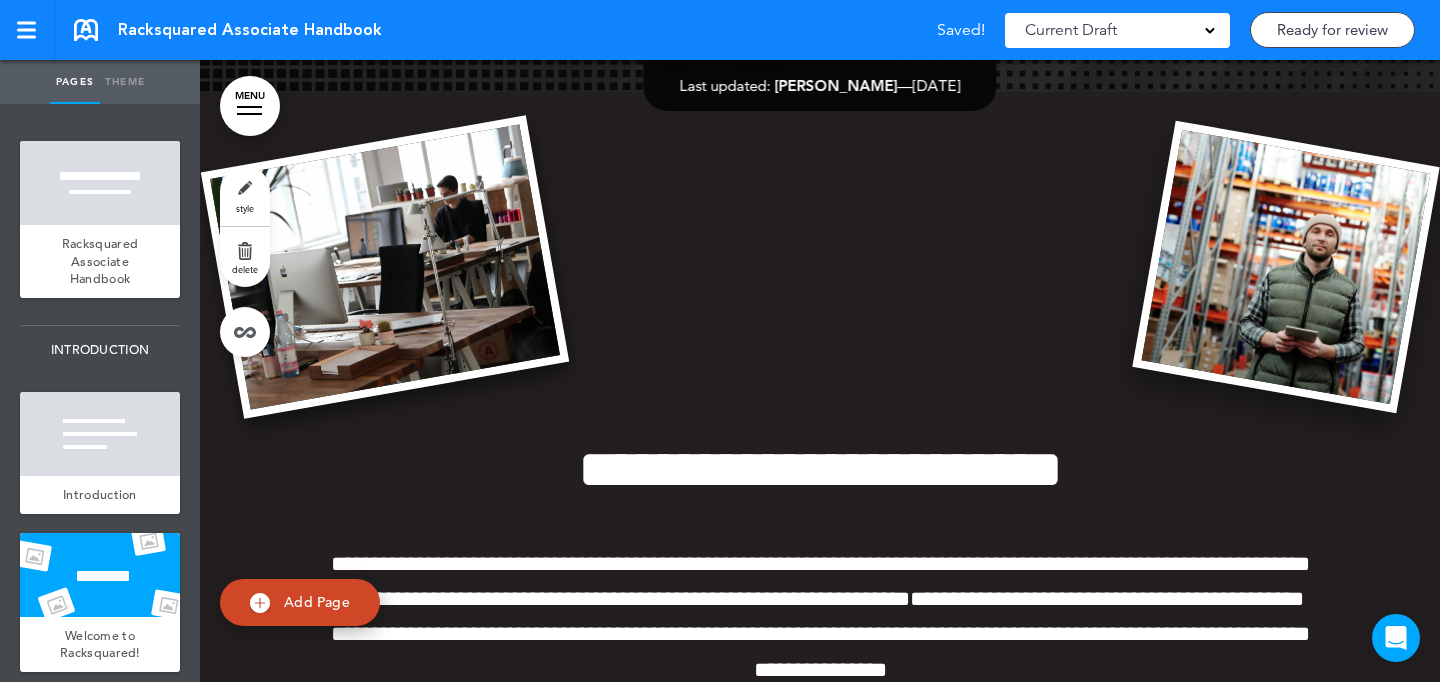 click at bounding box center [1285, 267] 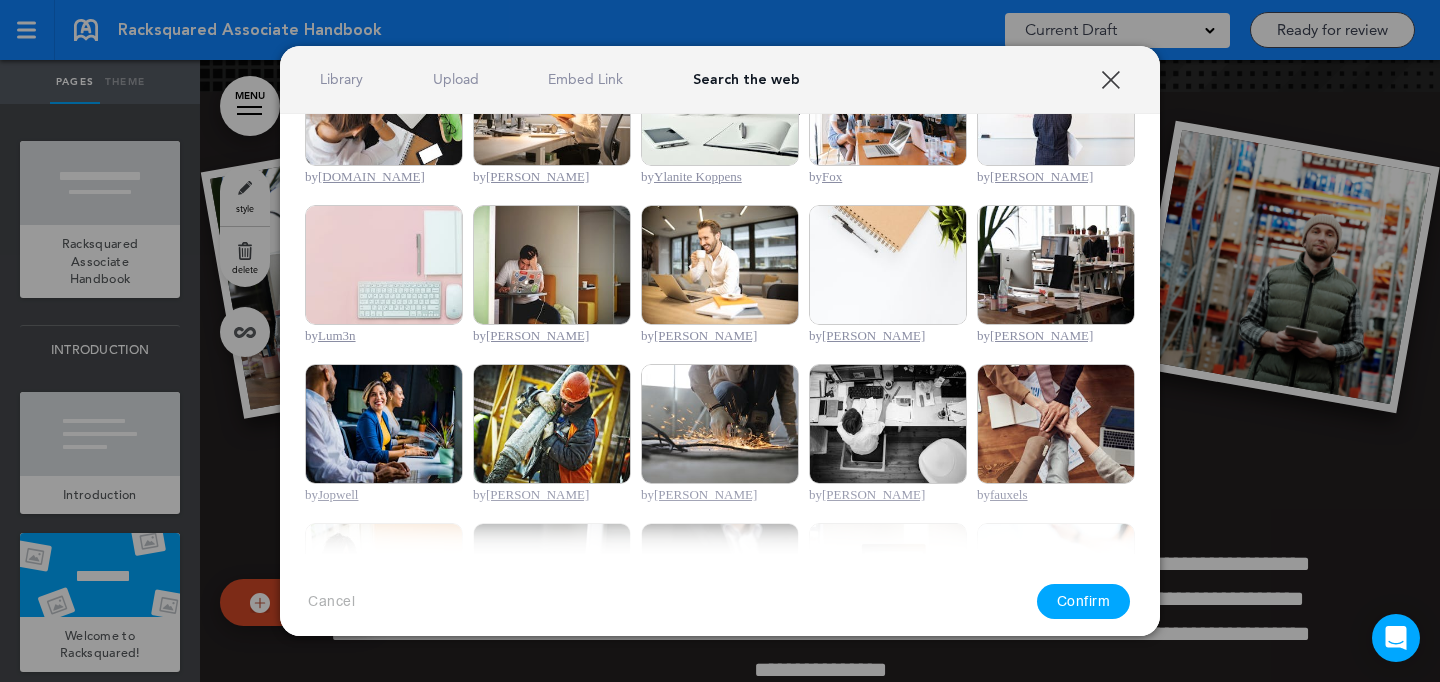 scroll, scrollTop: 0, scrollLeft: 0, axis: both 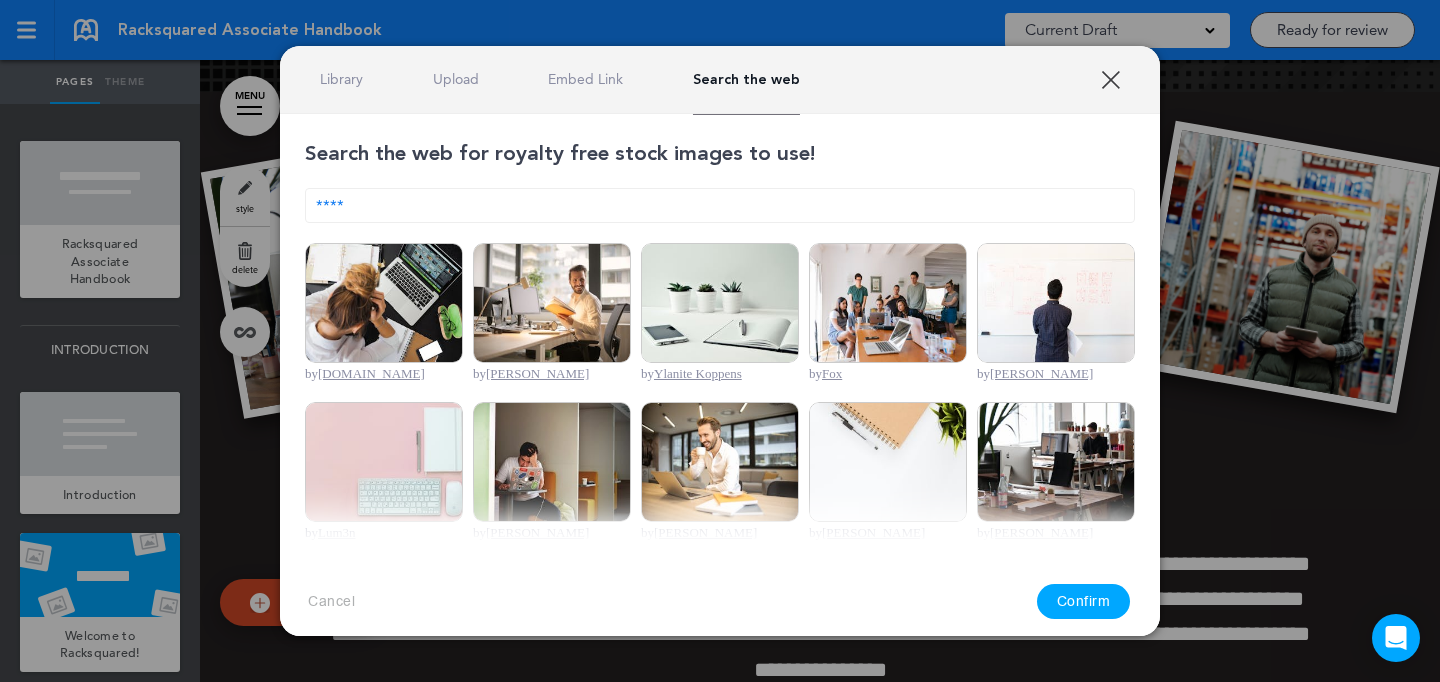 click on "****" at bounding box center (720, 205) 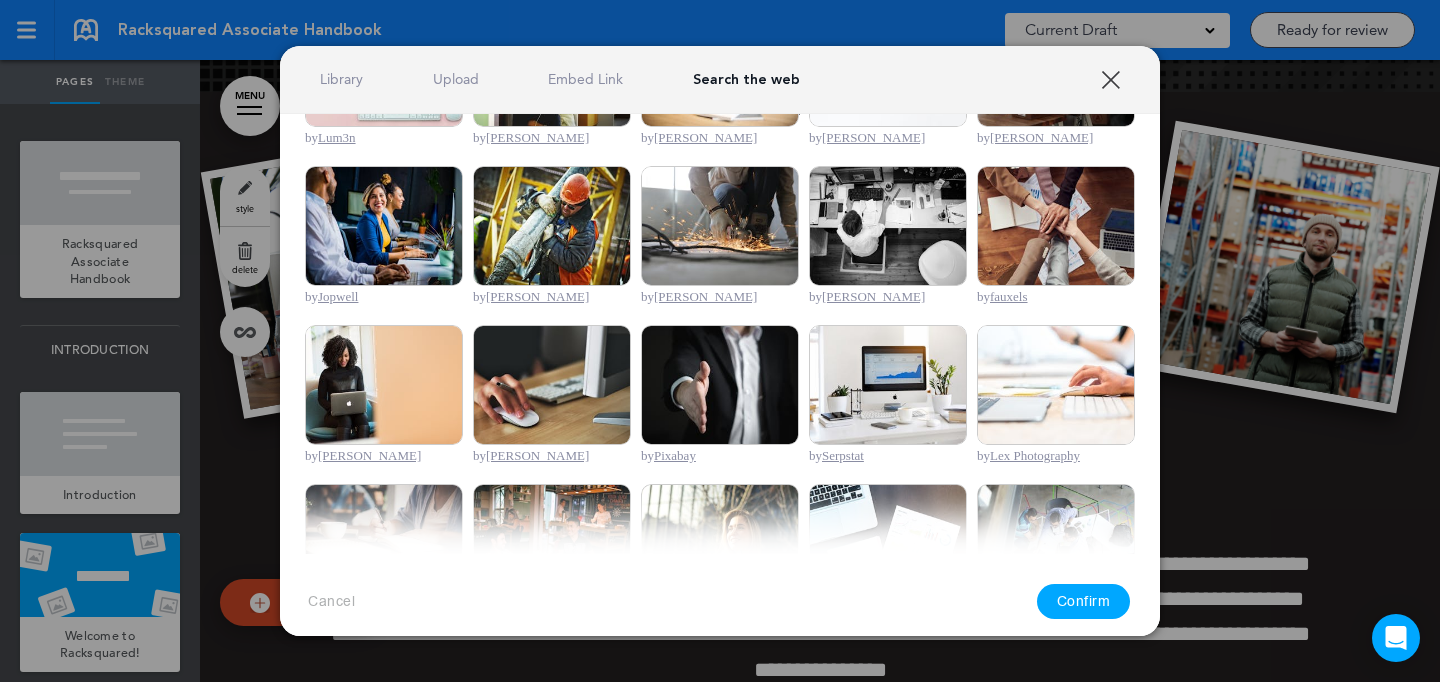 scroll, scrollTop: 363, scrollLeft: 0, axis: vertical 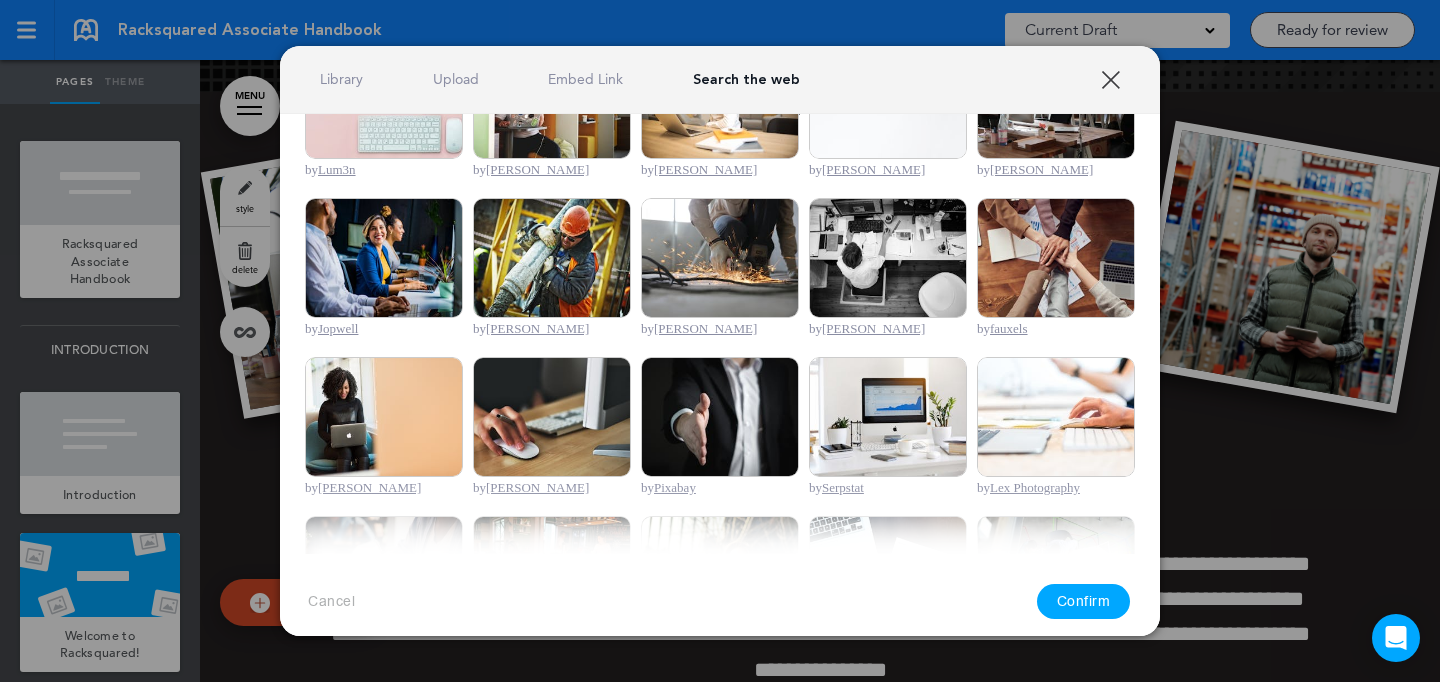 click at bounding box center (1056, 258) 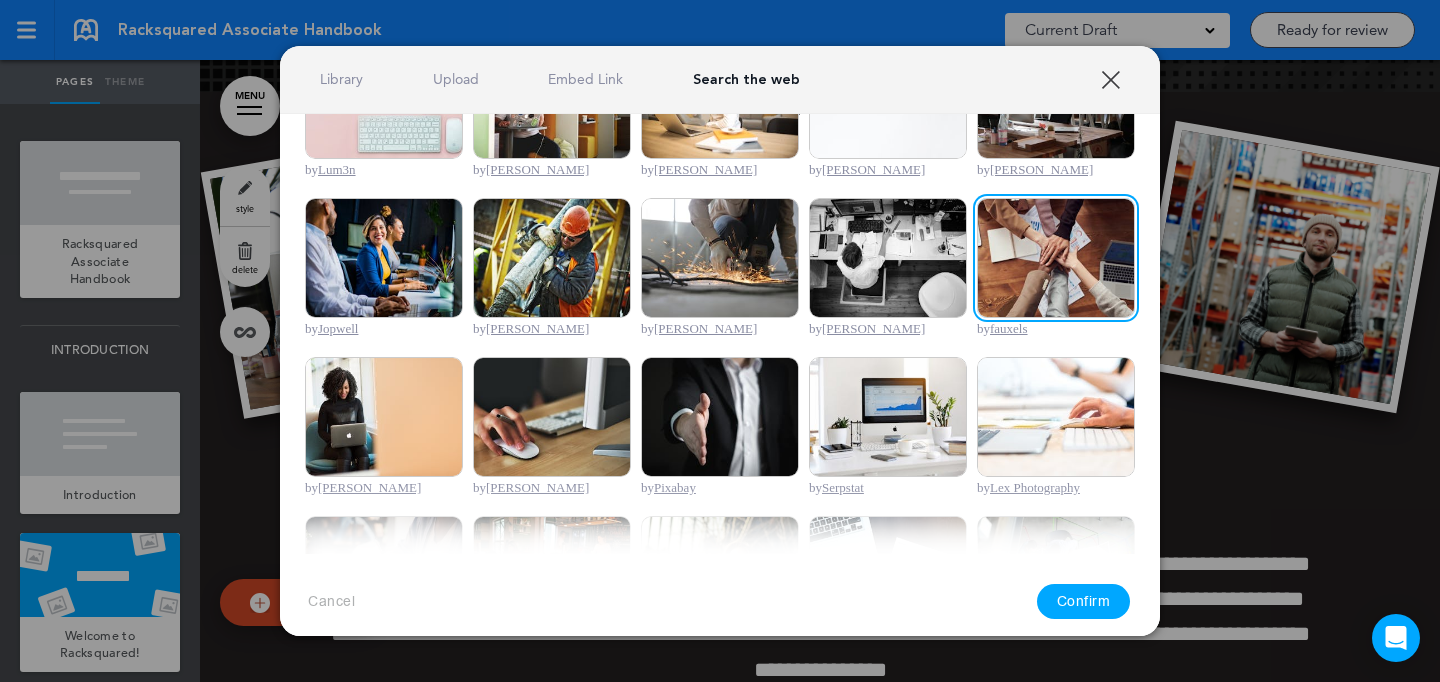 click on "Confirm" at bounding box center (1084, 601) 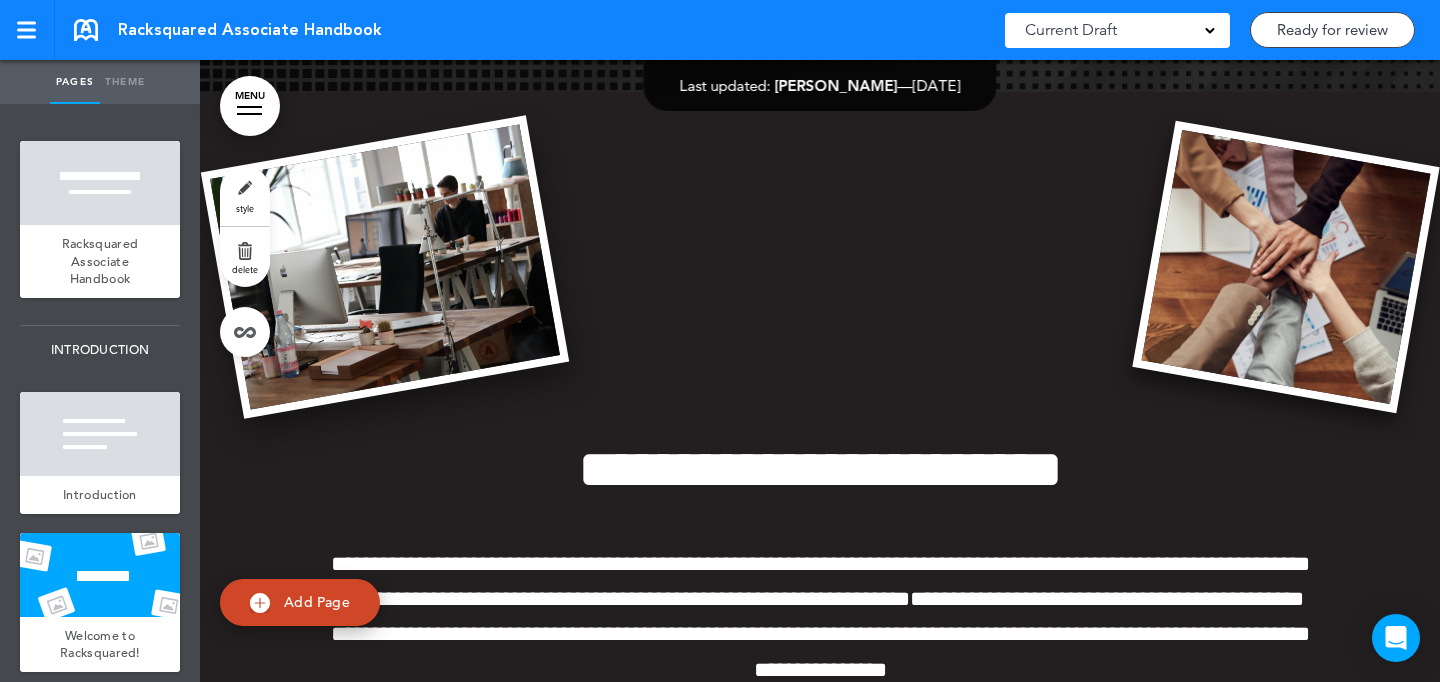 click at bounding box center (385, 267) 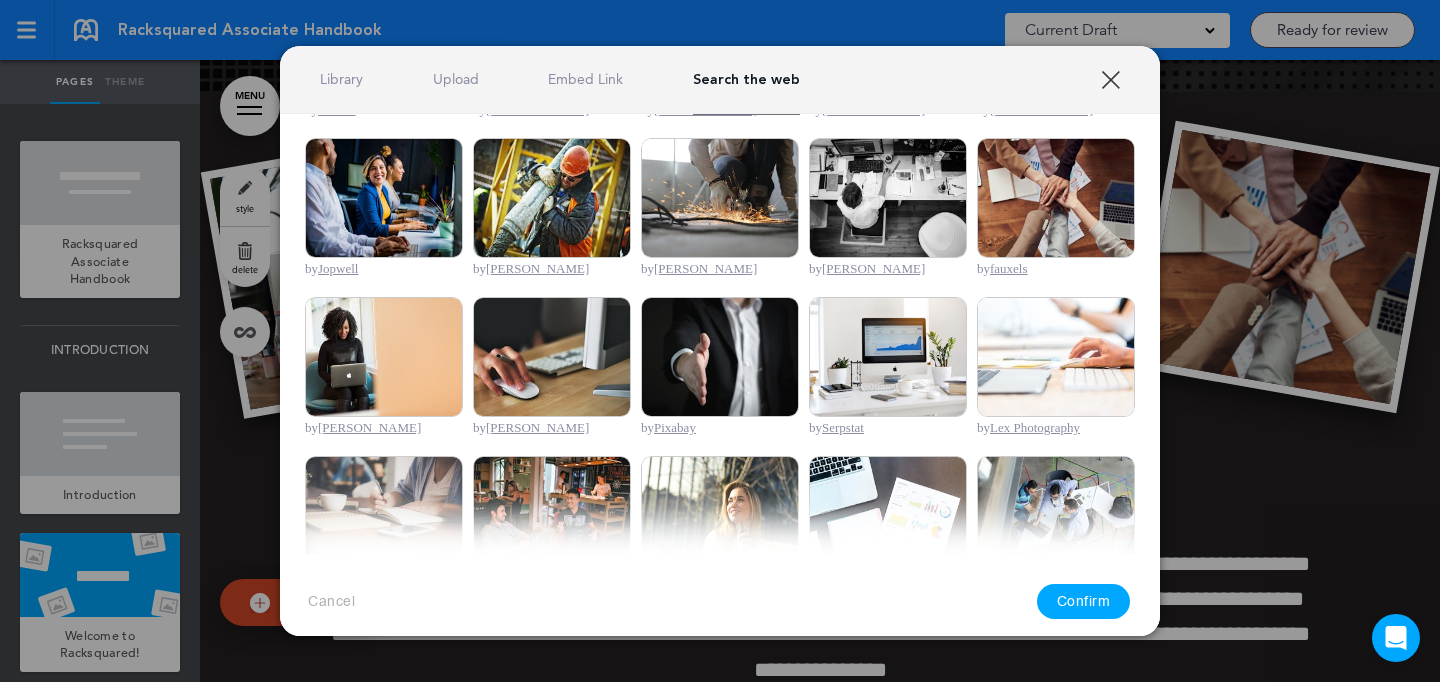 scroll, scrollTop: 440, scrollLeft: 0, axis: vertical 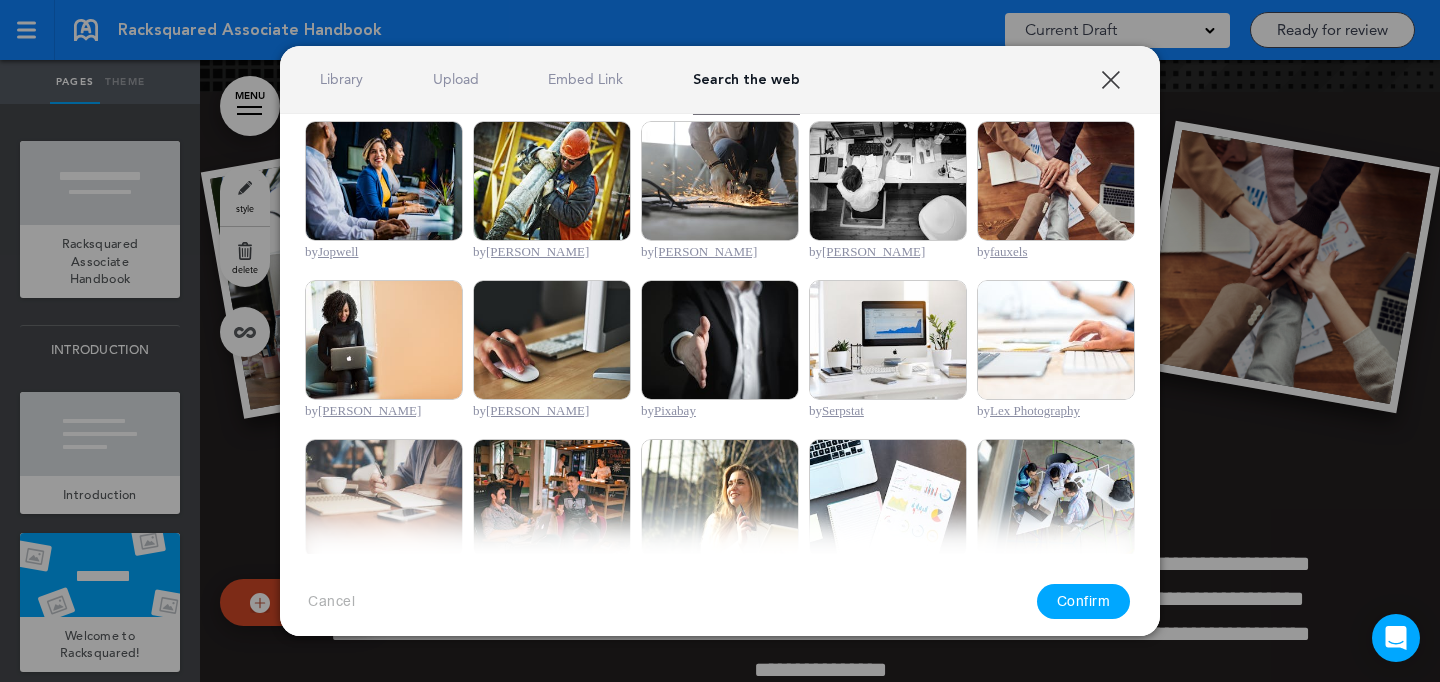 click at bounding box center [552, 340] 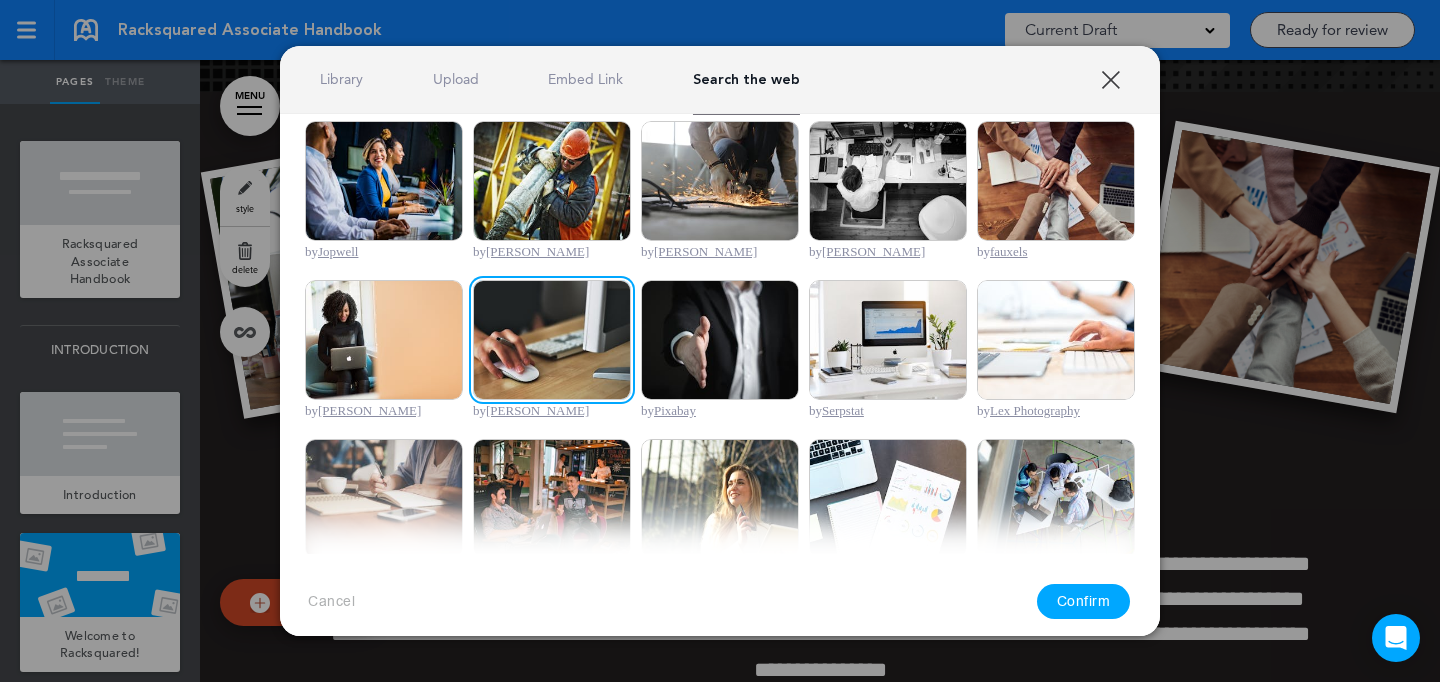 click on "Confirm" at bounding box center [1084, 601] 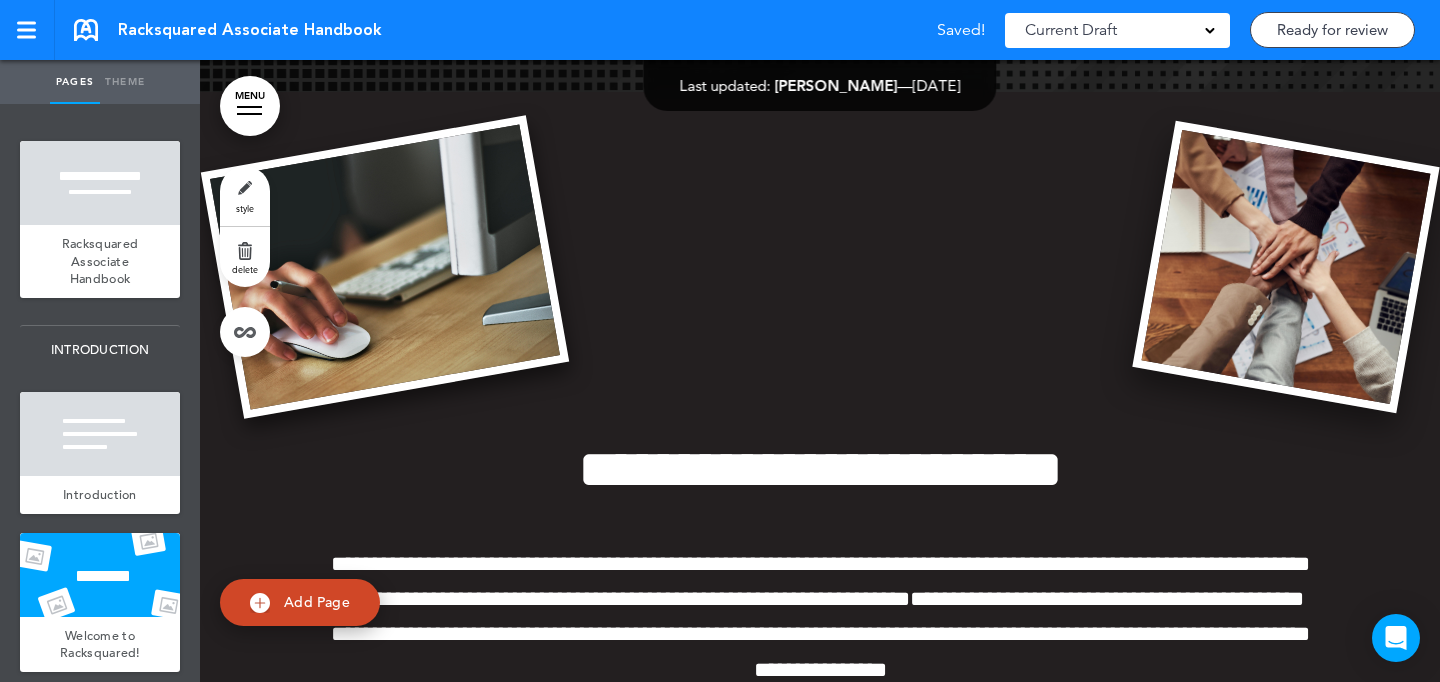 click at bounding box center [1285, 267] 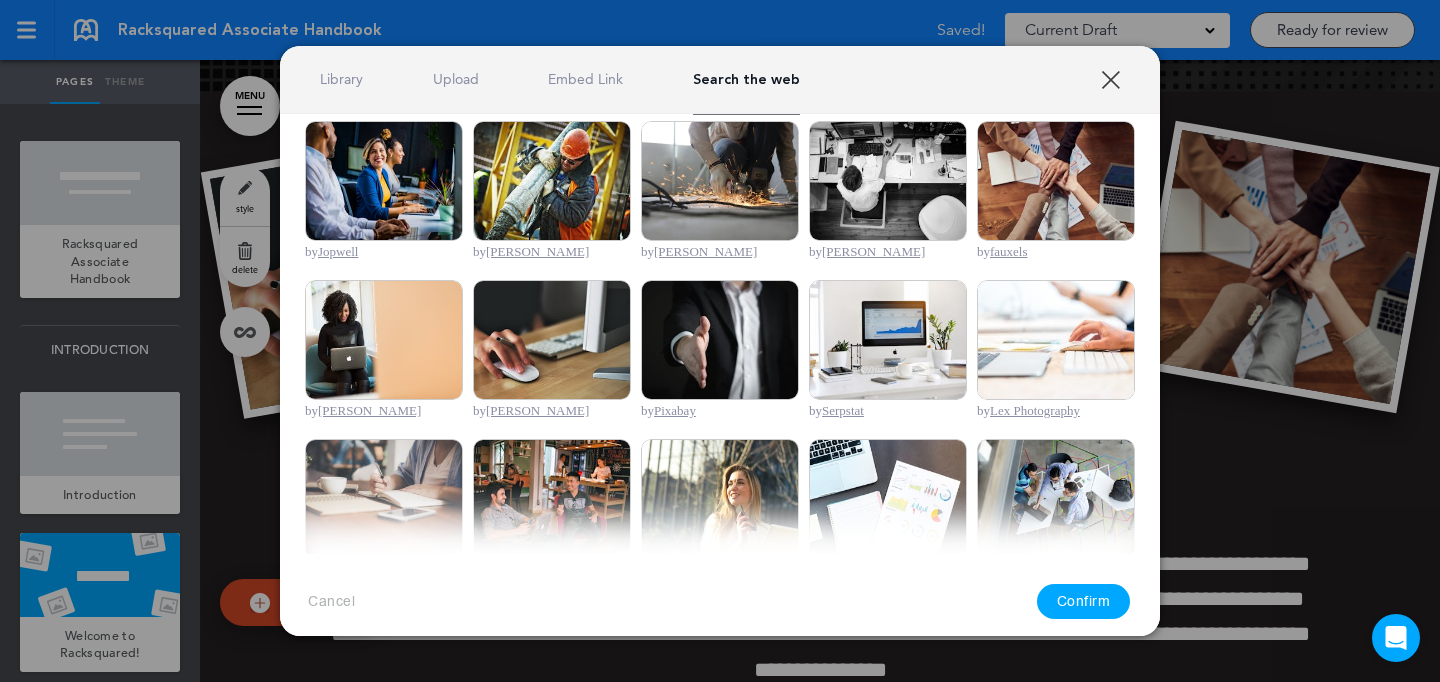 scroll, scrollTop: 510, scrollLeft: 0, axis: vertical 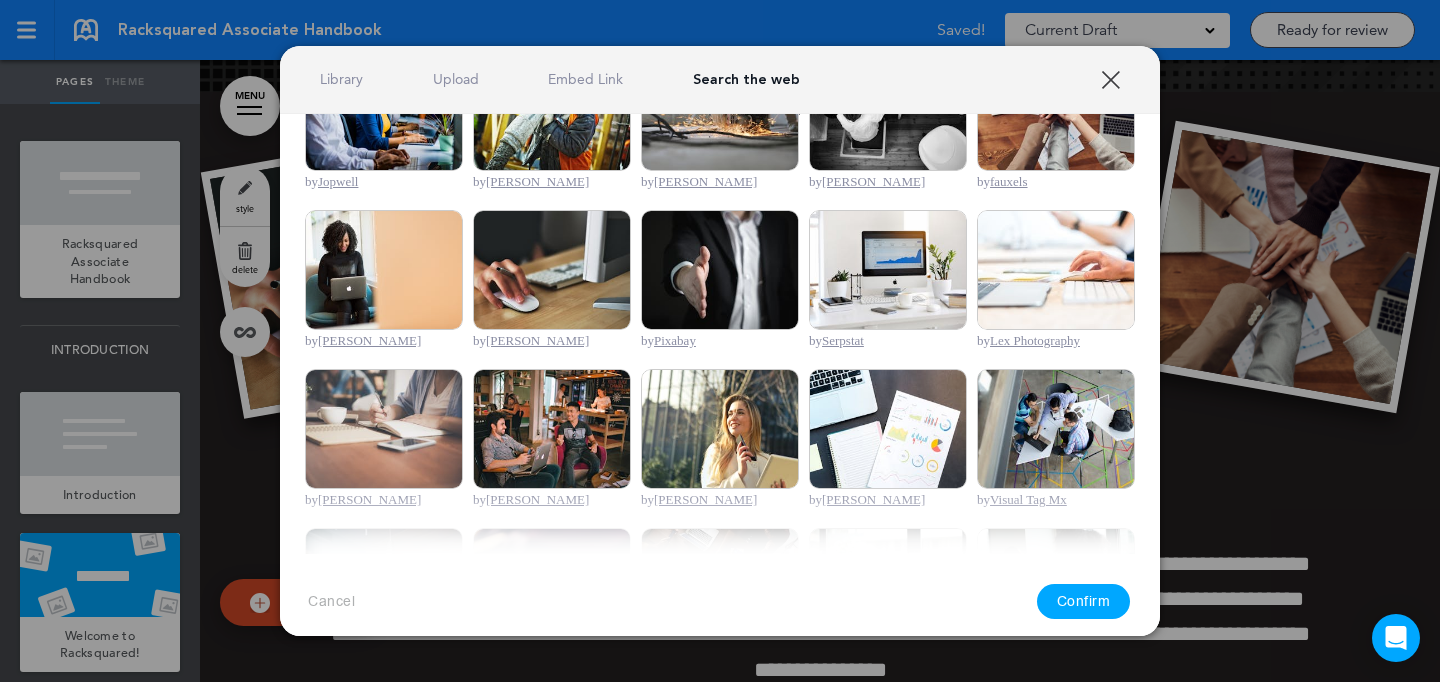 click at bounding box center [1056, 429] 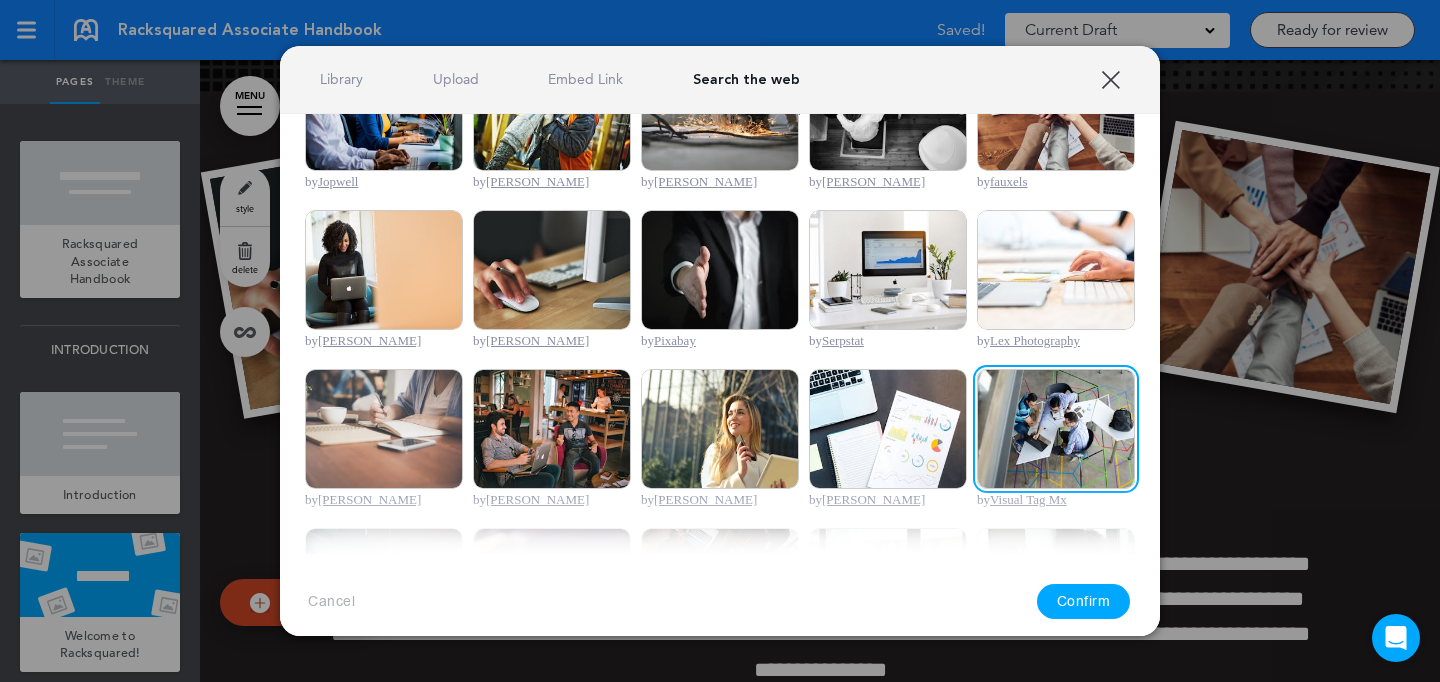 click on "Confirm" at bounding box center (1084, 601) 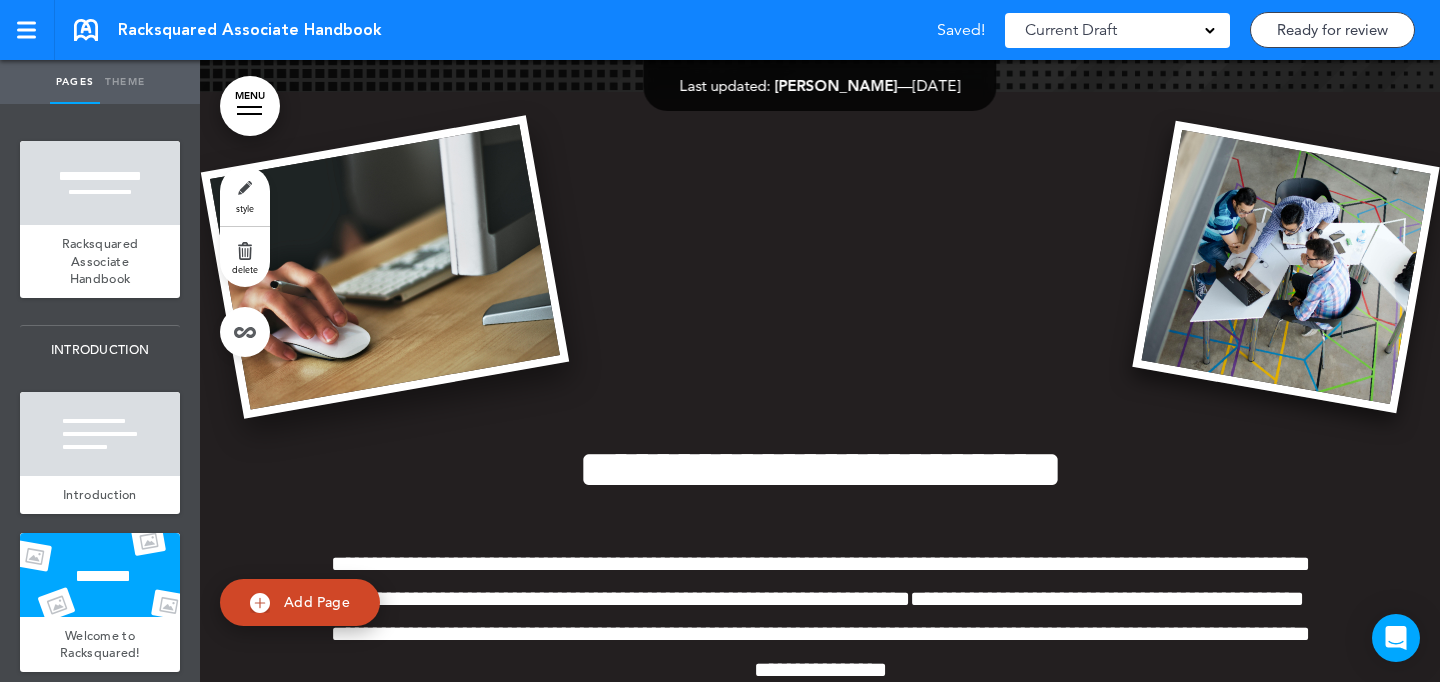 click at bounding box center [385, 267] 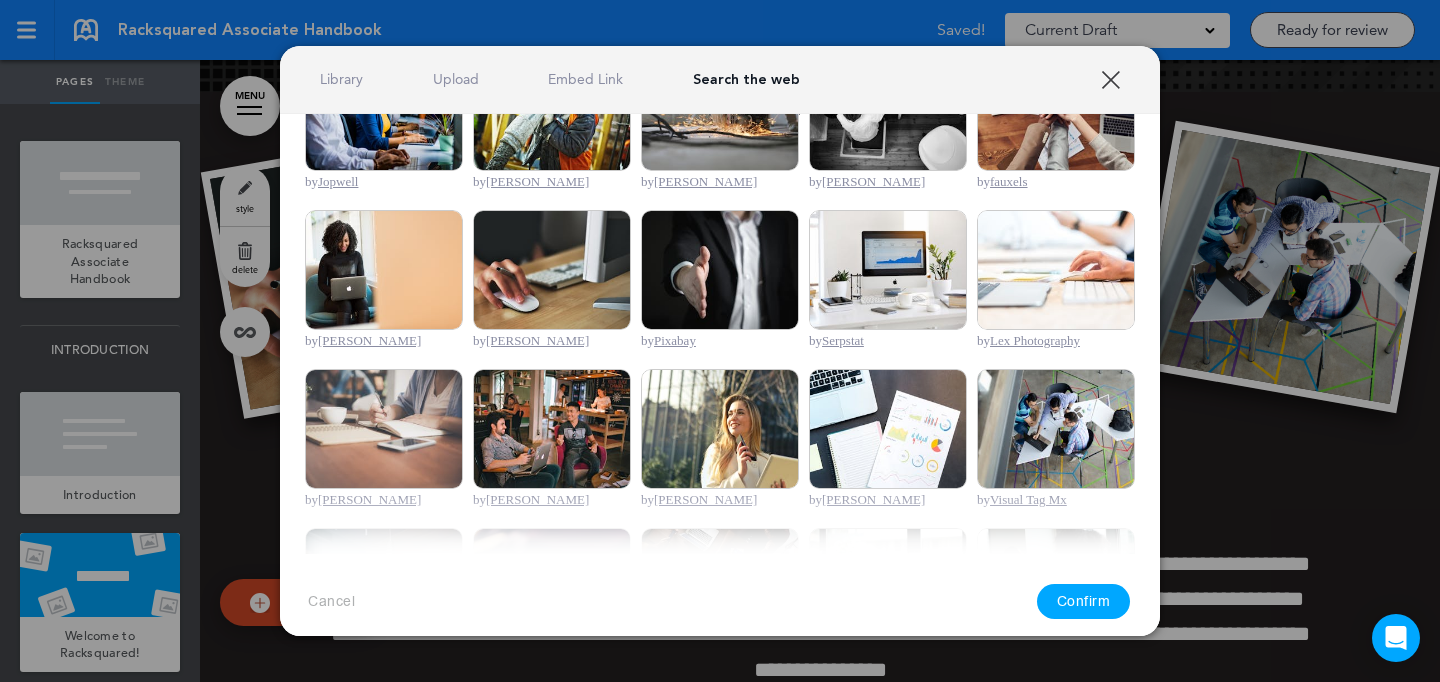 scroll, scrollTop: 486, scrollLeft: 0, axis: vertical 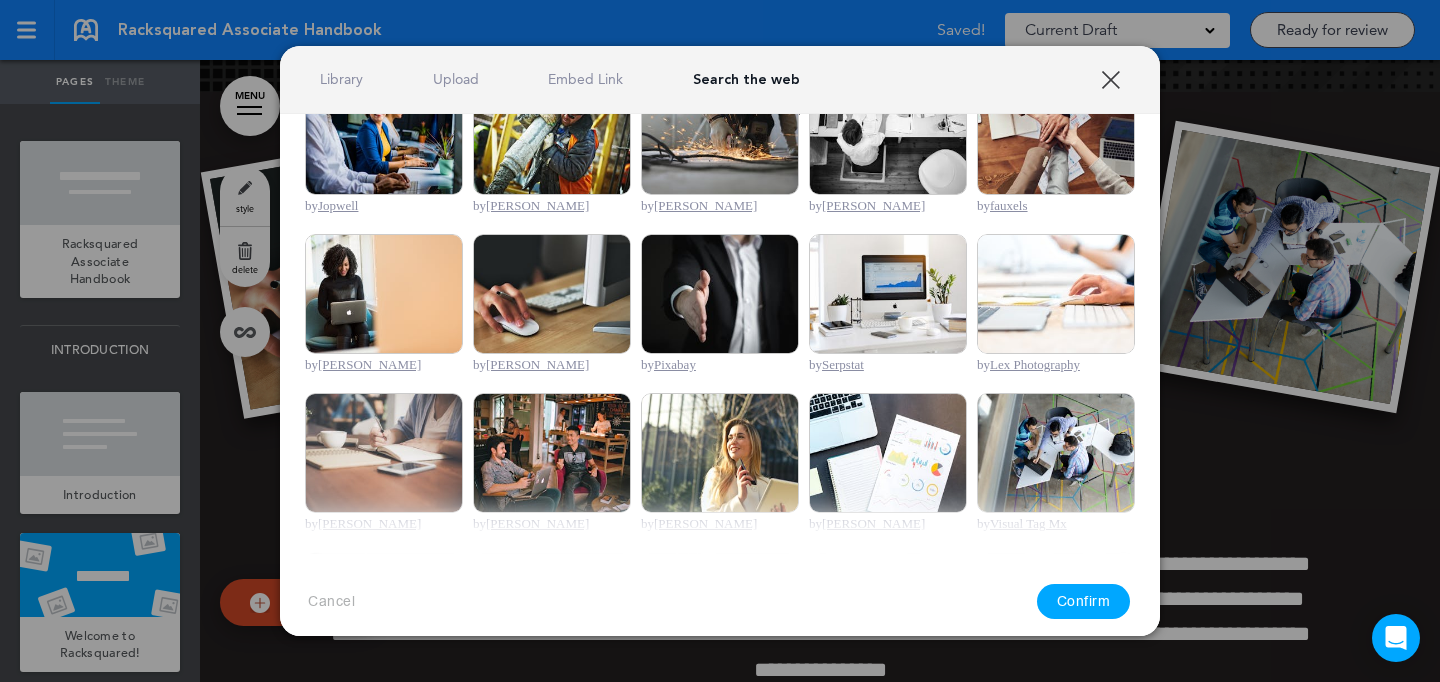 click at bounding box center [384, 294] 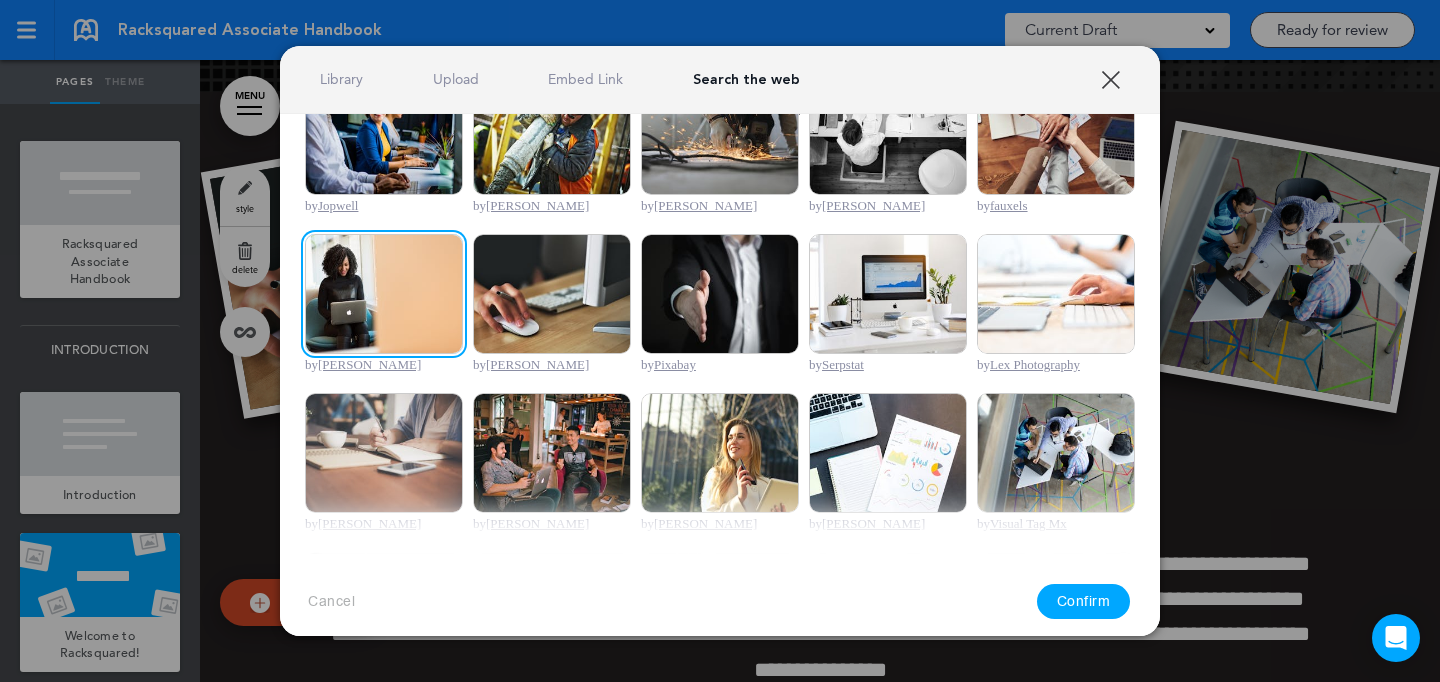 click on "Confirm" at bounding box center [1084, 601] 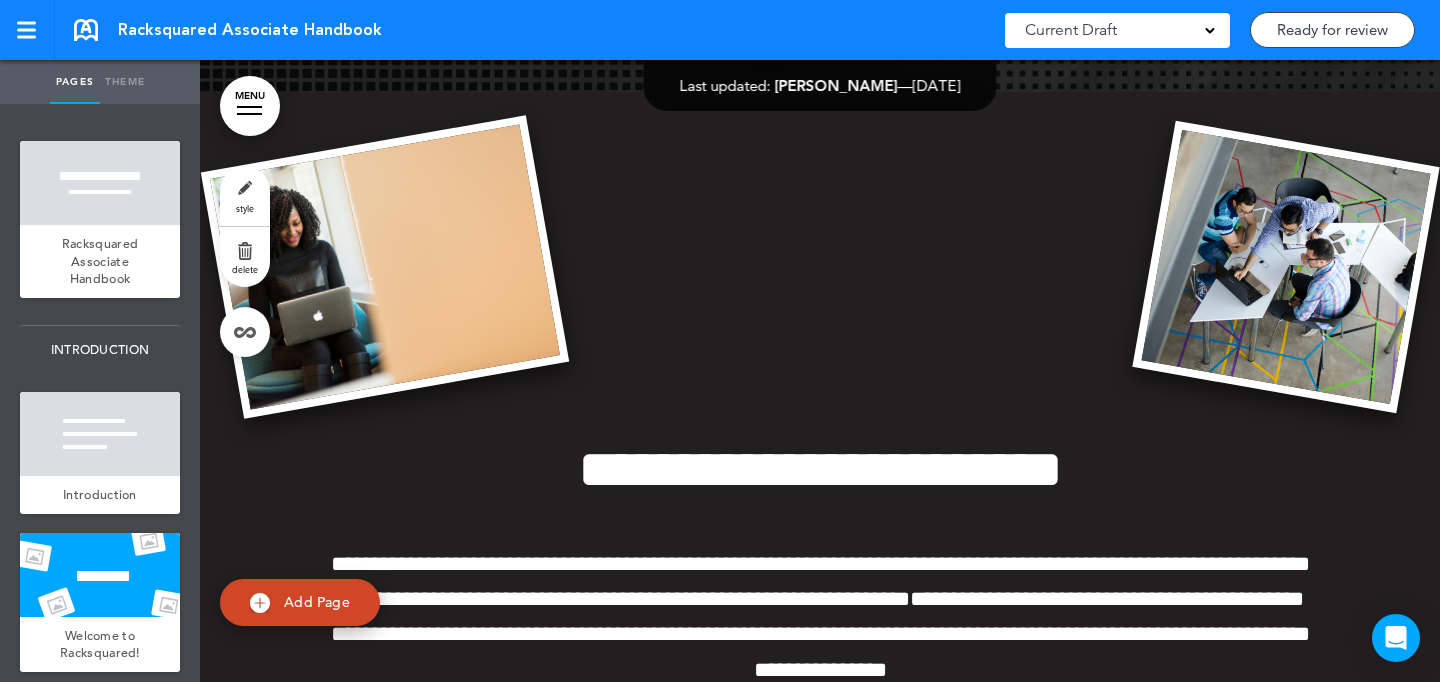 scroll, scrollTop: 1432, scrollLeft: 0, axis: vertical 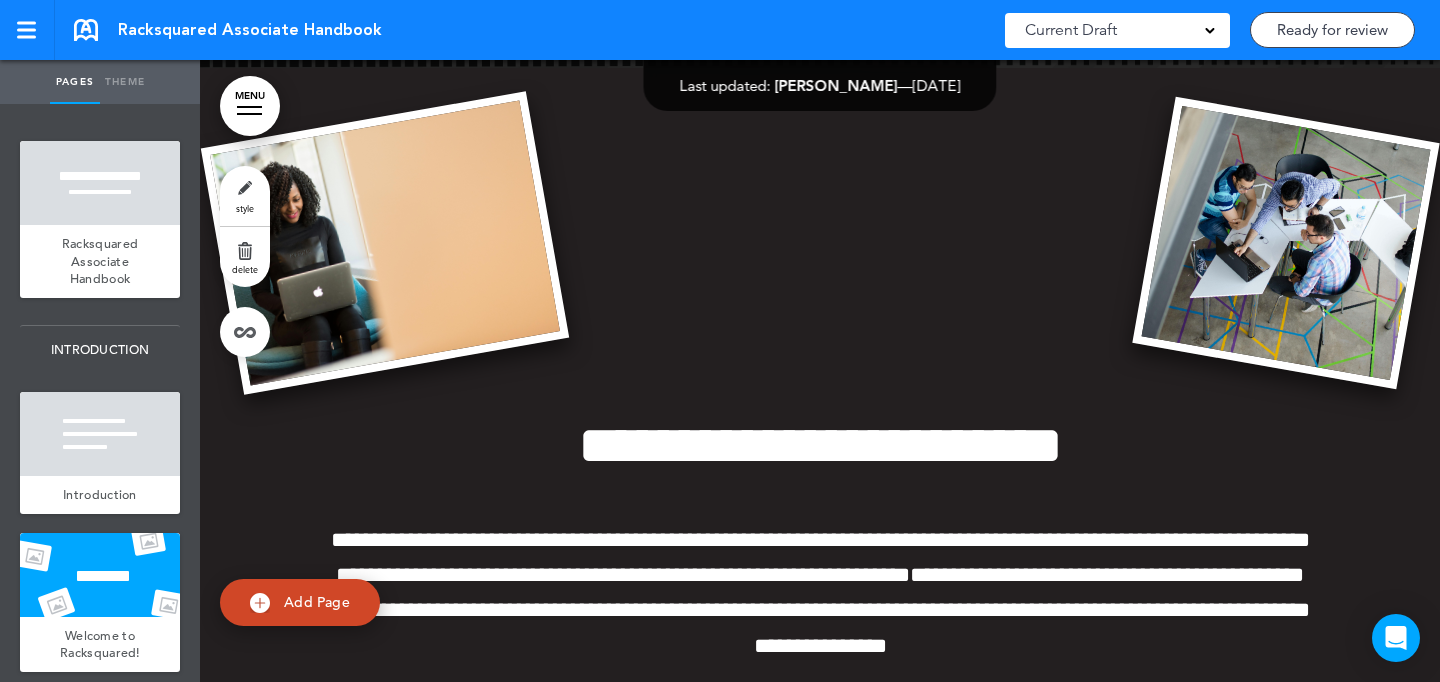click at bounding box center (385, 243) 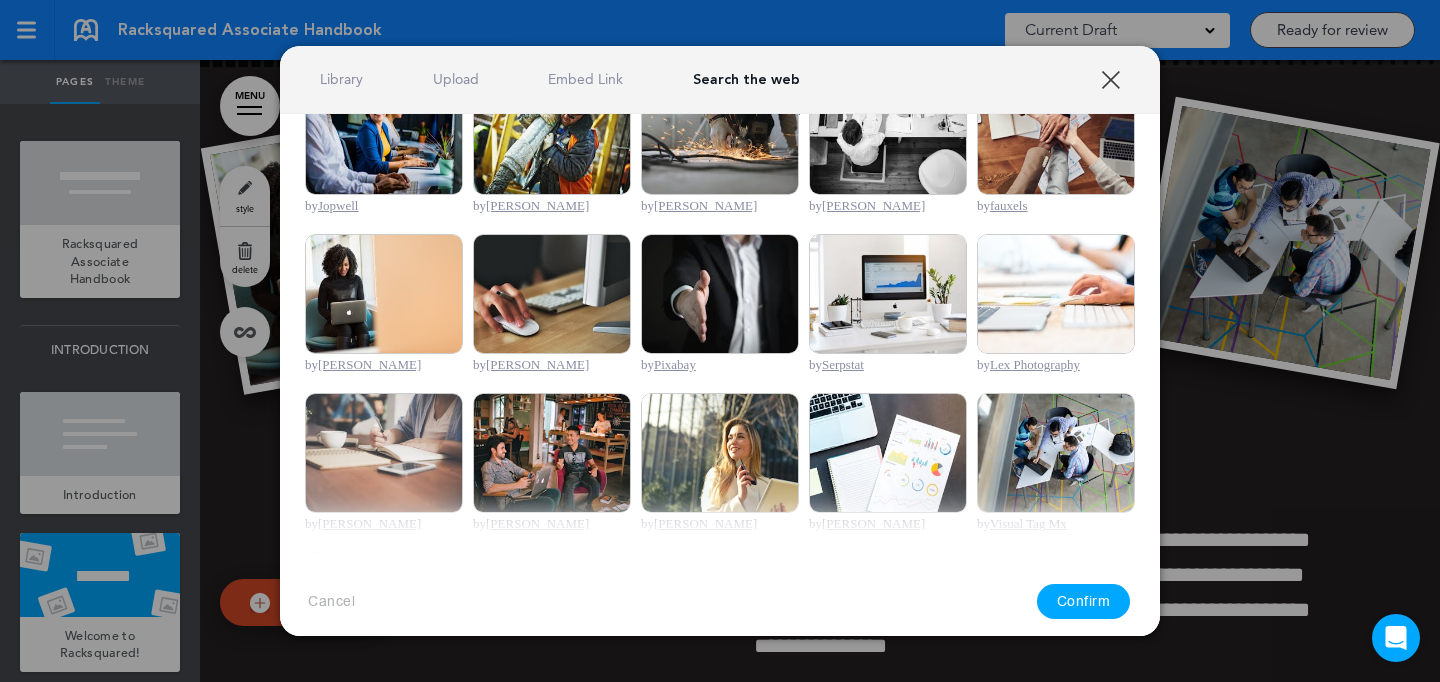 scroll, scrollTop: 368, scrollLeft: 0, axis: vertical 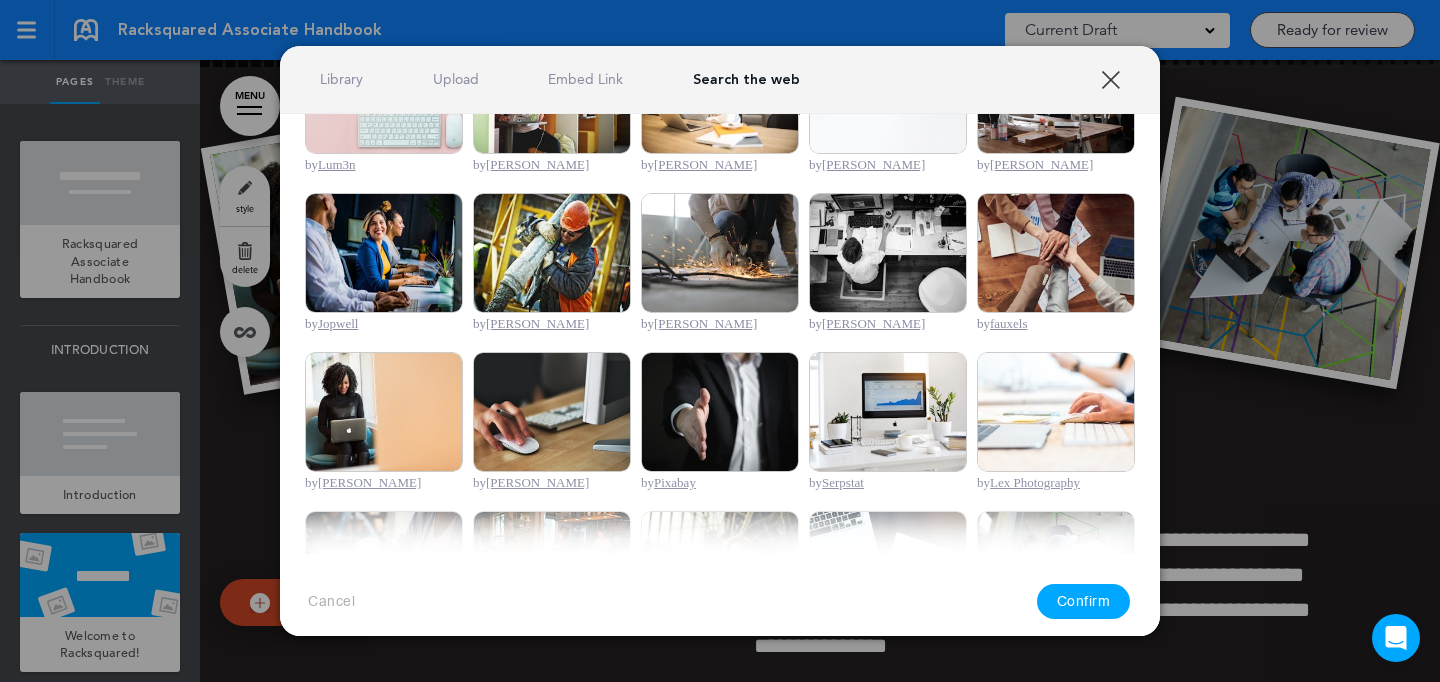 click at bounding box center [384, 253] 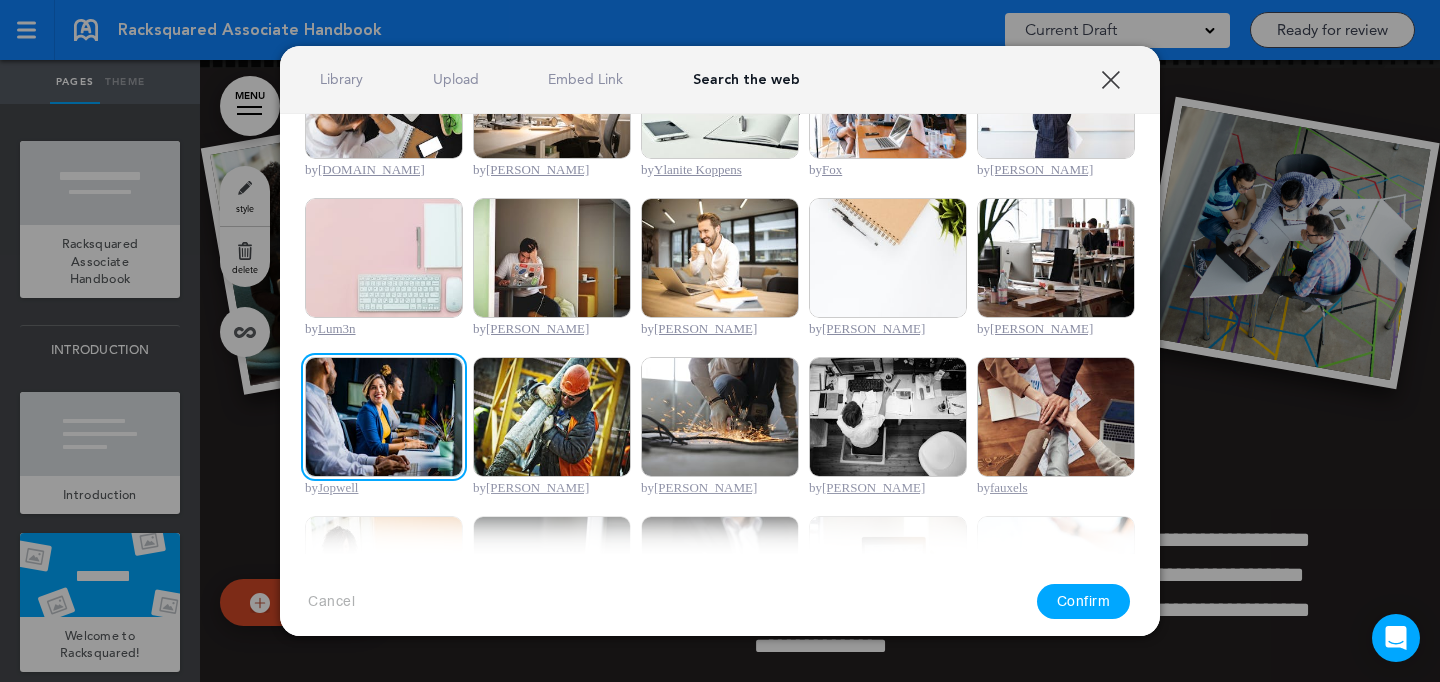 scroll, scrollTop: 172, scrollLeft: 0, axis: vertical 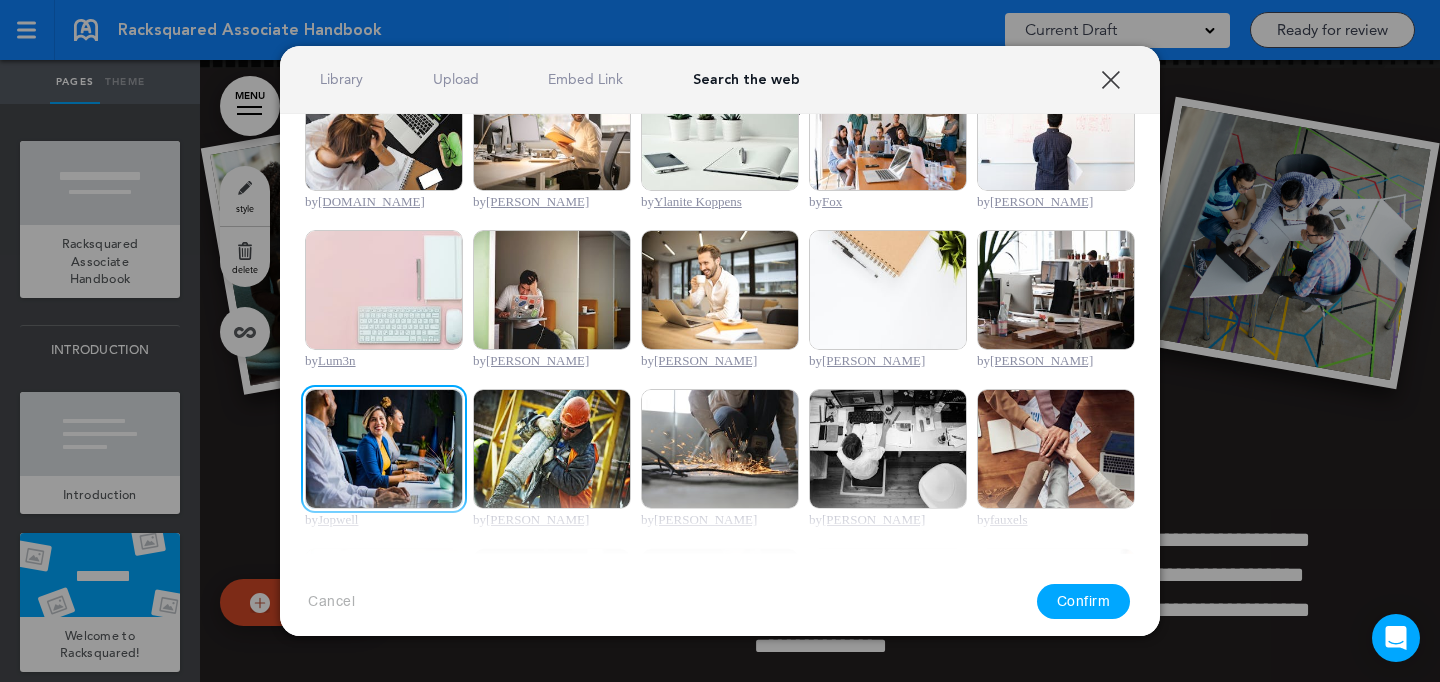 click on "Confirm" at bounding box center (1084, 601) 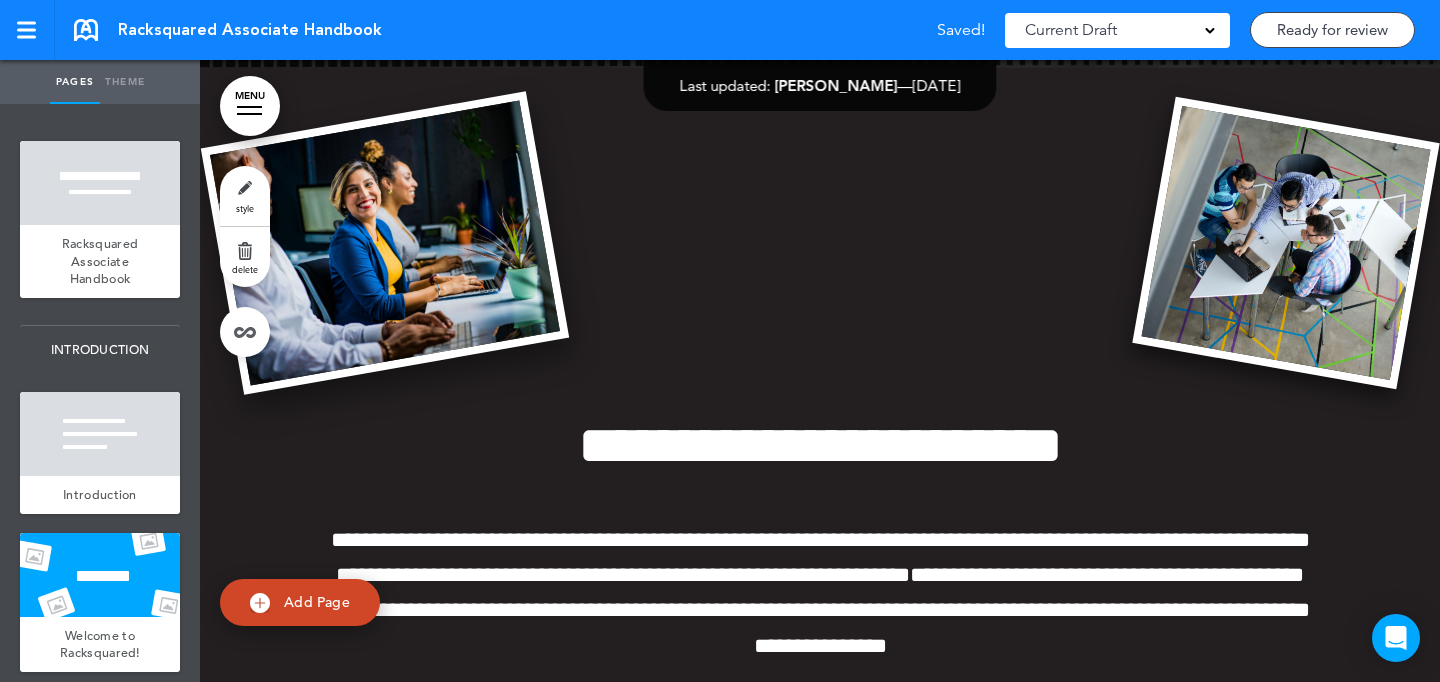 click at bounding box center [385, 243] 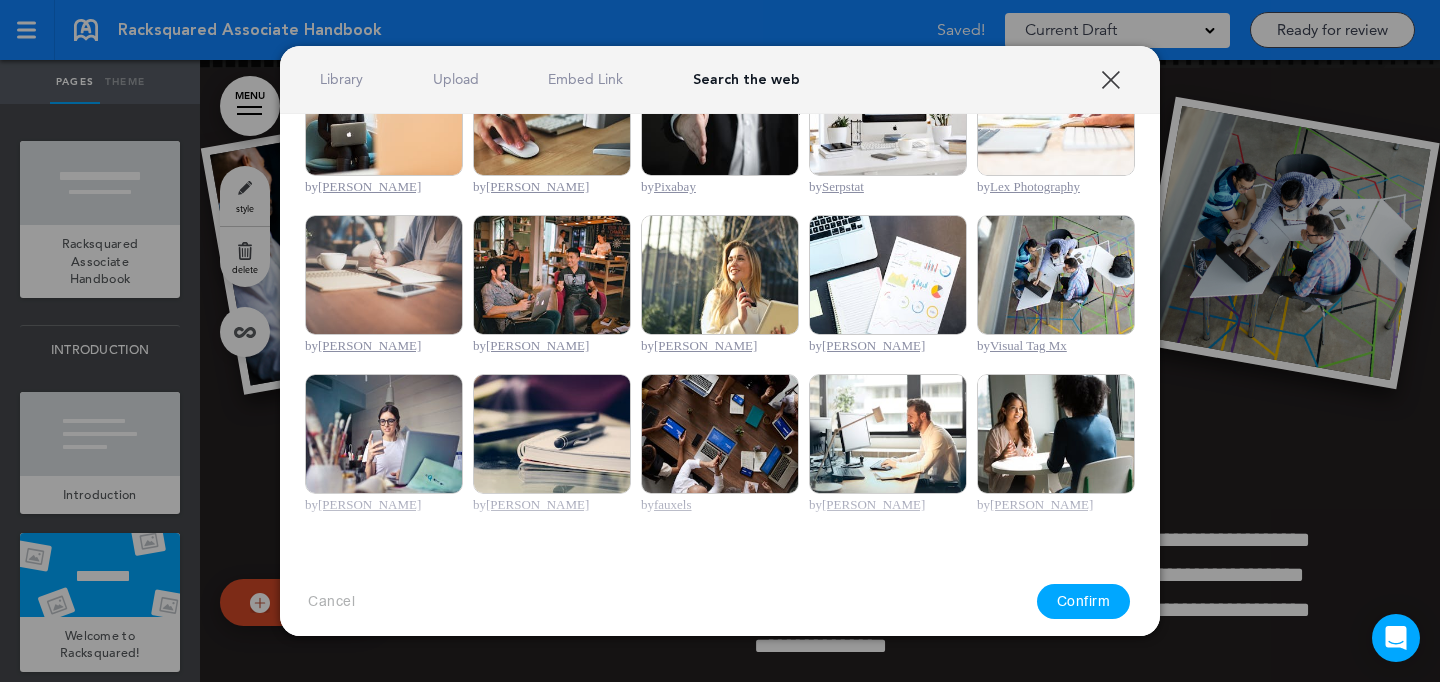 scroll, scrollTop: 668, scrollLeft: 0, axis: vertical 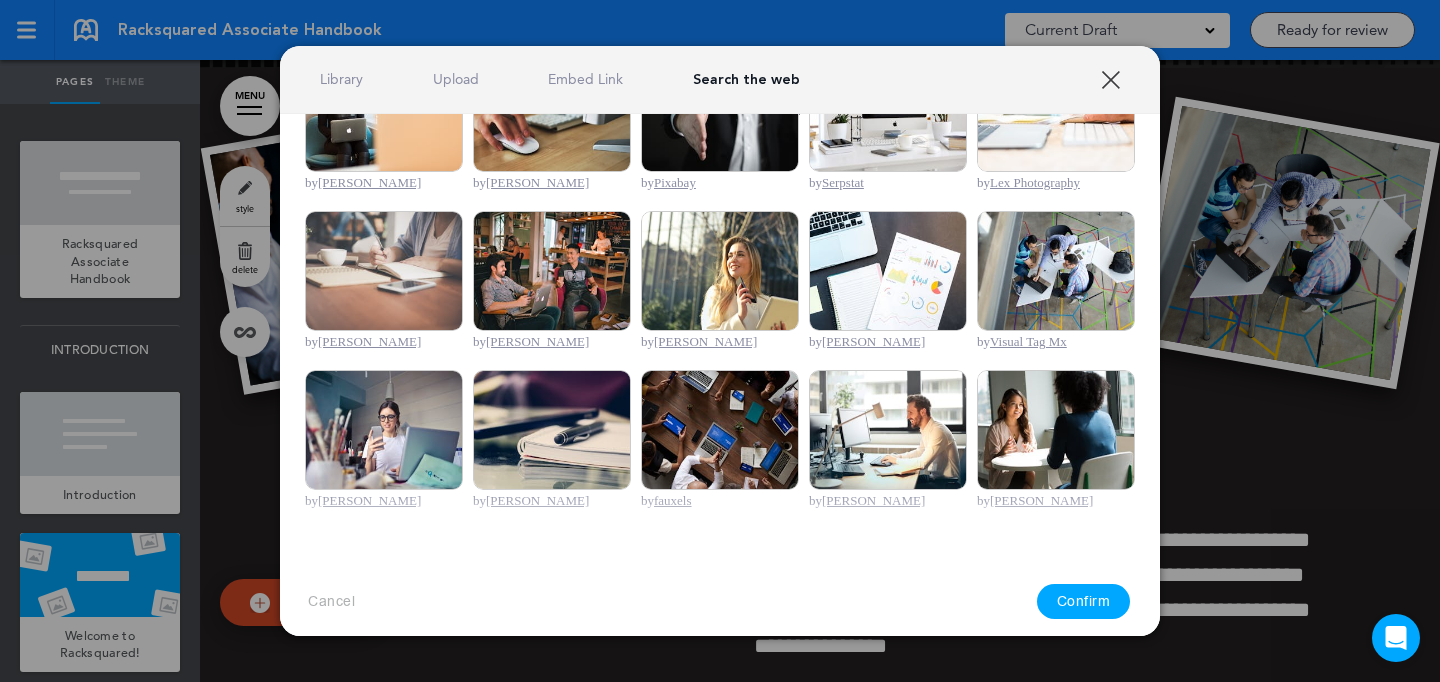 click at bounding box center [1056, 430] 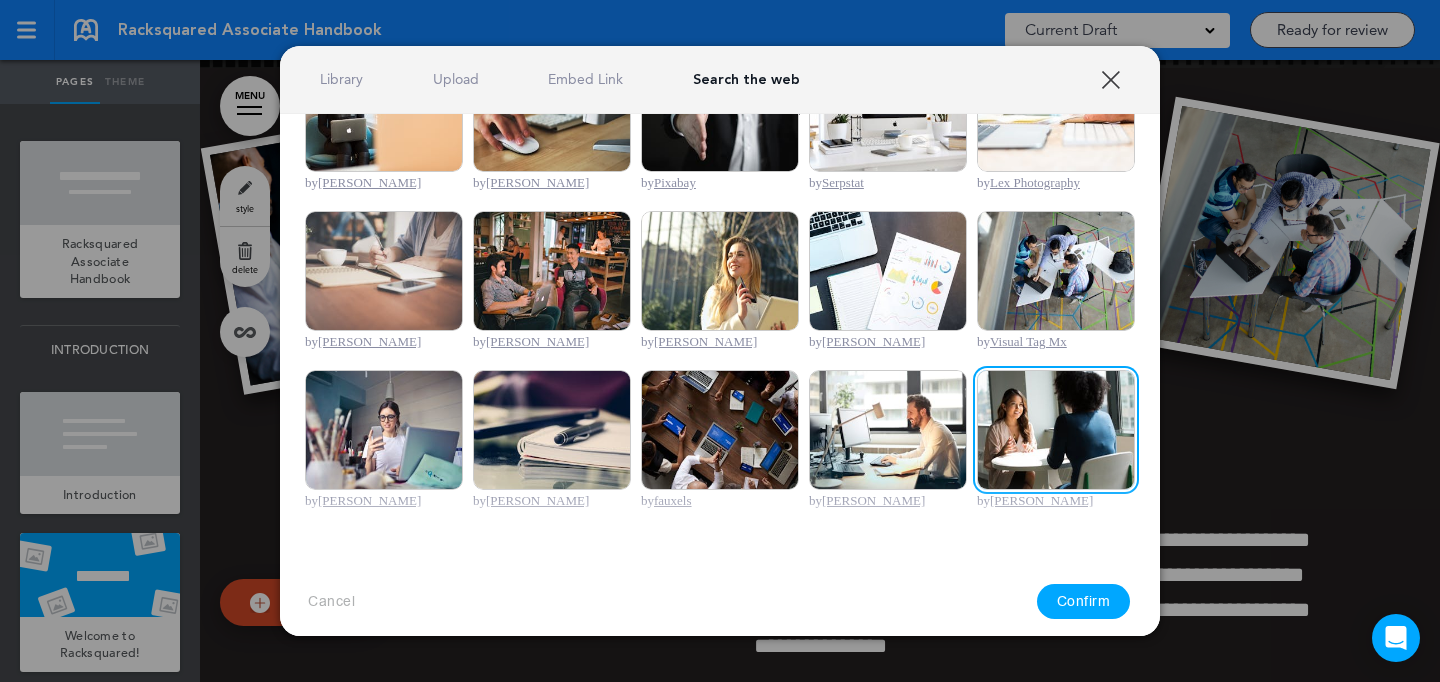 click on "Confirm" at bounding box center [1084, 601] 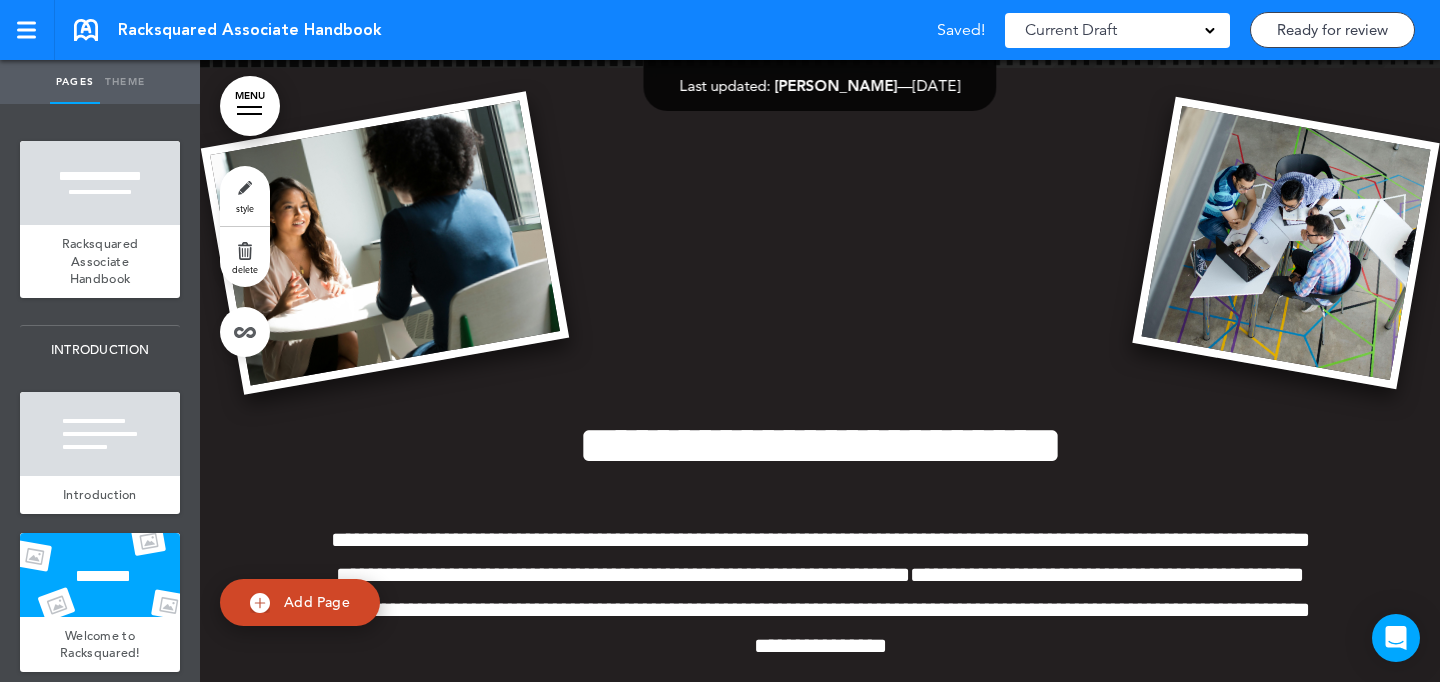 click at bounding box center (385, 243) 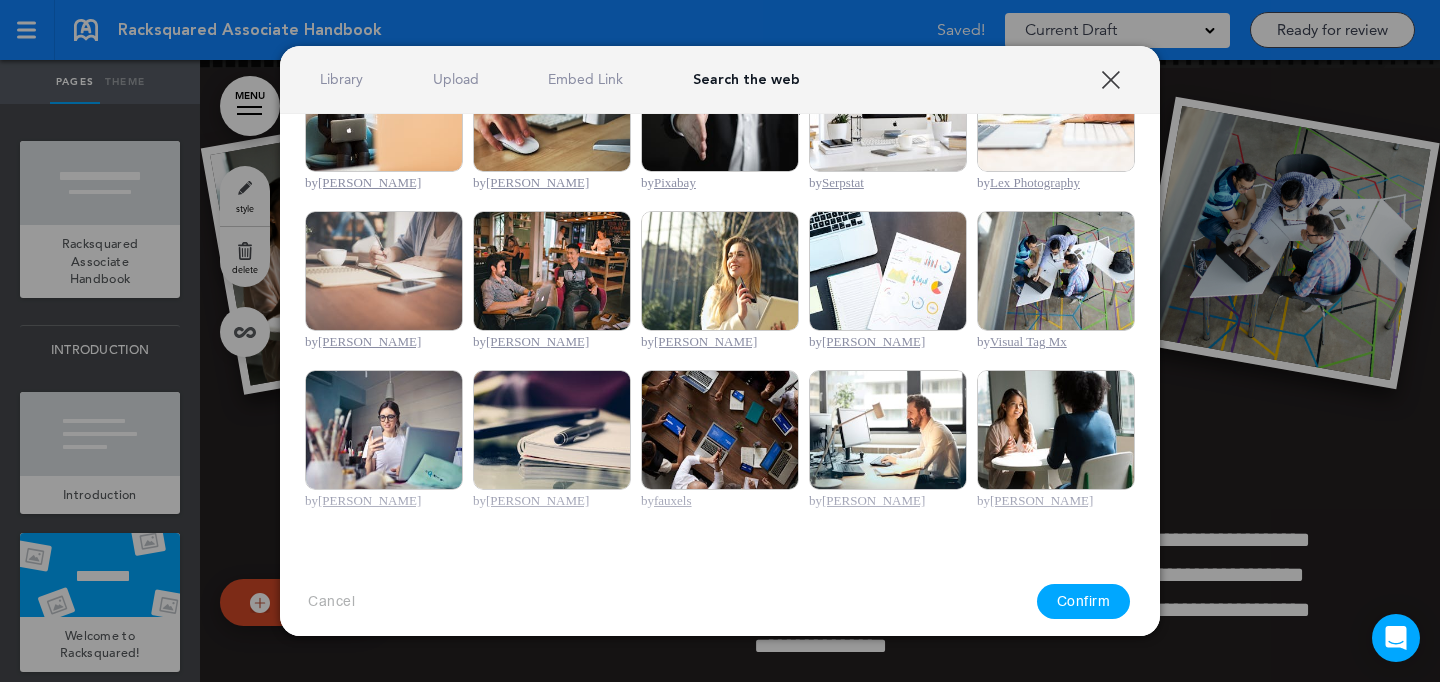 click at bounding box center (552, 430) 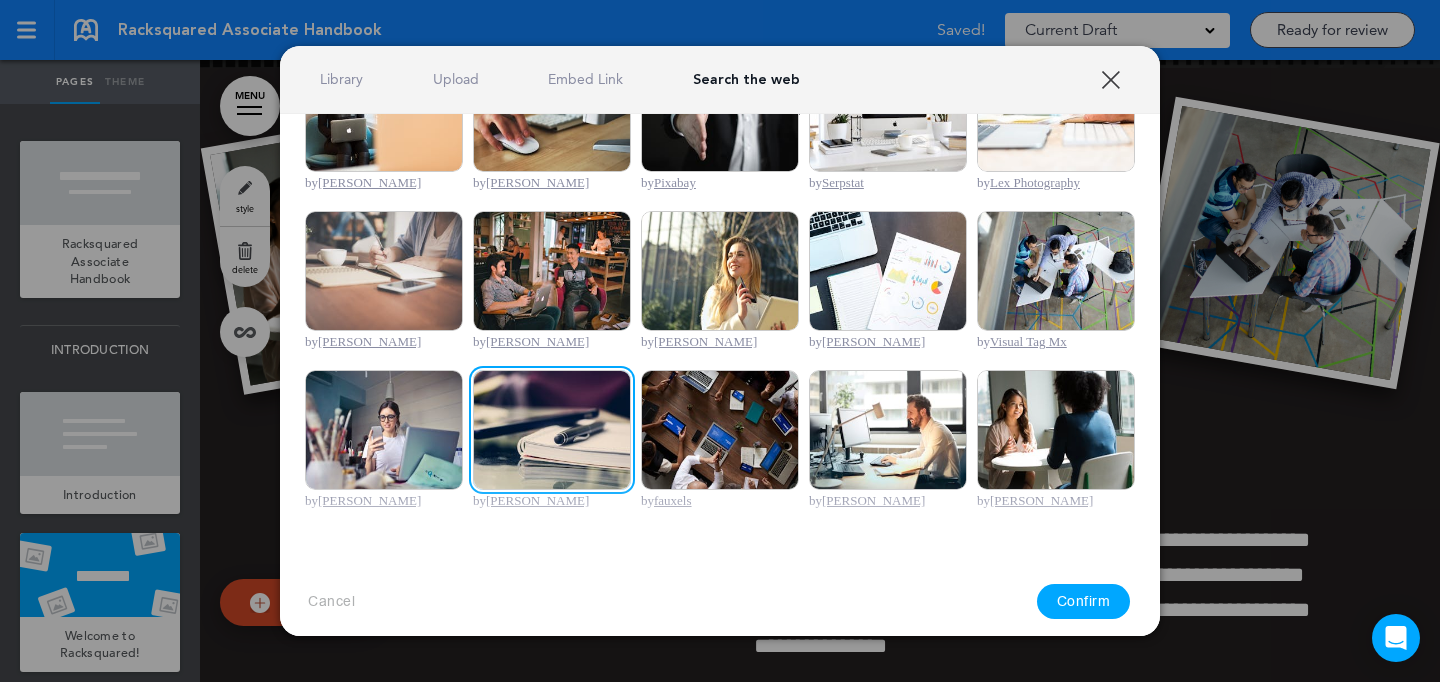 click on "Confirm" at bounding box center (1084, 601) 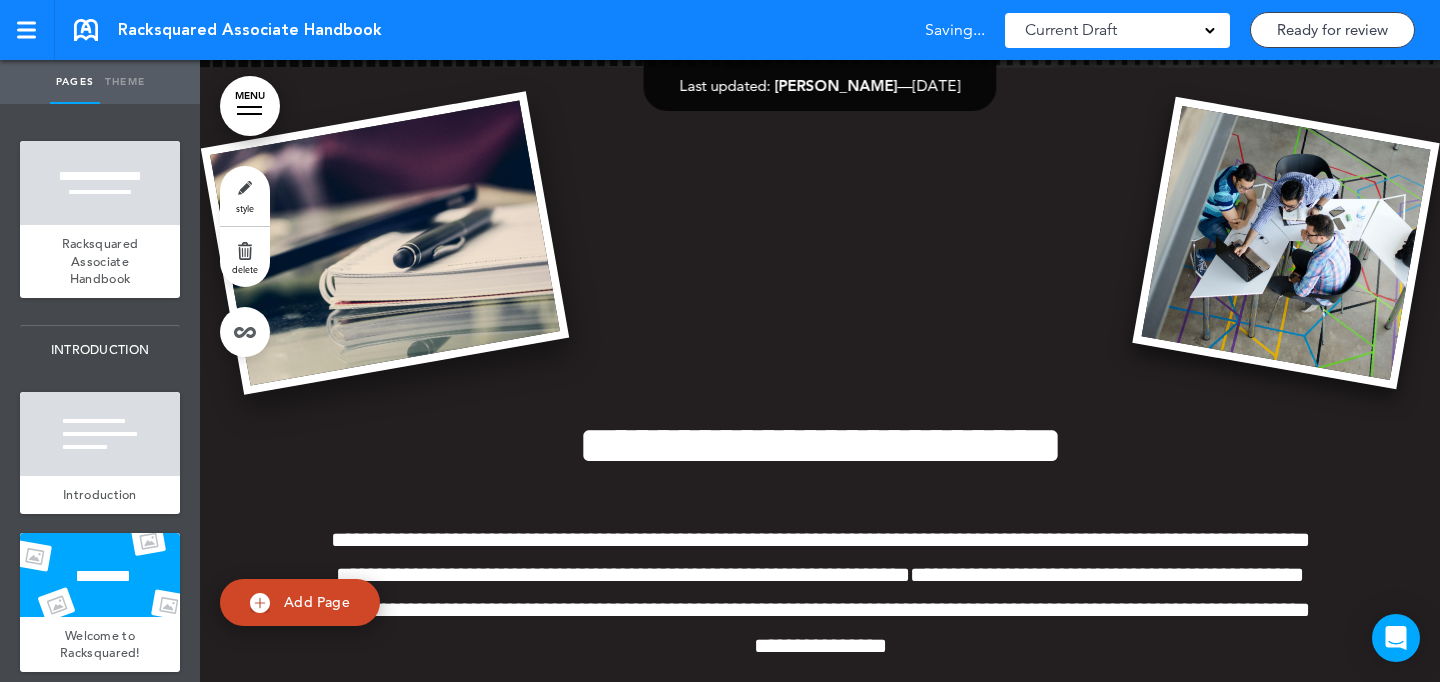 click at bounding box center (385, 243) 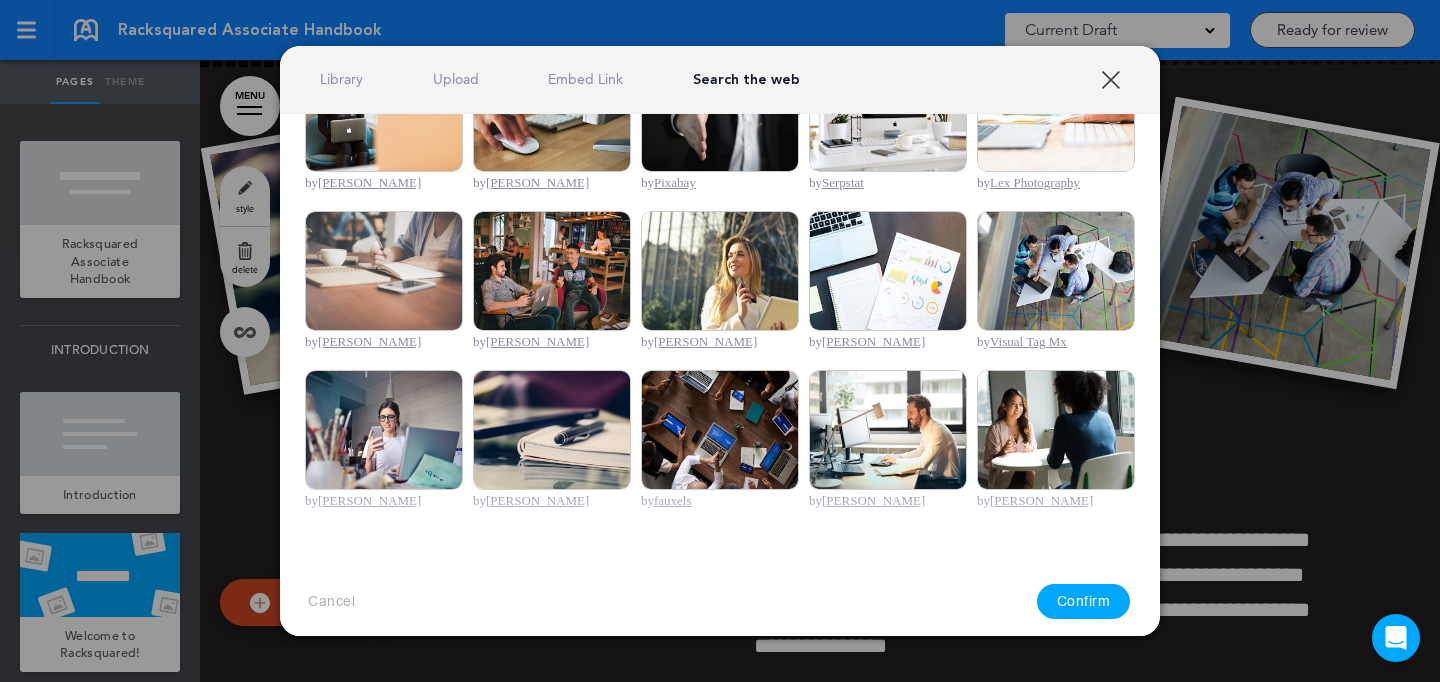 scroll, scrollTop: 0, scrollLeft: 0, axis: both 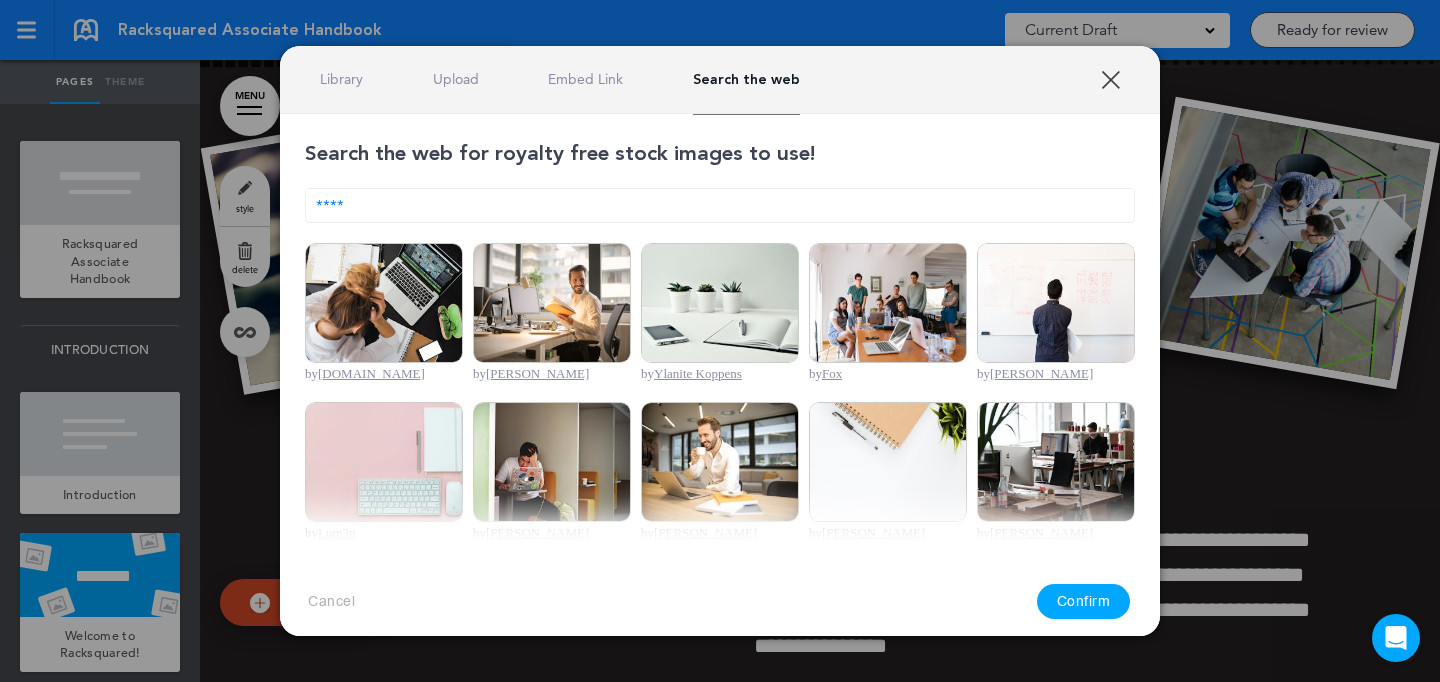 click on "Search the web for royalty free stock images to use!
****
by  energepic.com
by  Andrea Piacquadio
by  Ylanite Koppens
by  Fox
by  Christina Morillo
by  Lum3n
by  Tim Gouw
by  Andrea Piacquadio
by  Tirachard Kumtanom
by  Marc Mueller
by  Jopwell
by  Yury Kim" at bounding box center [720, 718] 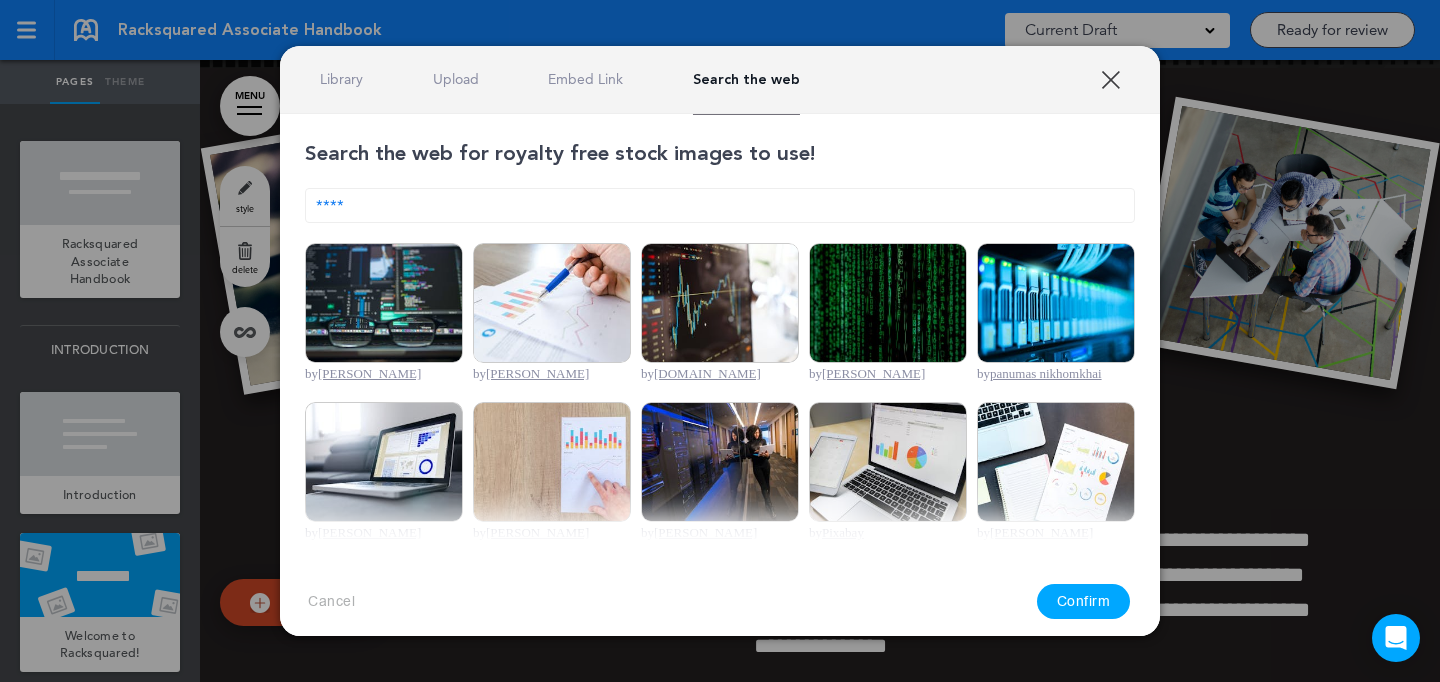 type on "****" 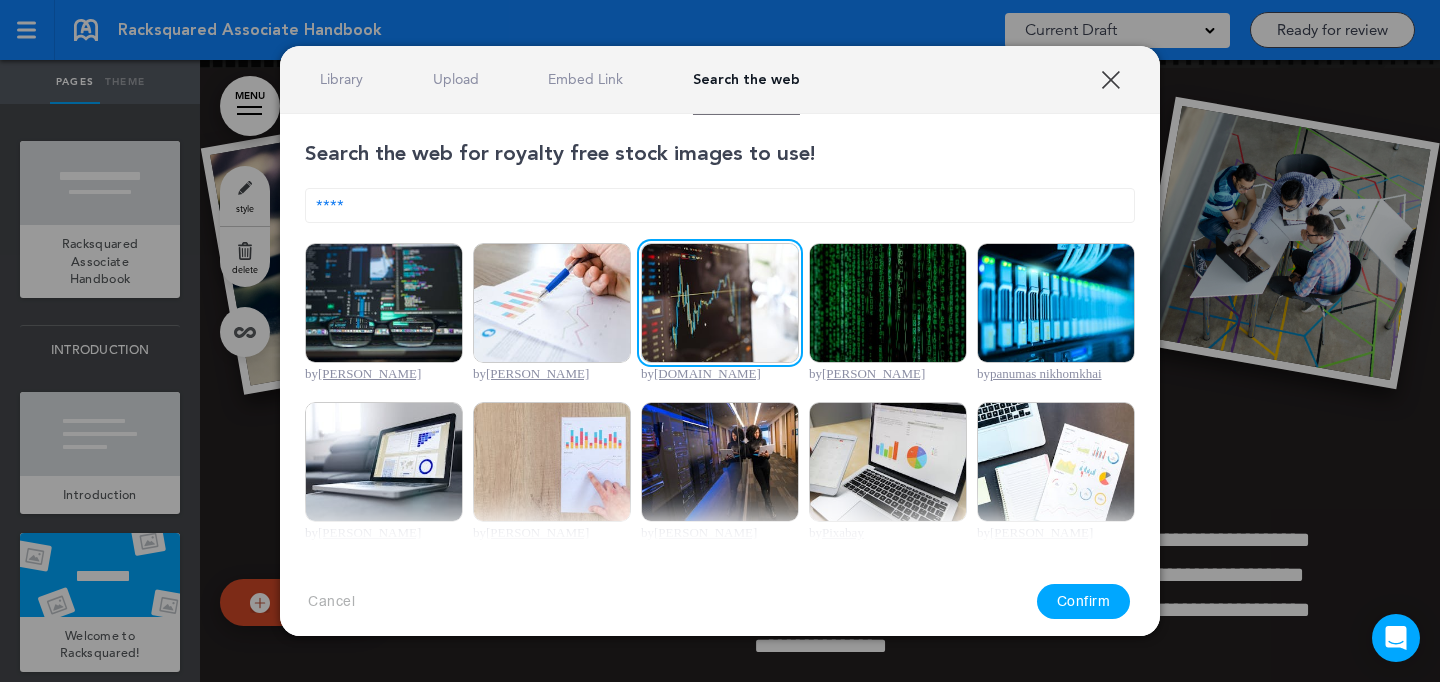 click on "Confirm" at bounding box center [1084, 601] 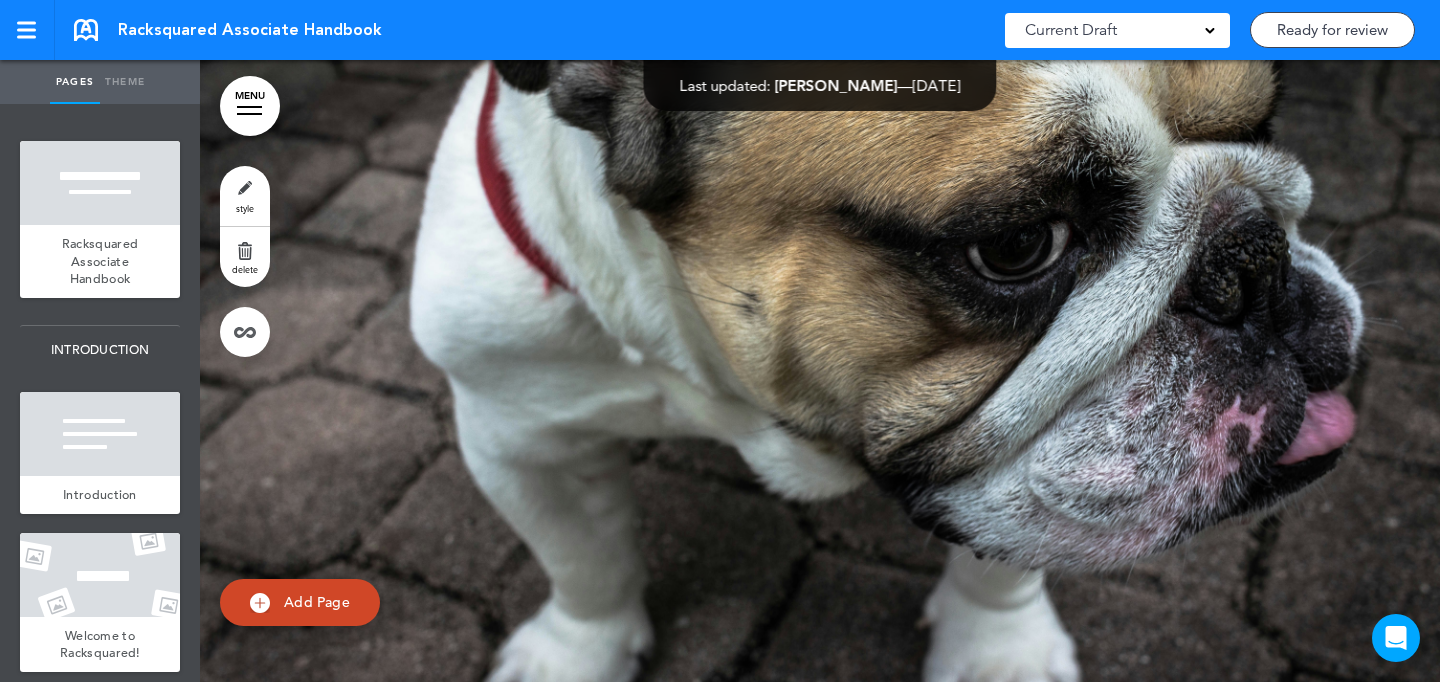 scroll, scrollTop: 6384, scrollLeft: 0, axis: vertical 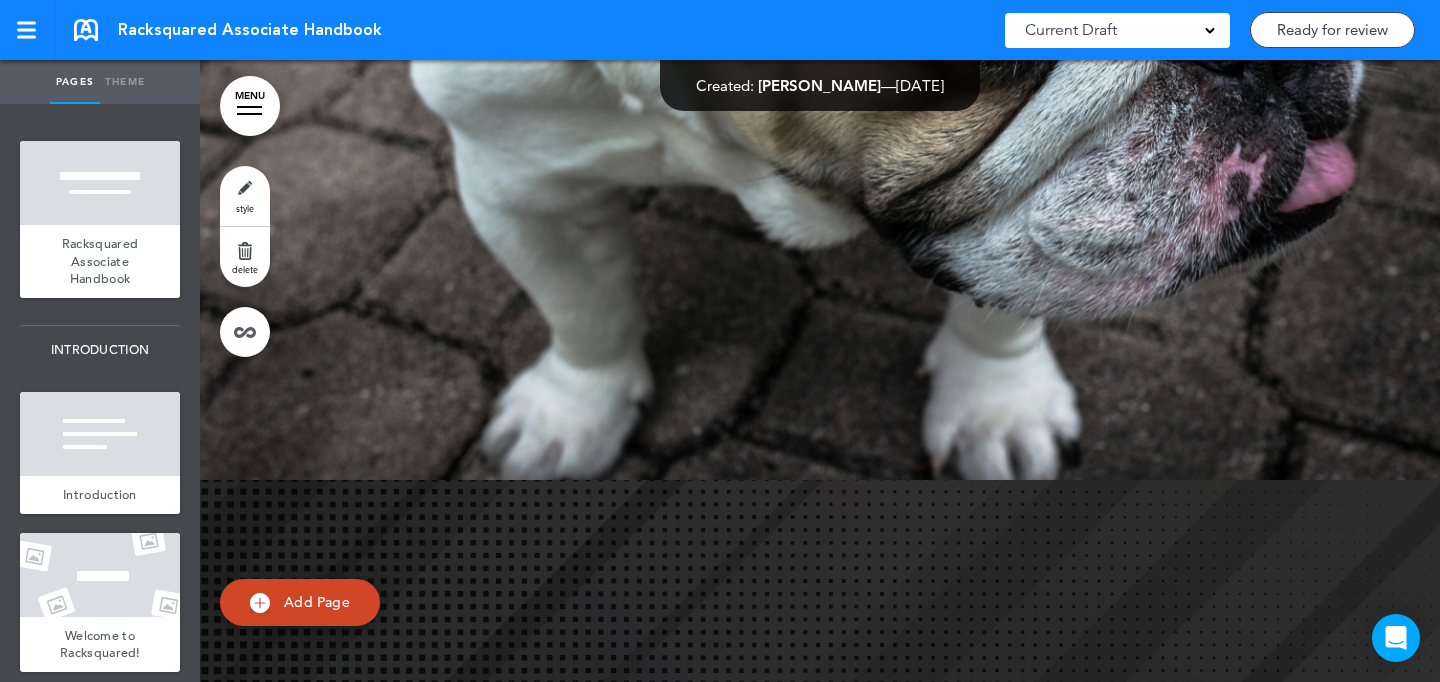 click on "style" at bounding box center [245, 196] 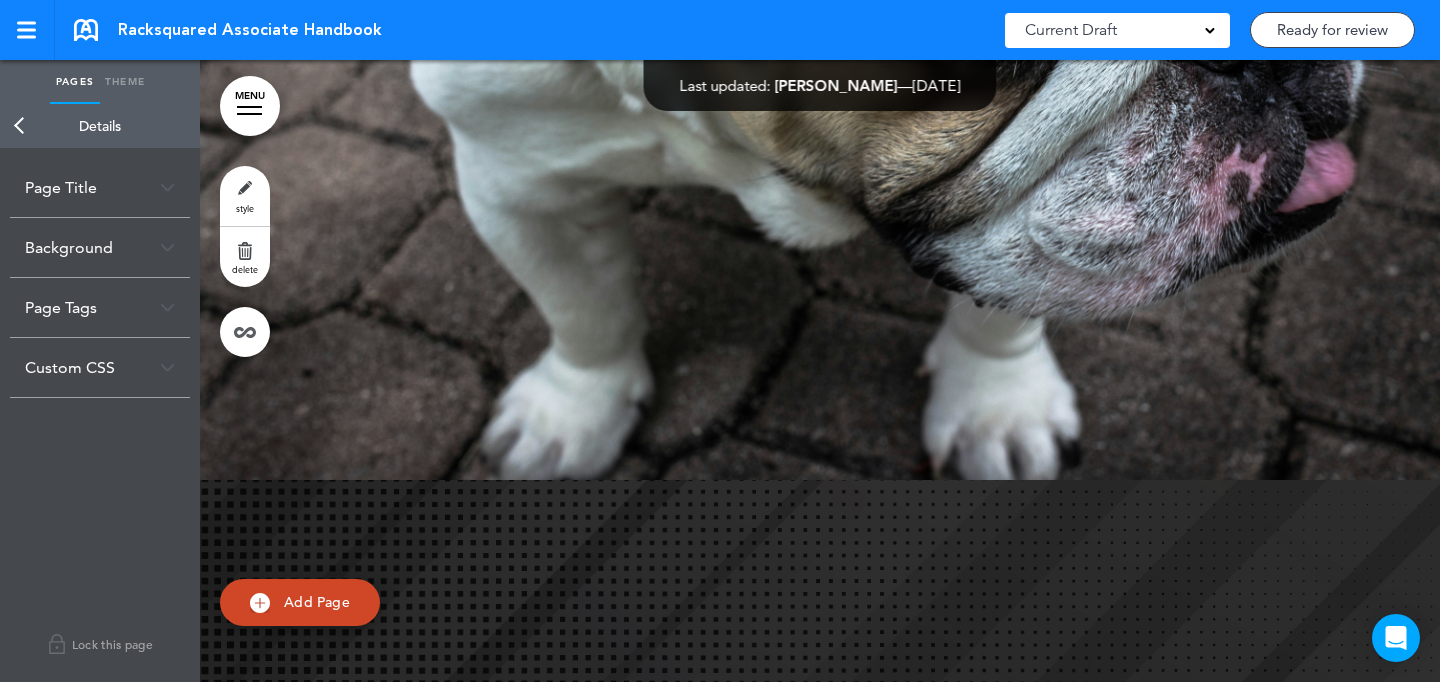 click on "Background" at bounding box center (100, 247) 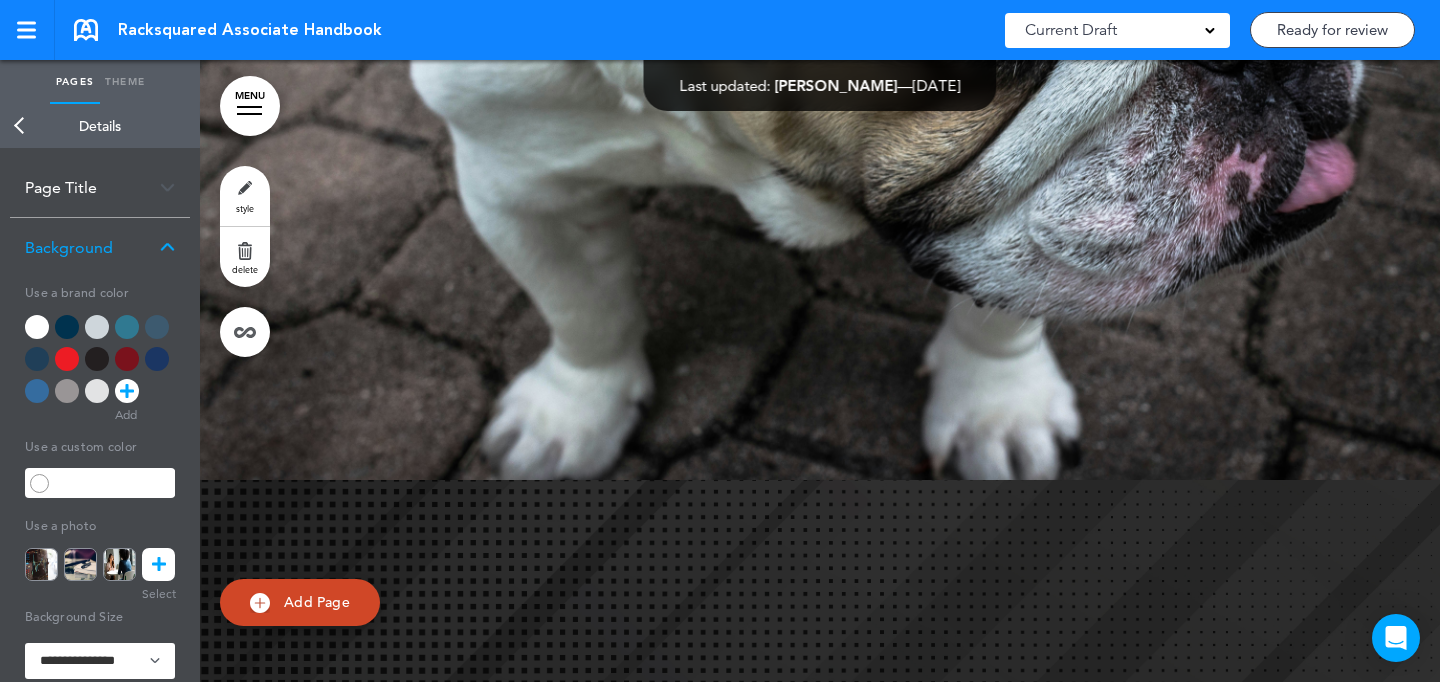 click on "style" at bounding box center [245, 196] 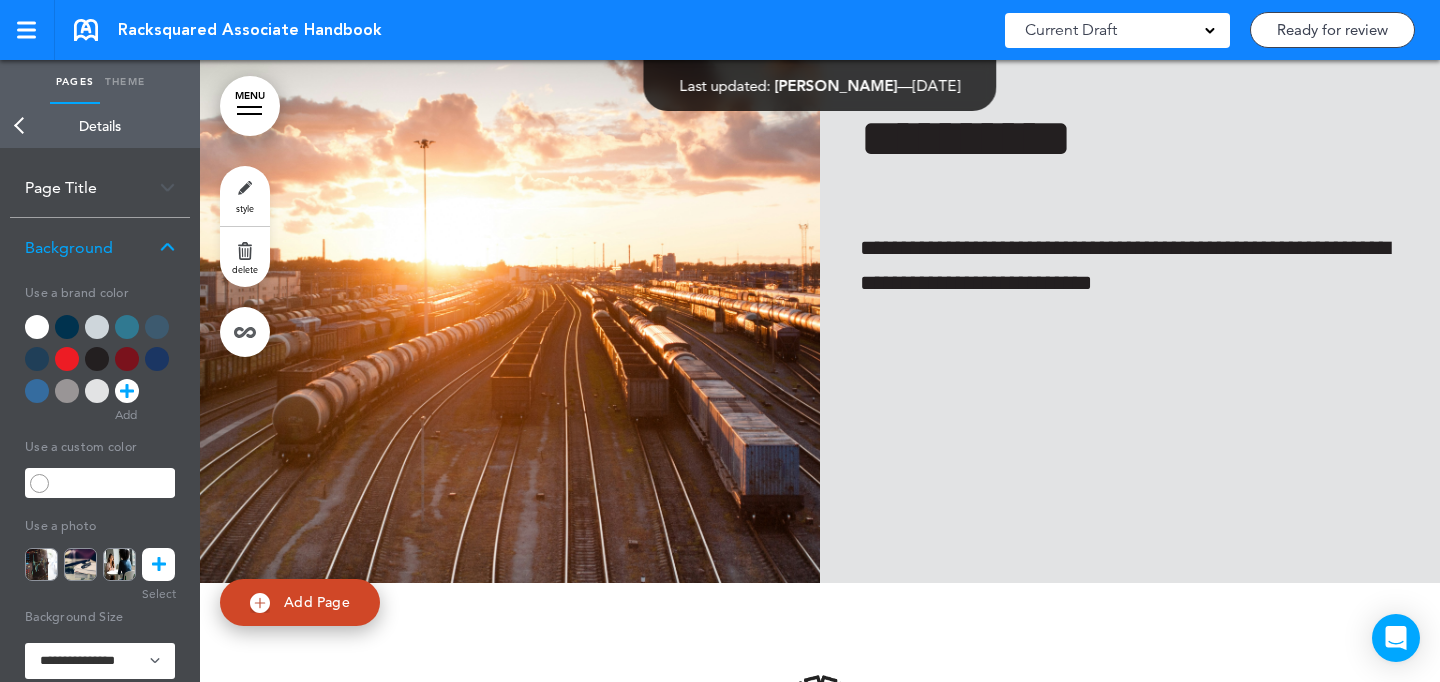 scroll, scrollTop: 13666, scrollLeft: 0, axis: vertical 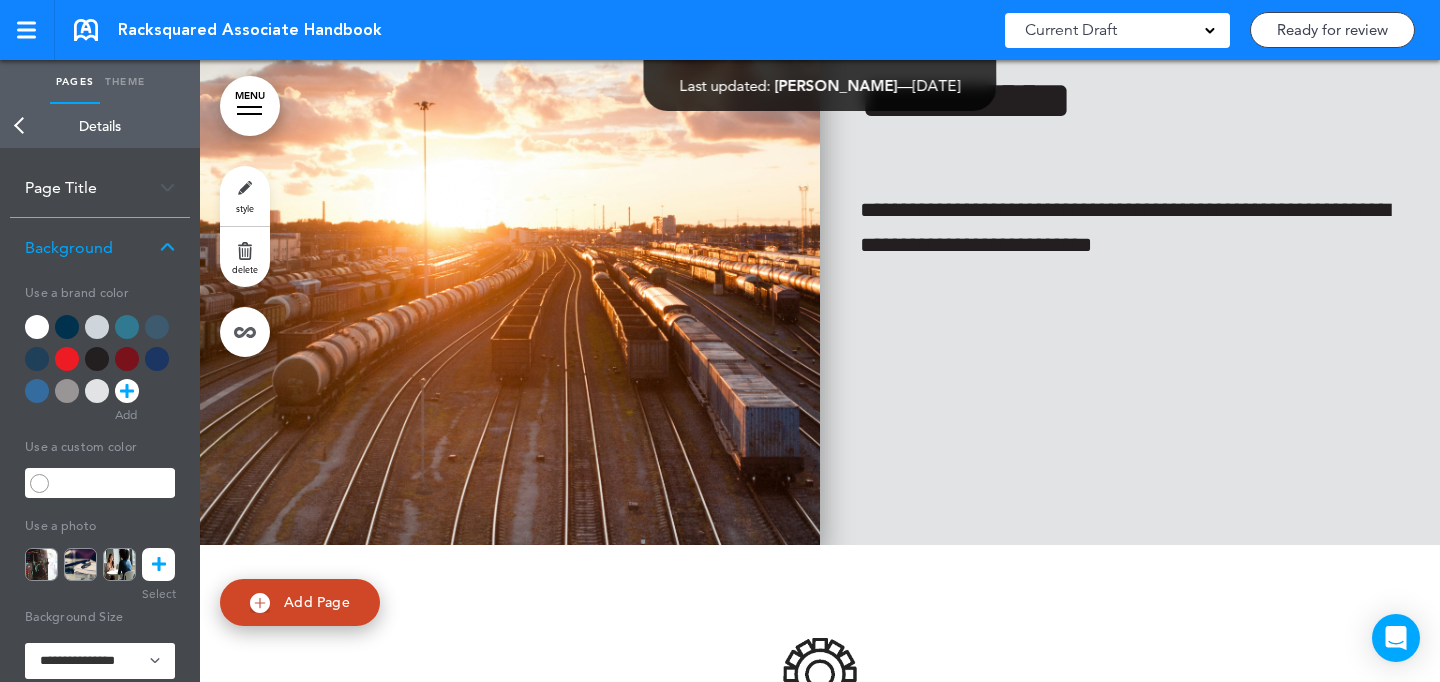click at bounding box center (510, 185) 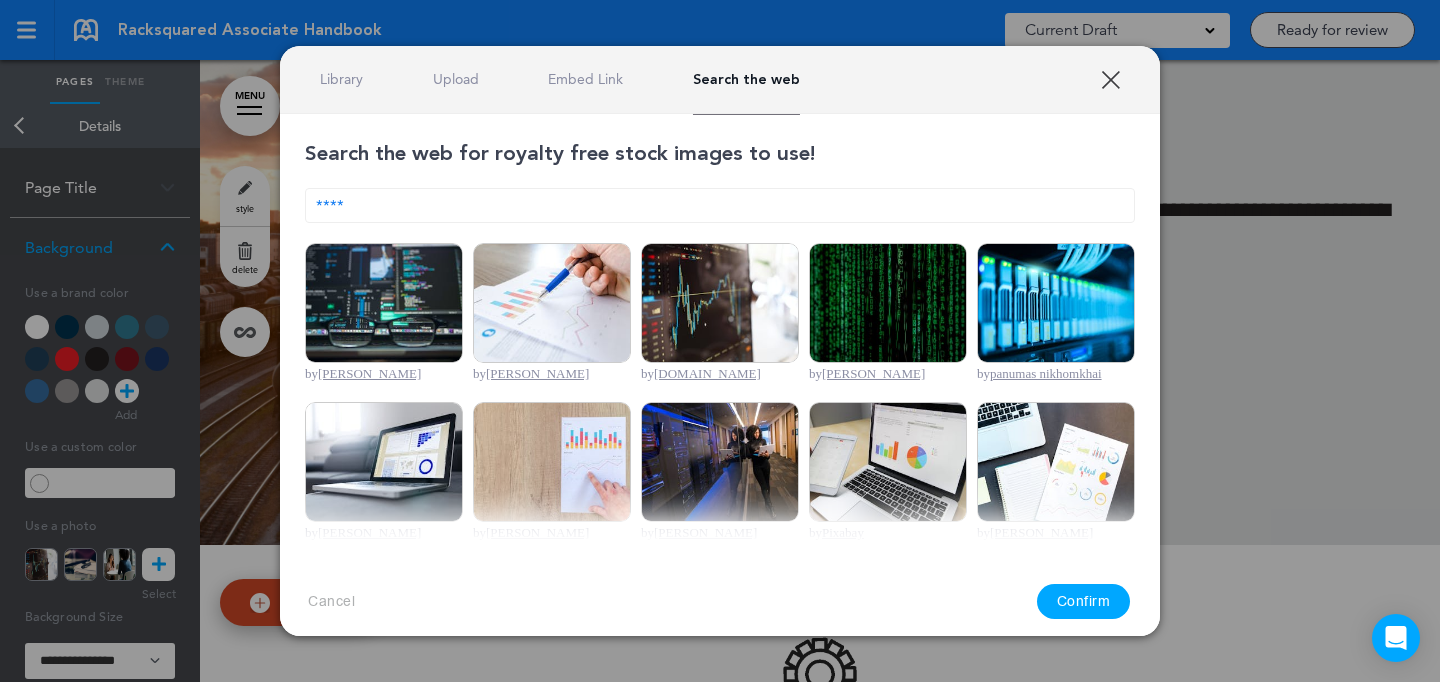 click at bounding box center [720, 341] 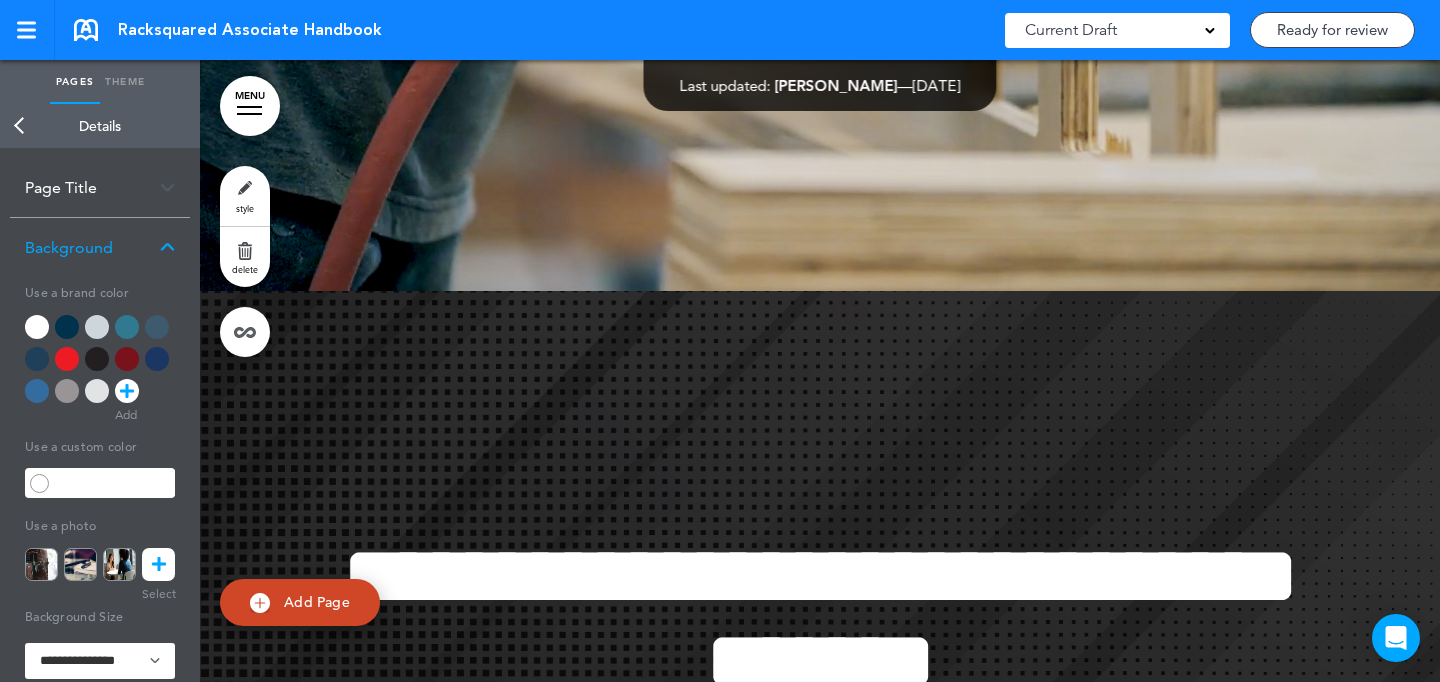 scroll, scrollTop: 17254, scrollLeft: 0, axis: vertical 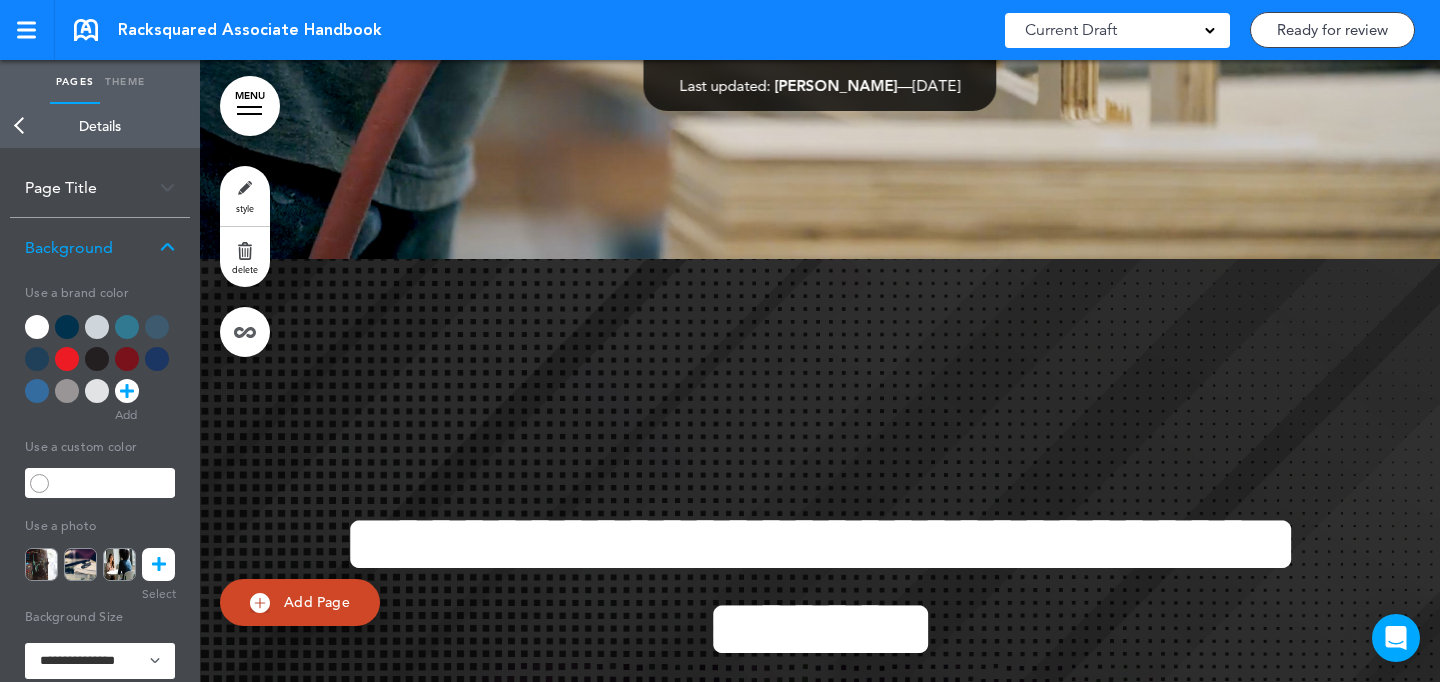 click on "style
delete" at bounding box center (245, 261) 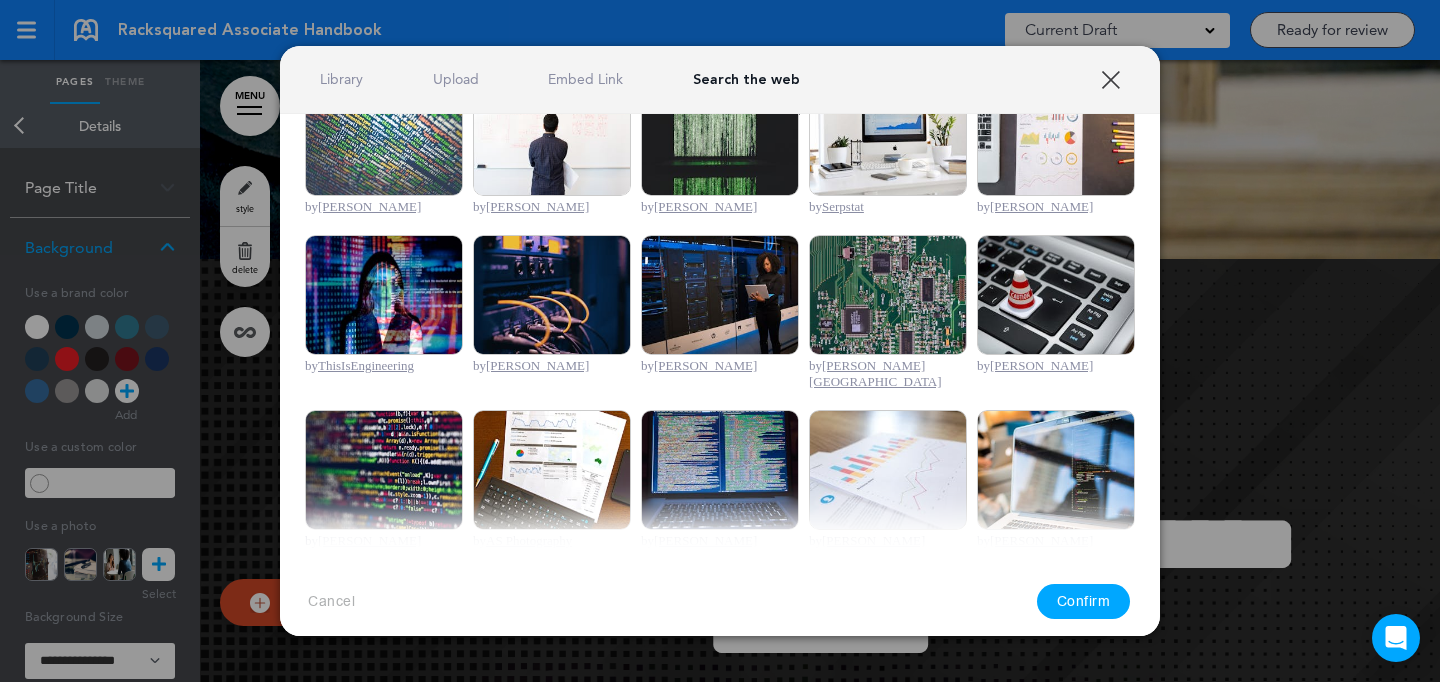 scroll, scrollTop: 511, scrollLeft: 0, axis: vertical 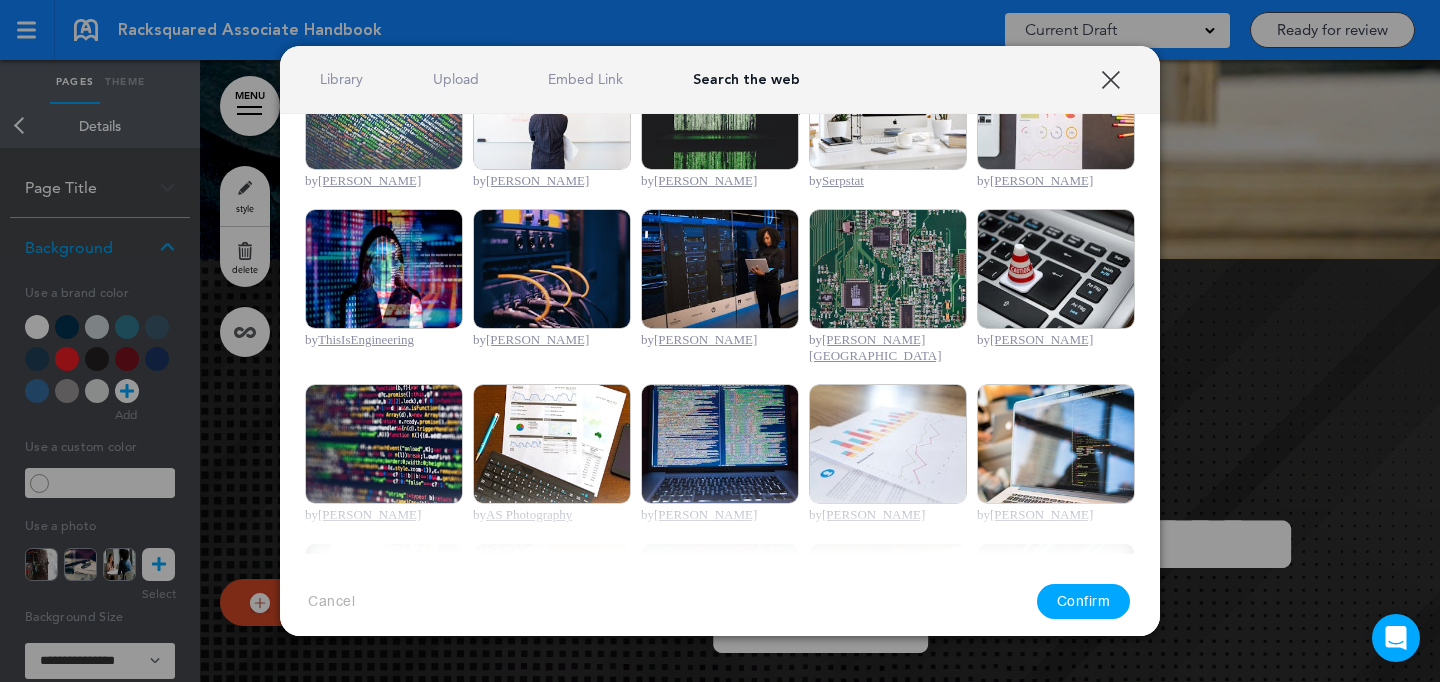 click at bounding box center (720, 269) 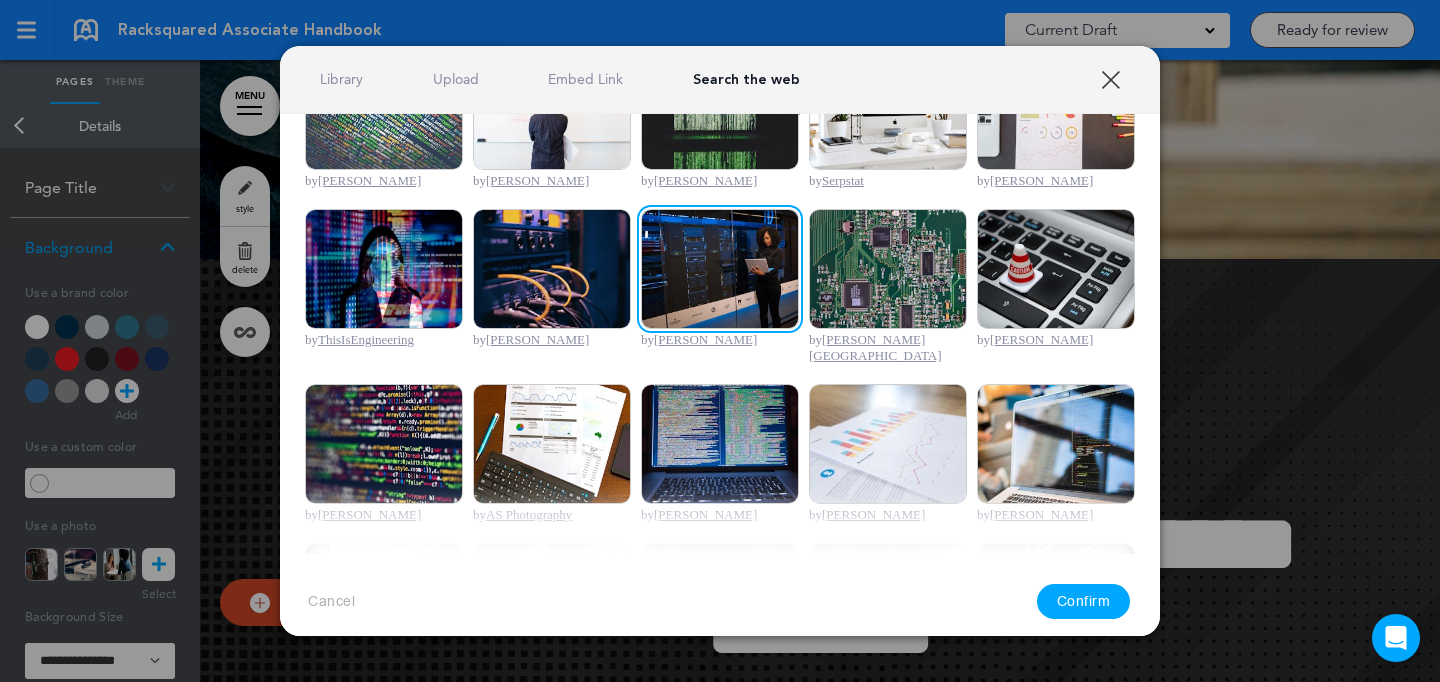 click on "Confirm" at bounding box center (1084, 601) 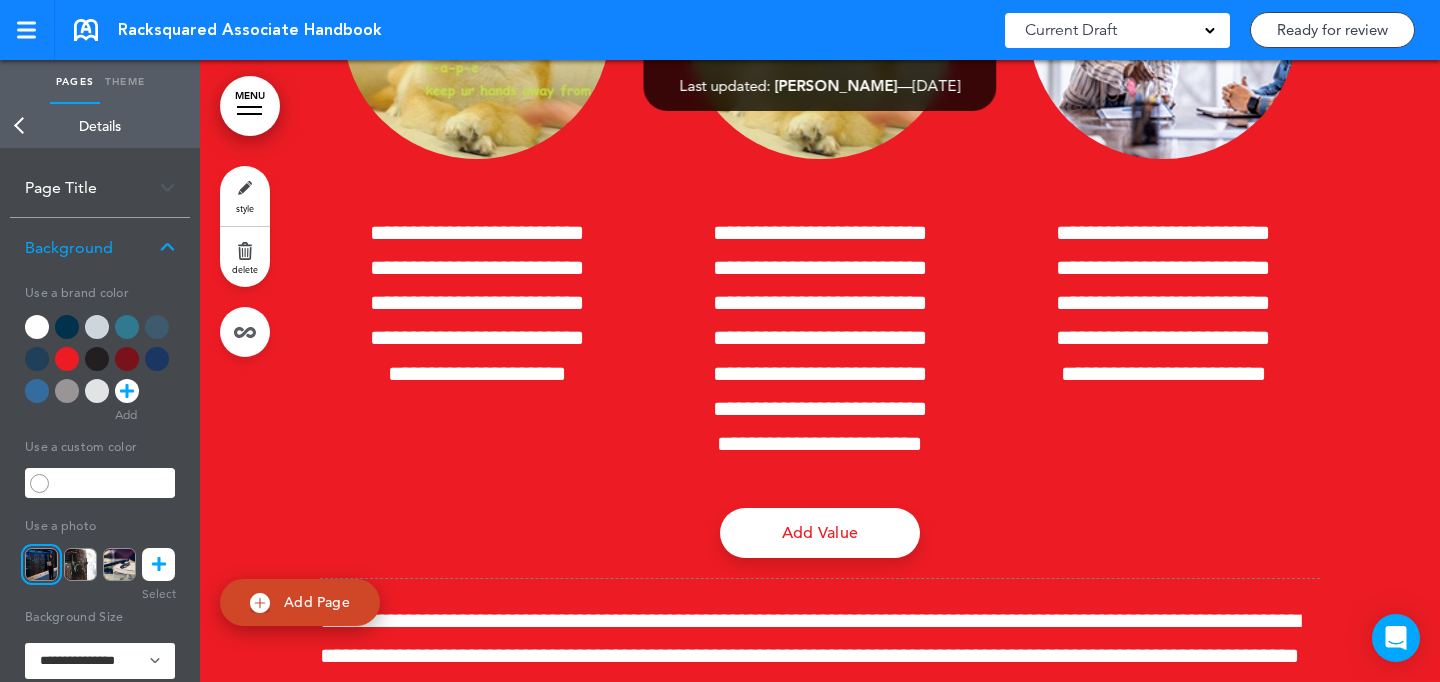 scroll, scrollTop: 21453, scrollLeft: 0, axis: vertical 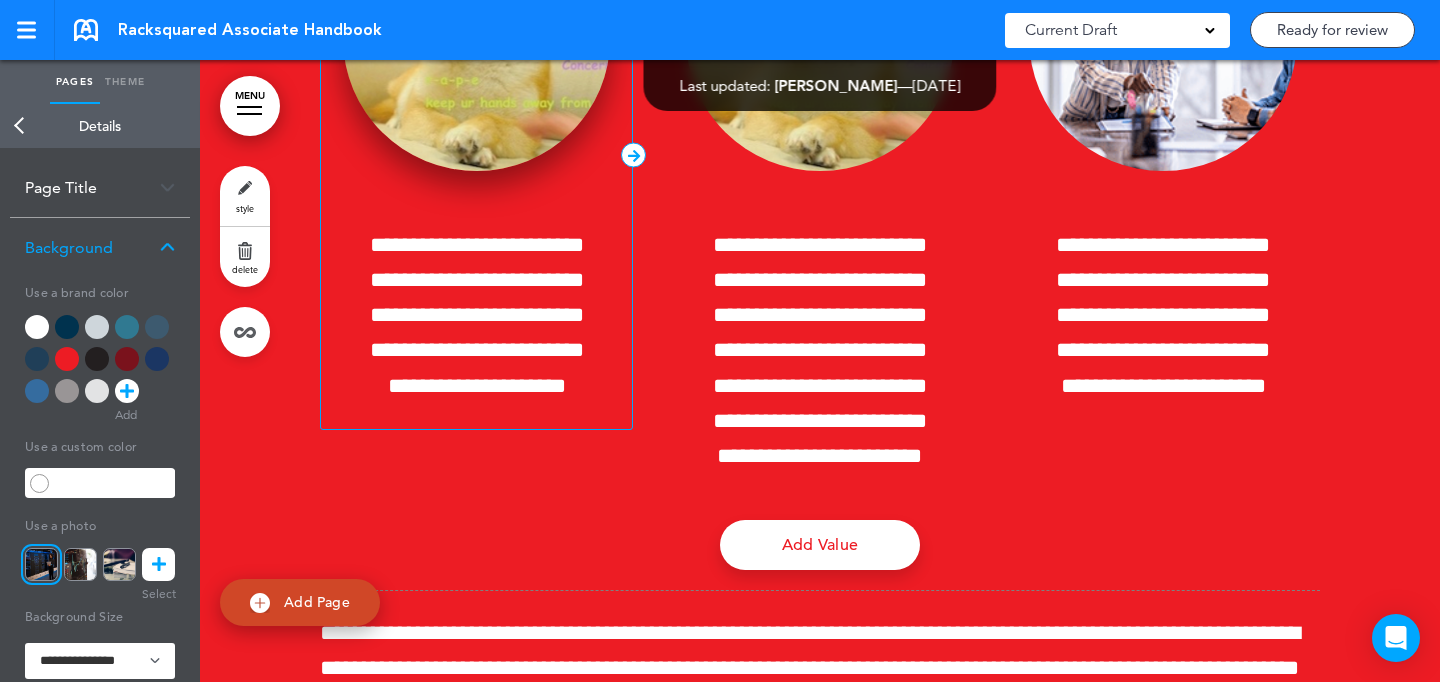 click at bounding box center (477, 38) 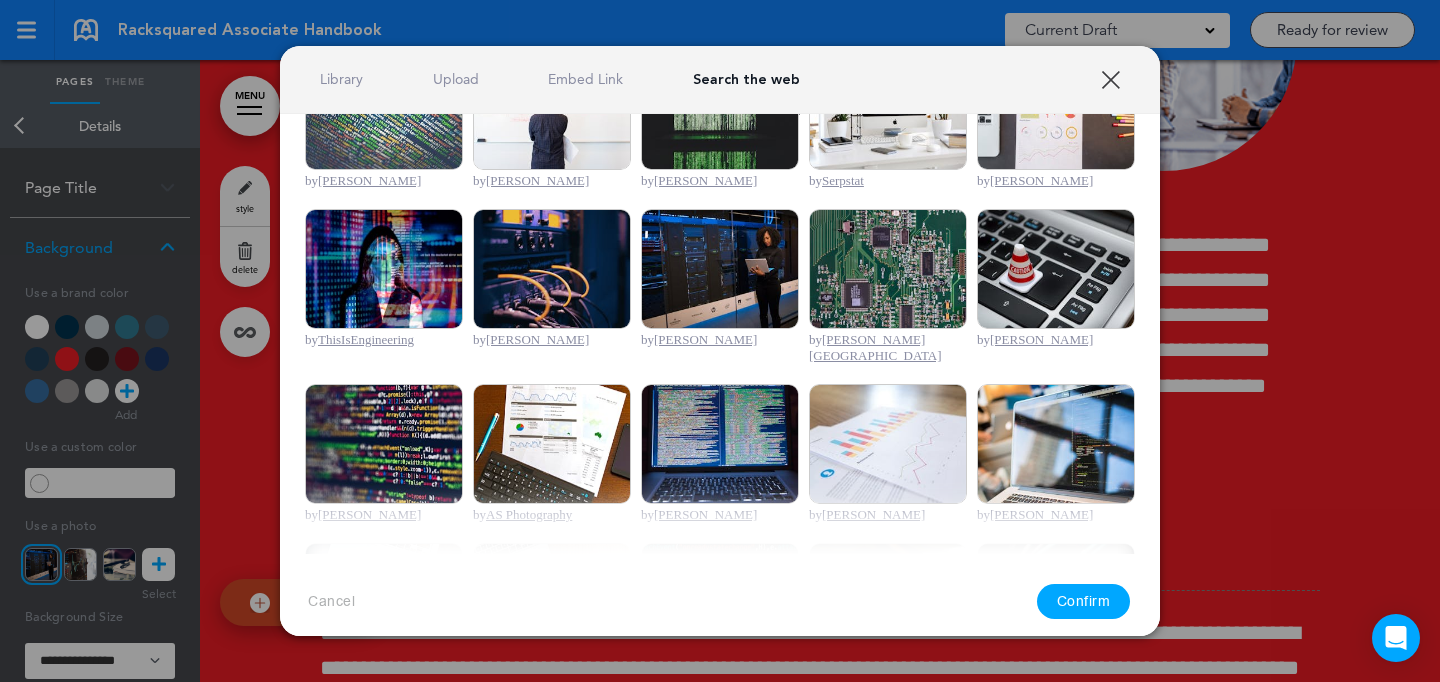 click at bounding box center (720, 341) 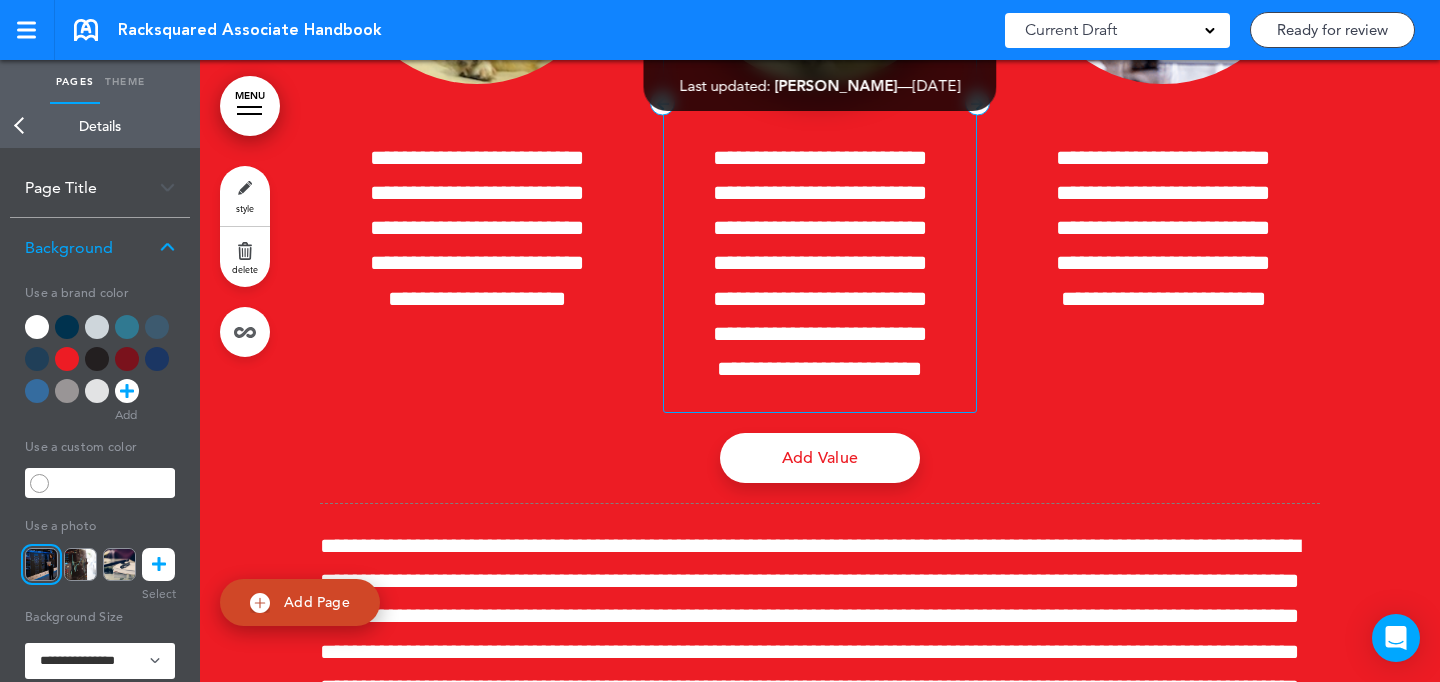 scroll, scrollTop: 21476, scrollLeft: 0, axis: vertical 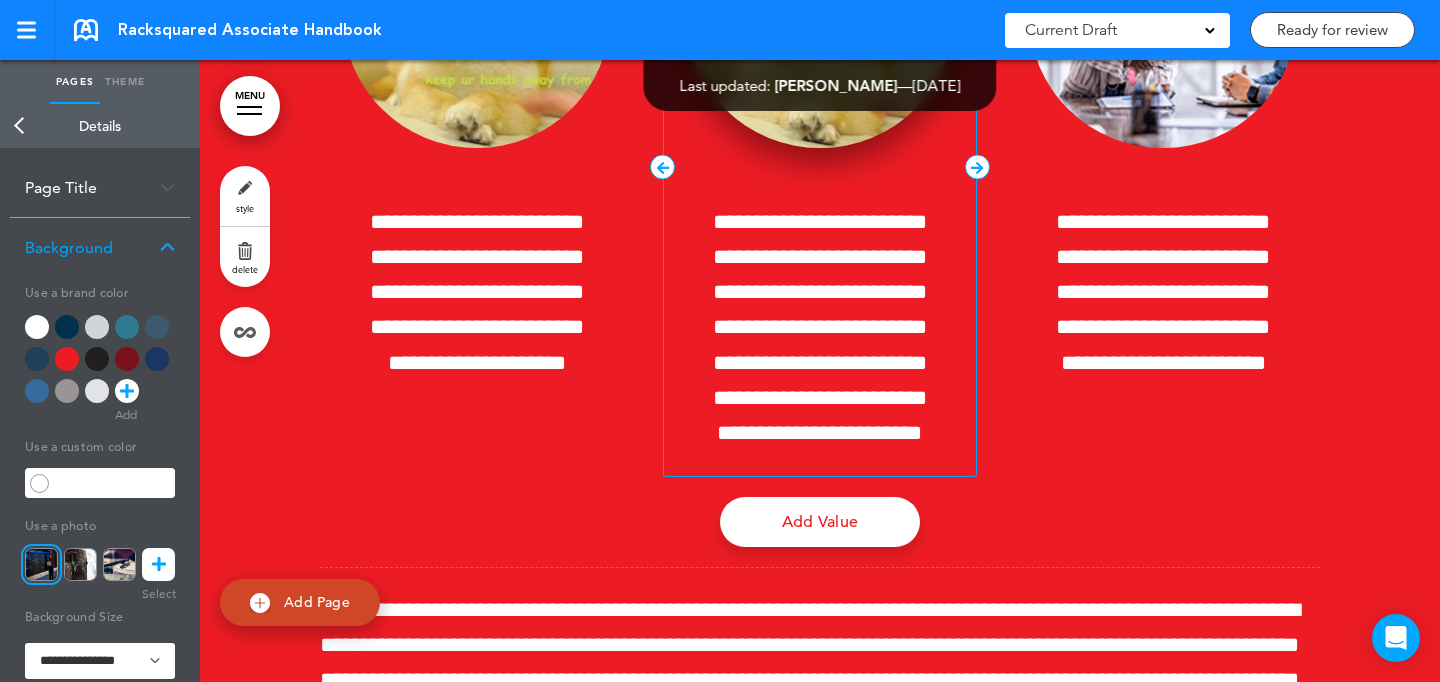 click at bounding box center [820, 15] 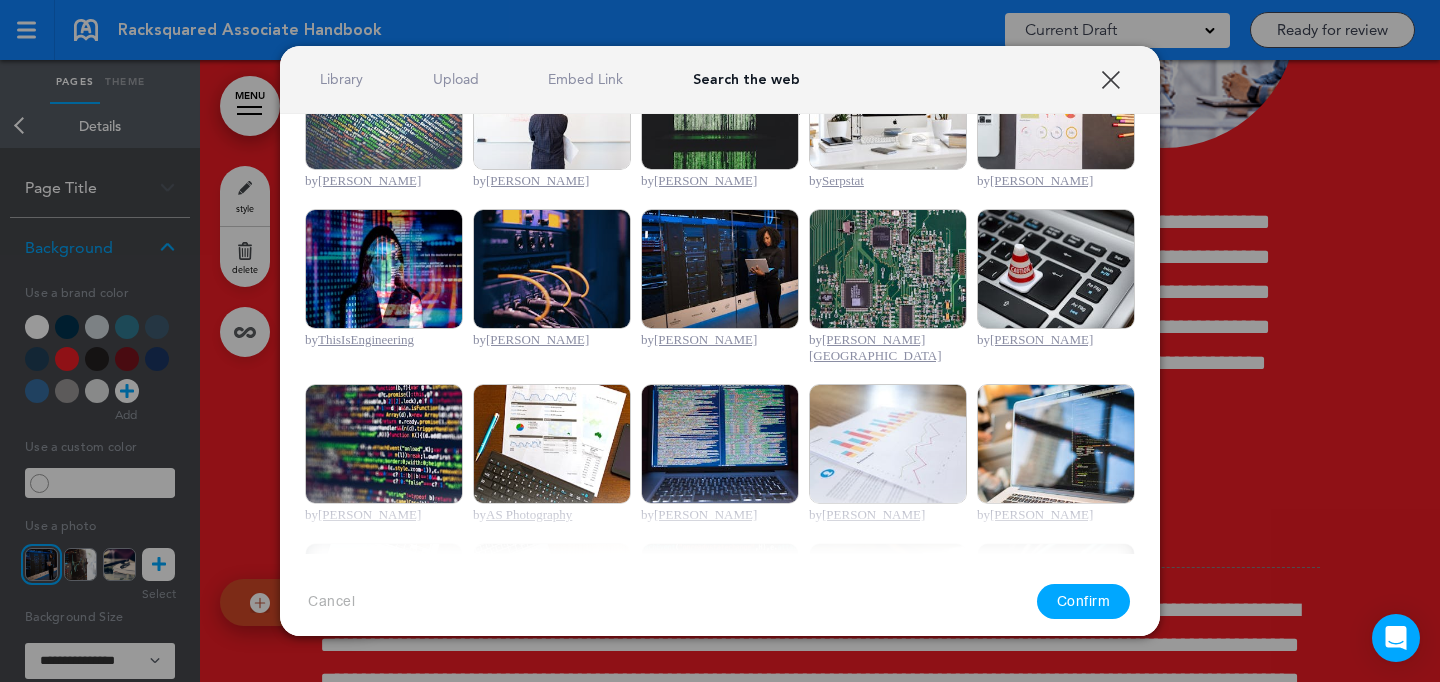 click at bounding box center [1056, 444] 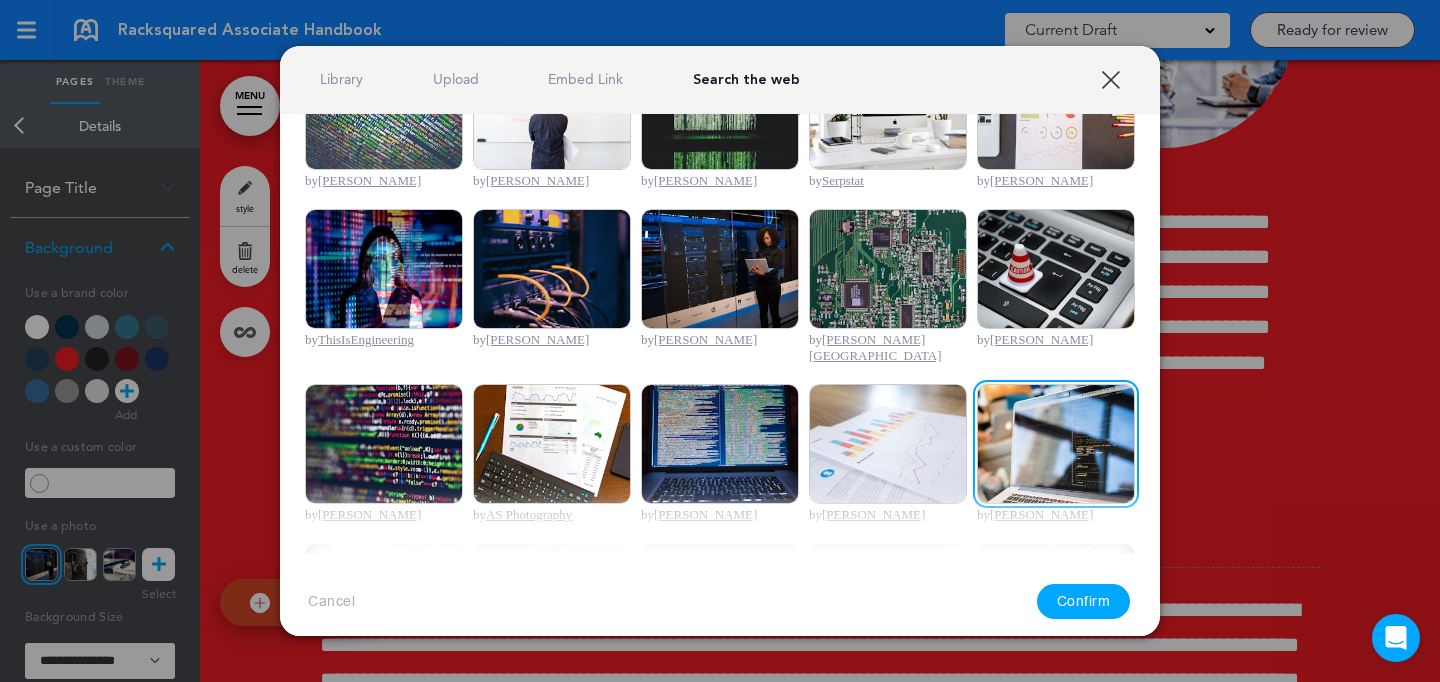 click on "Confirm" at bounding box center [1084, 601] 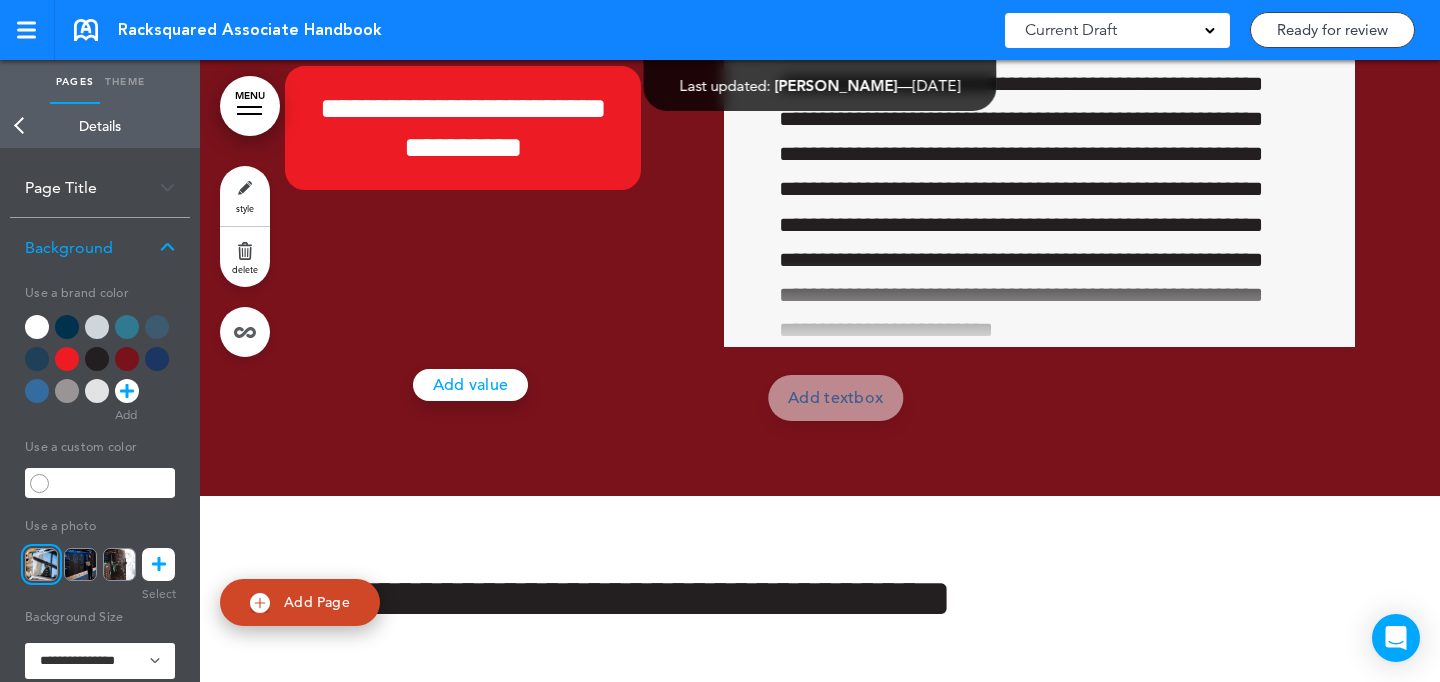 scroll, scrollTop: 31467, scrollLeft: 0, axis: vertical 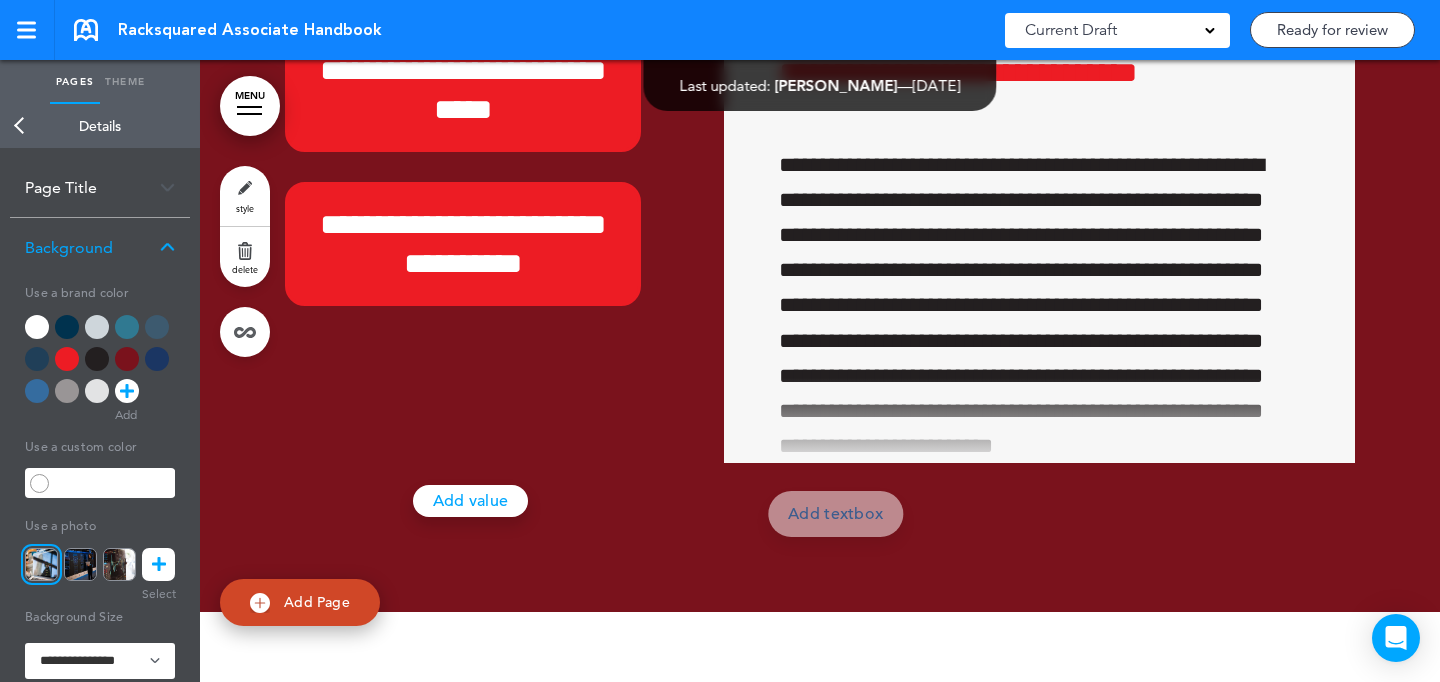 click on "style" at bounding box center [245, 196] 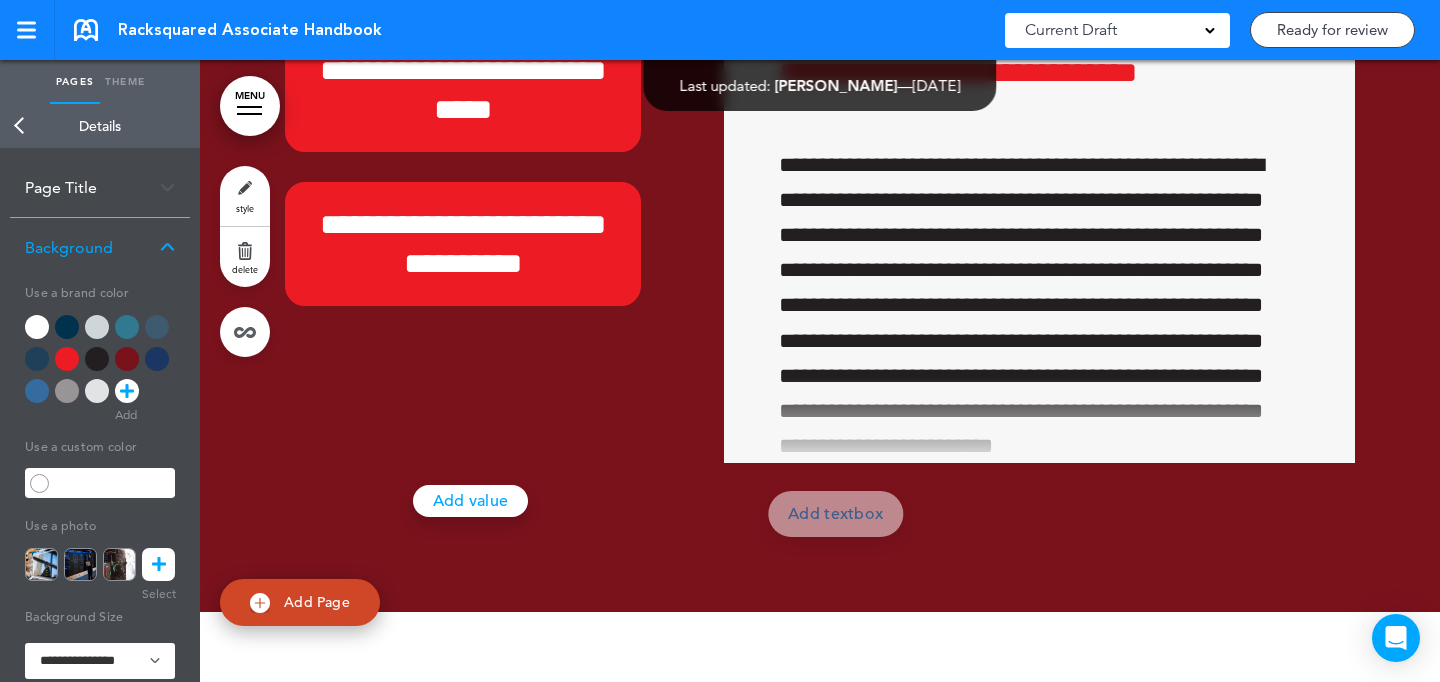 click at bounding box center (159, 564) 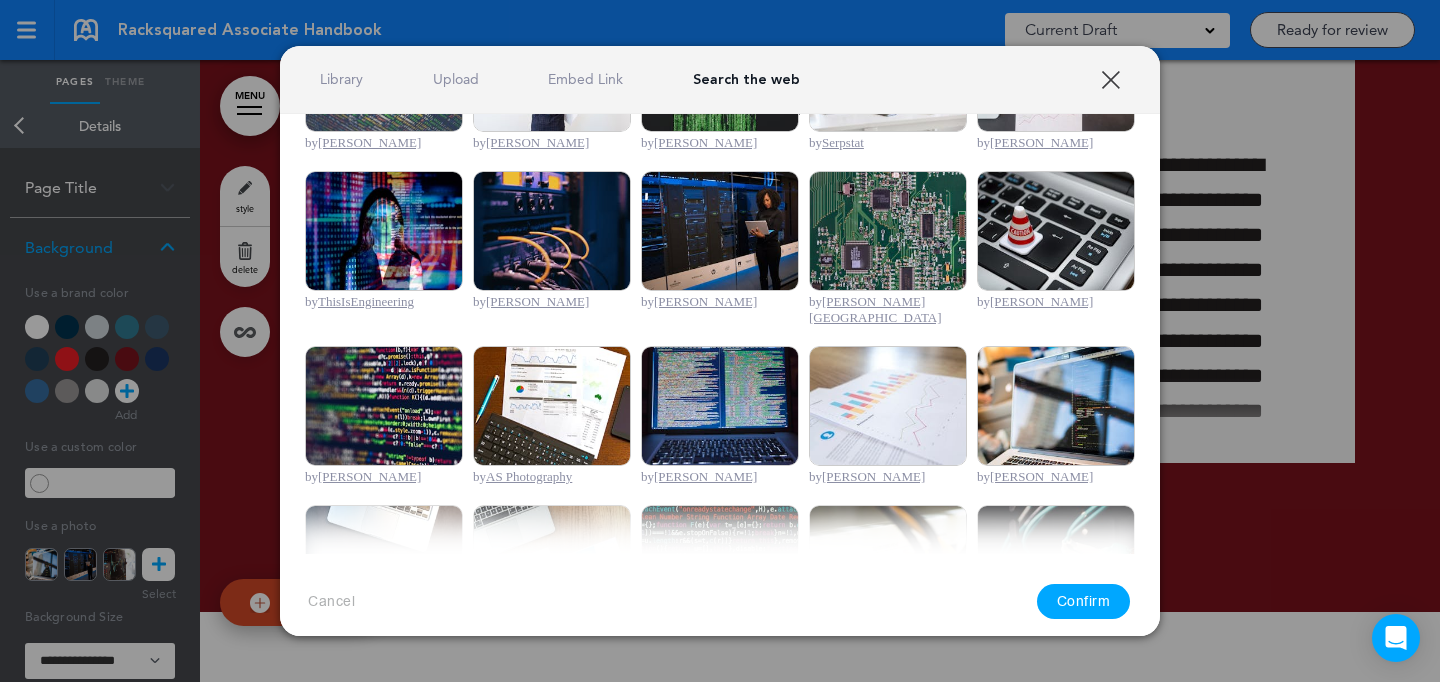 scroll, scrollTop: 553, scrollLeft: 0, axis: vertical 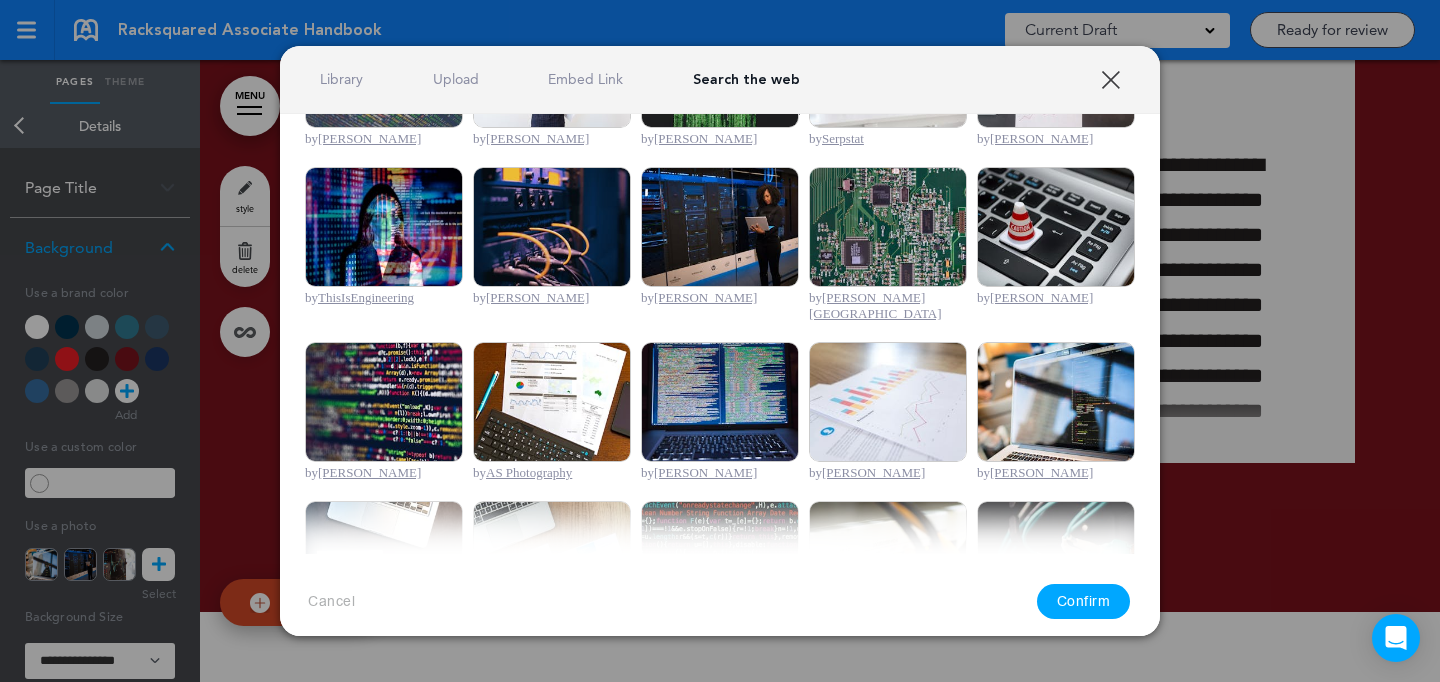 click at bounding box center (552, 227) 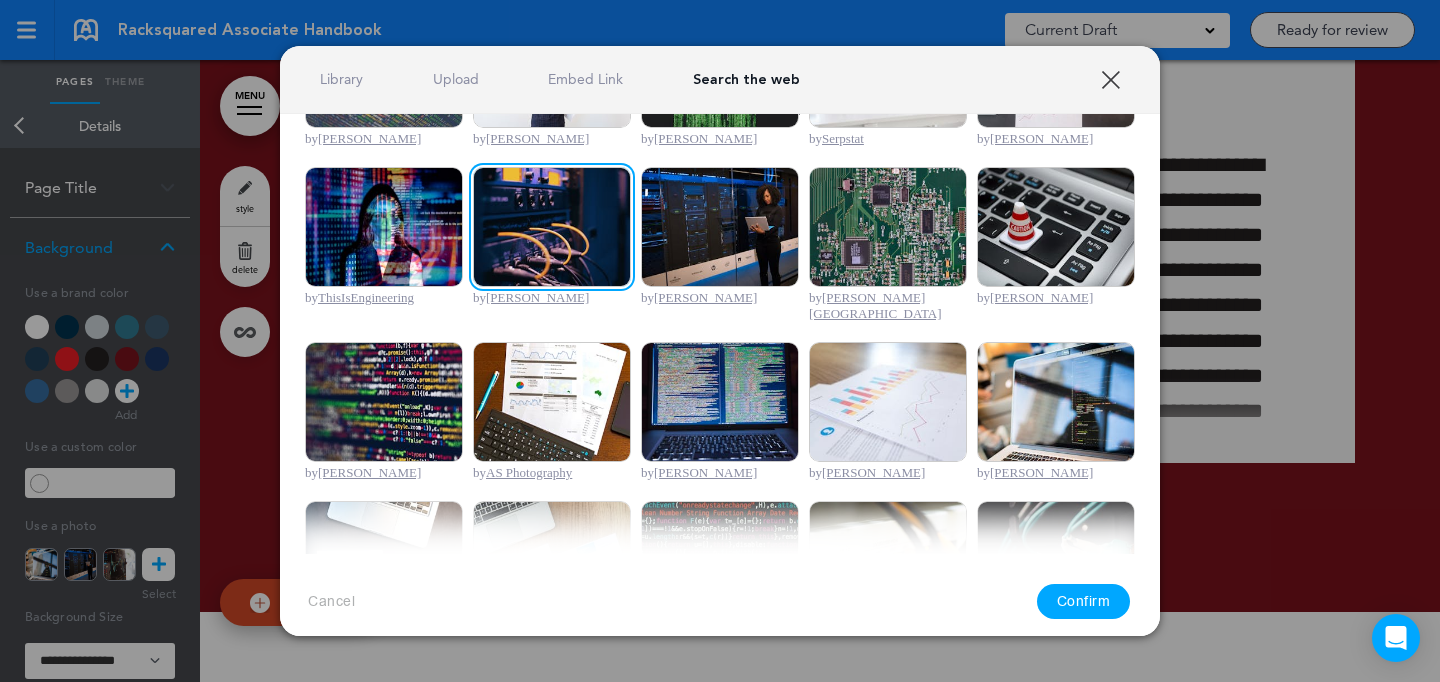 click at bounding box center [384, 227] 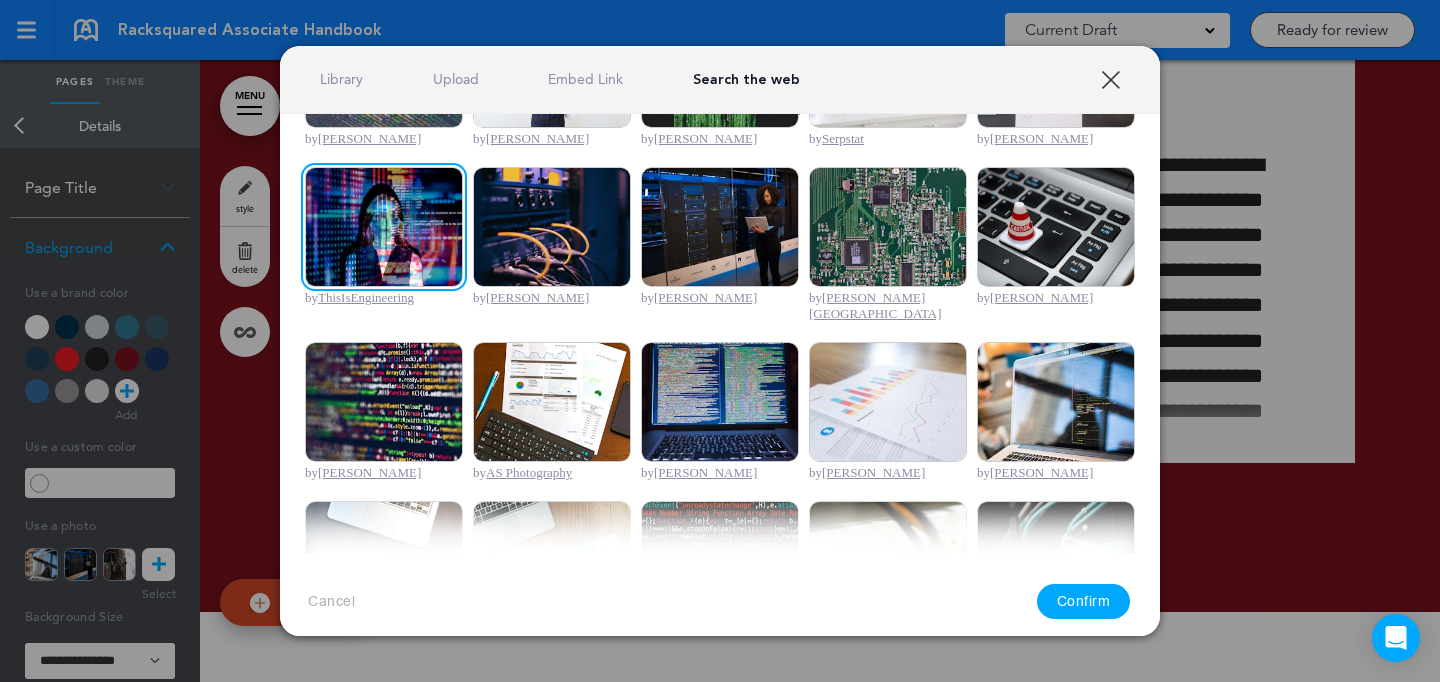 click on "Confirm" at bounding box center (1084, 601) 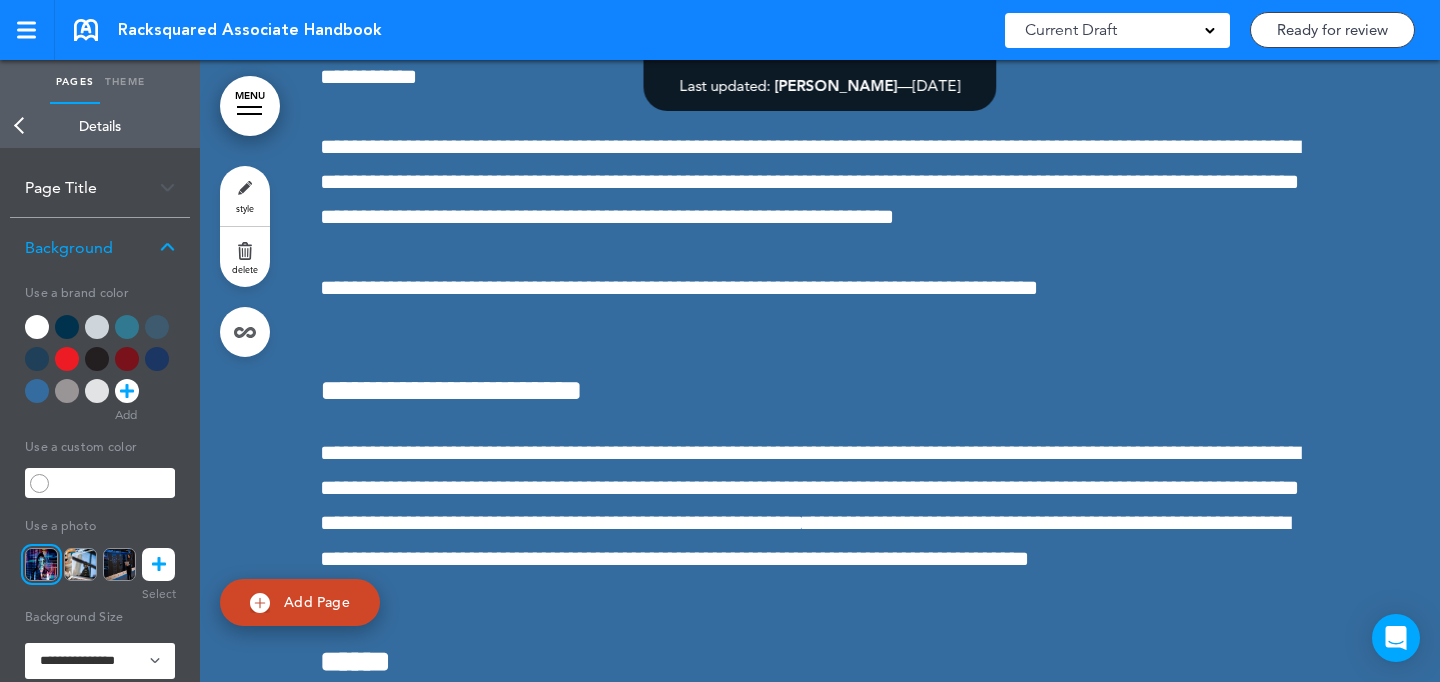 scroll, scrollTop: 34625, scrollLeft: 0, axis: vertical 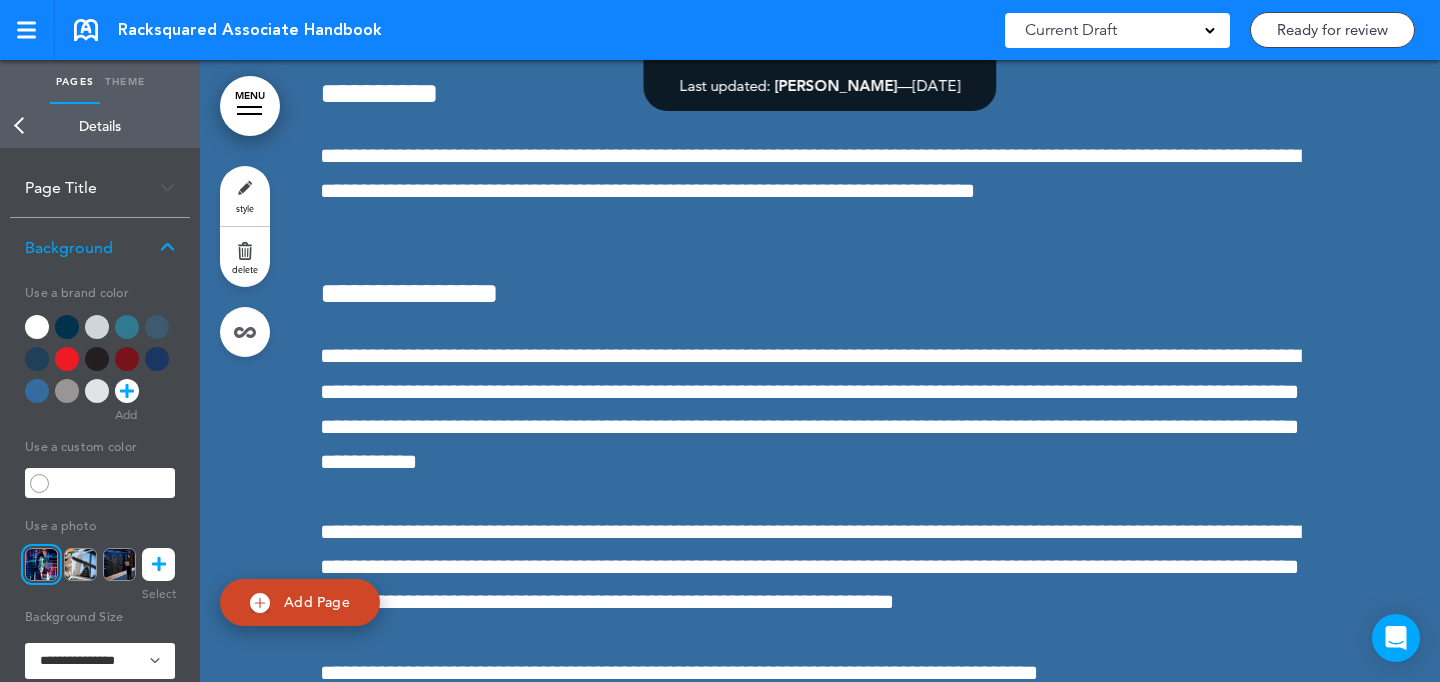 click at bounding box center (158, 564) 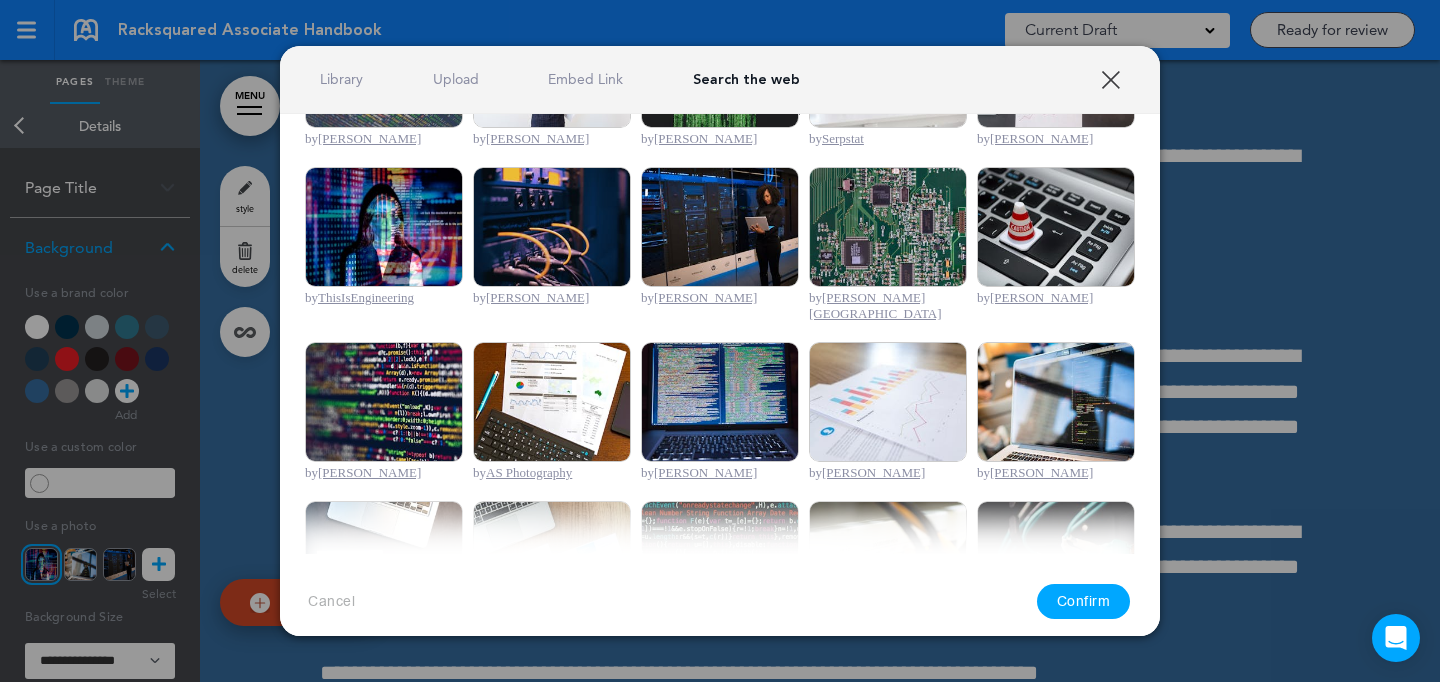 click at bounding box center [552, 227] 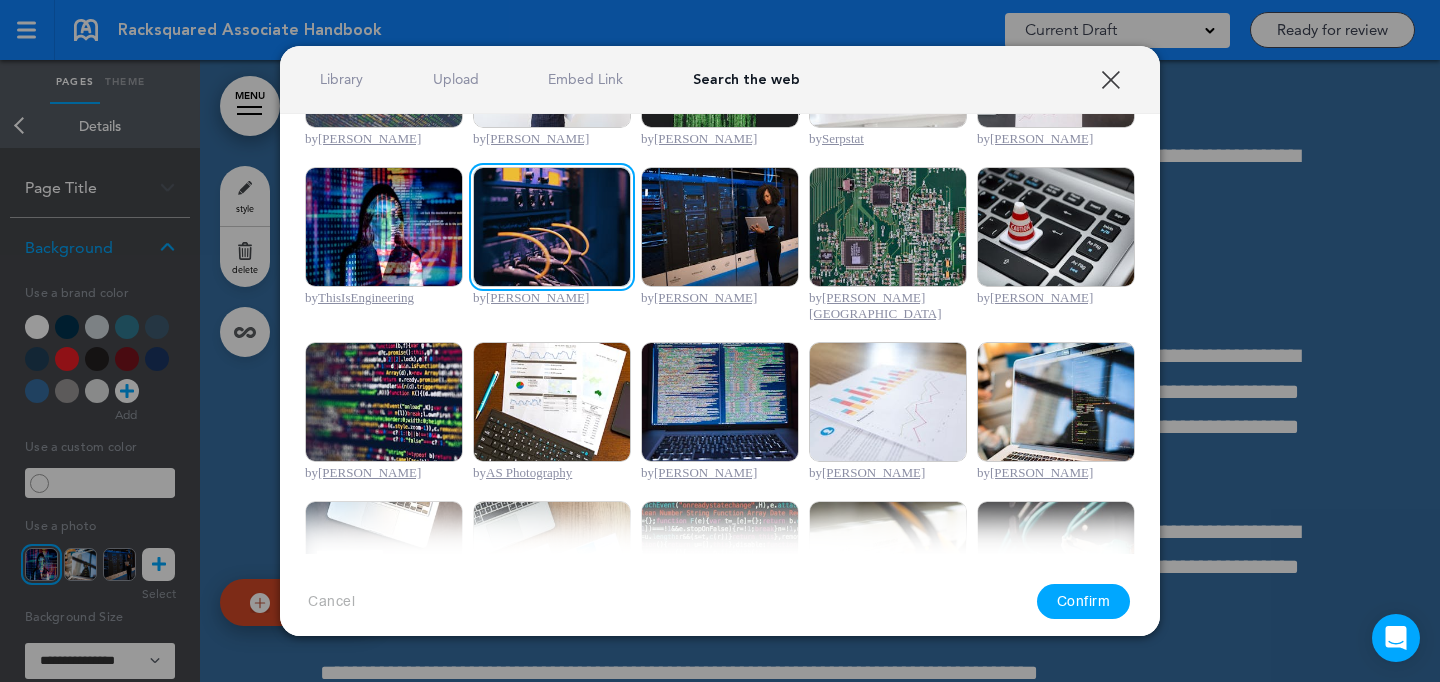 click on "Confirm" at bounding box center [1084, 601] 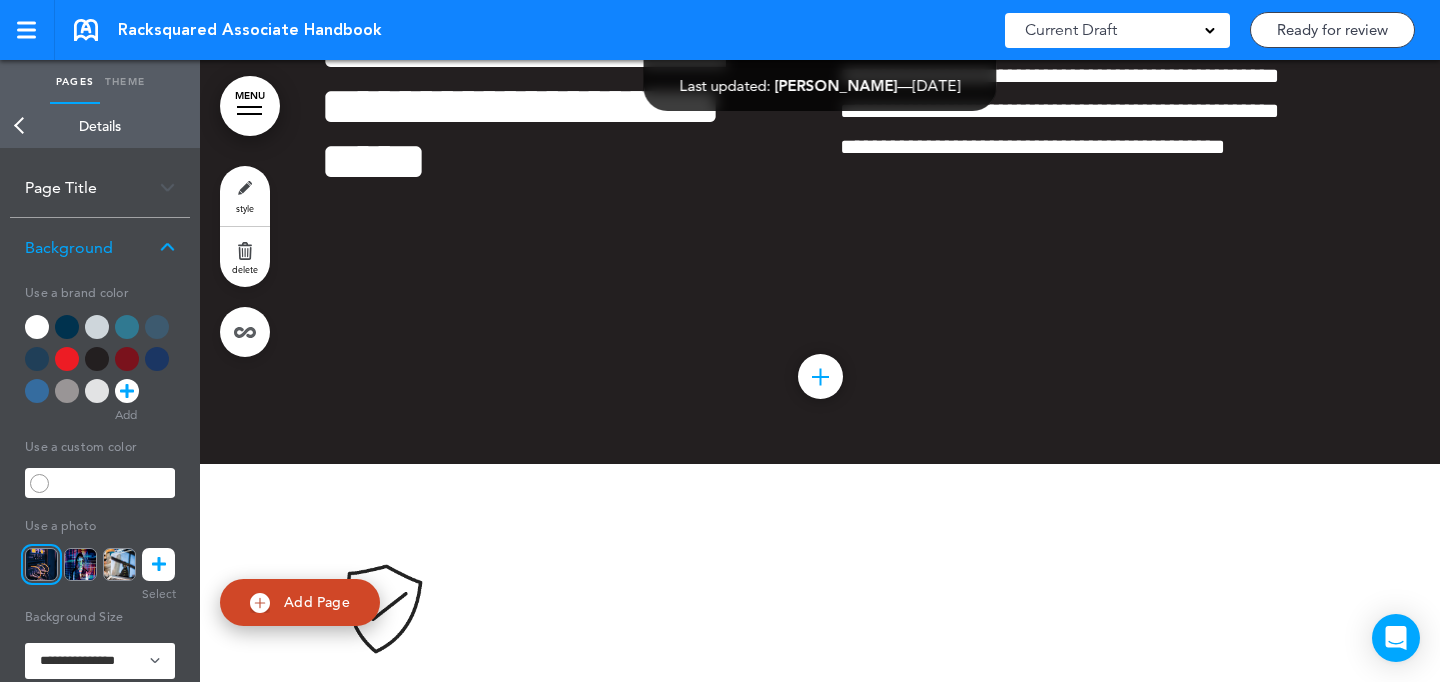 scroll, scrollTop: 38074, scrollLeft: 0, axis: vertical 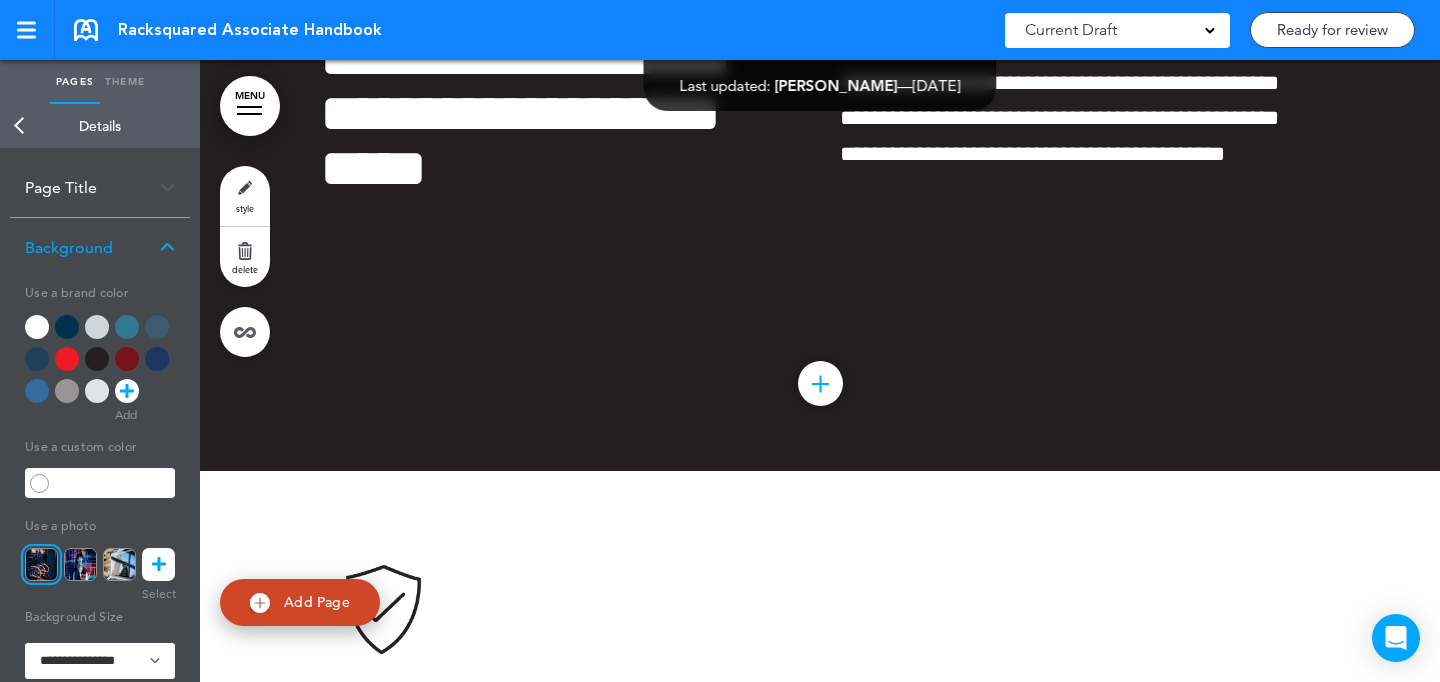 click on "style" at bounding box center [245, 208] 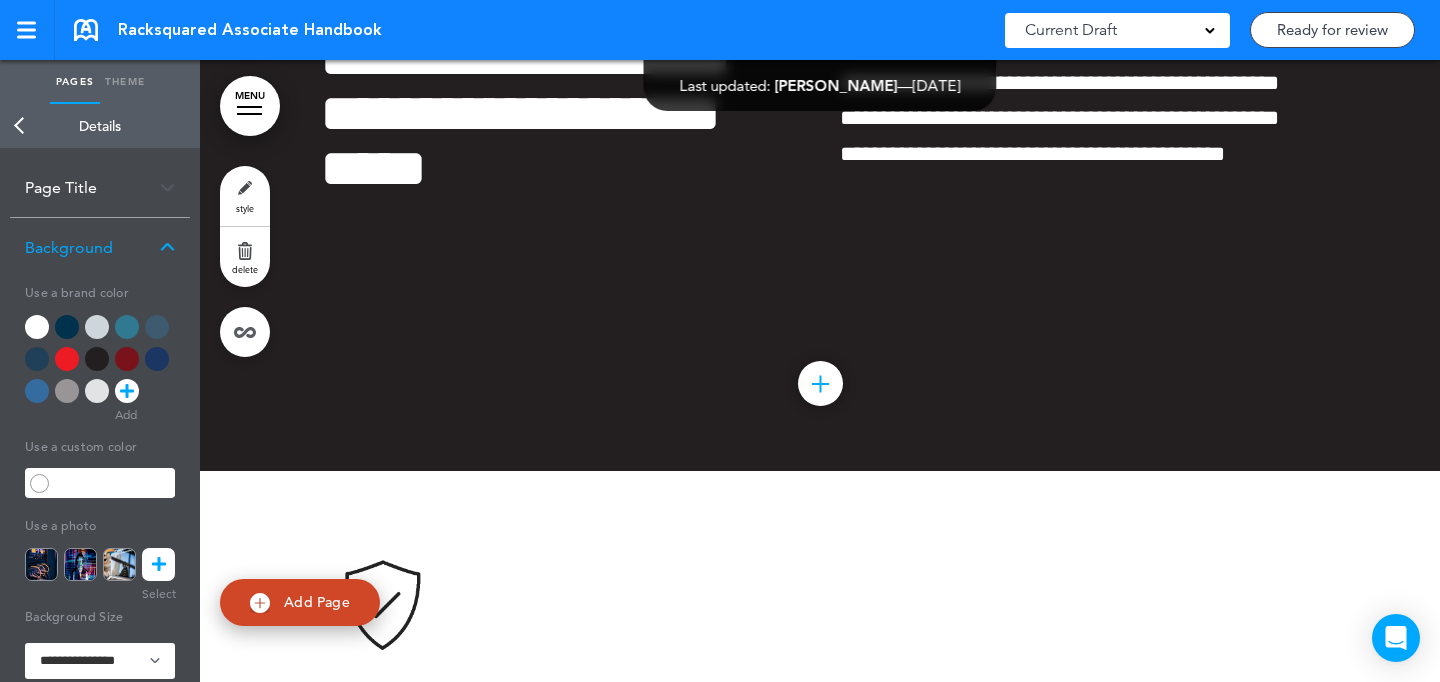 click at bounding box center [80, 564] 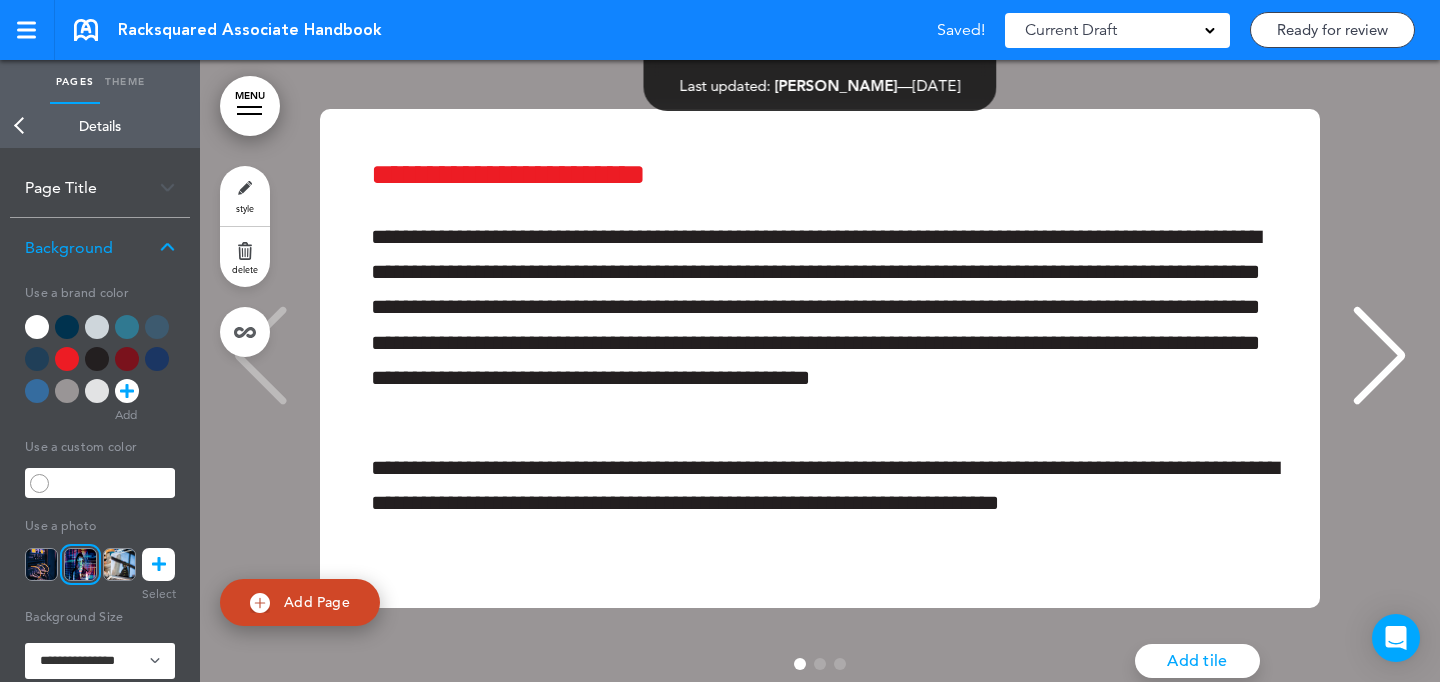 scroll, scrollTop: 44341, scrollLeft: 0, axis: vertical 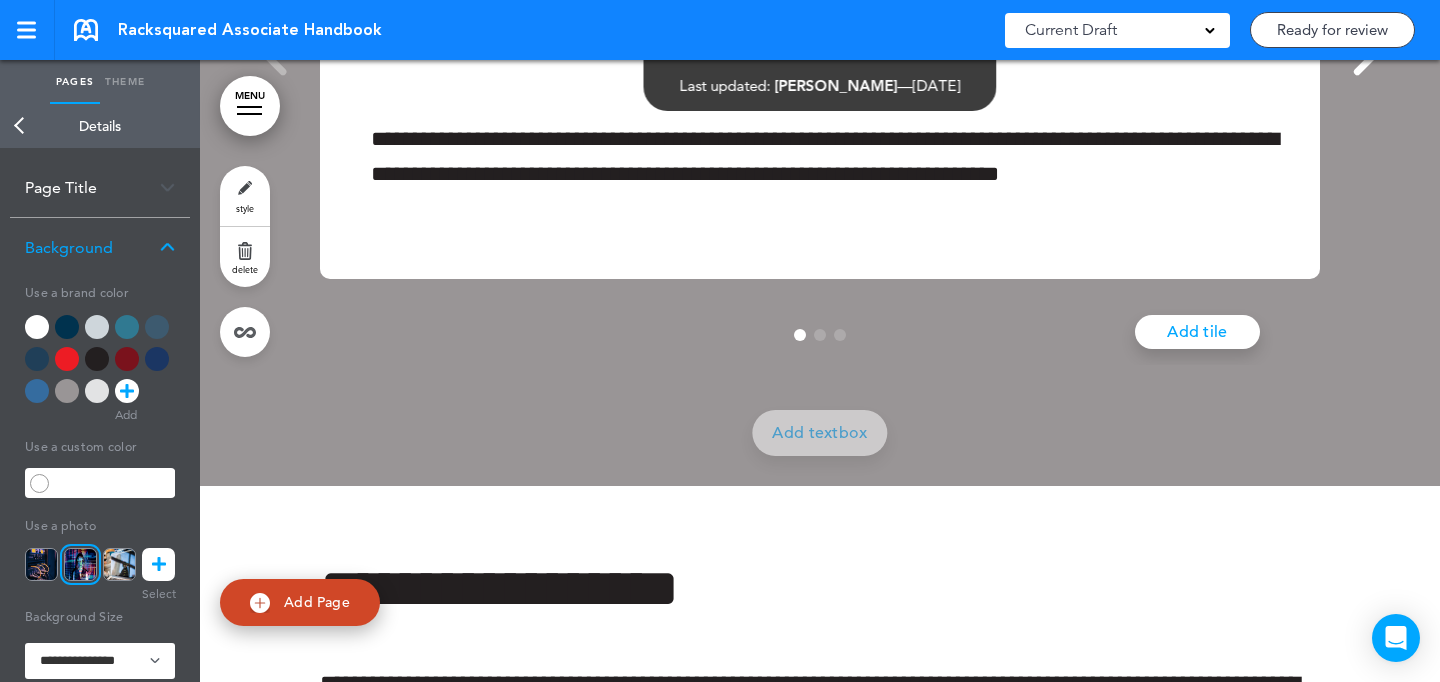 click on "style" at bounding box center (245, 196) 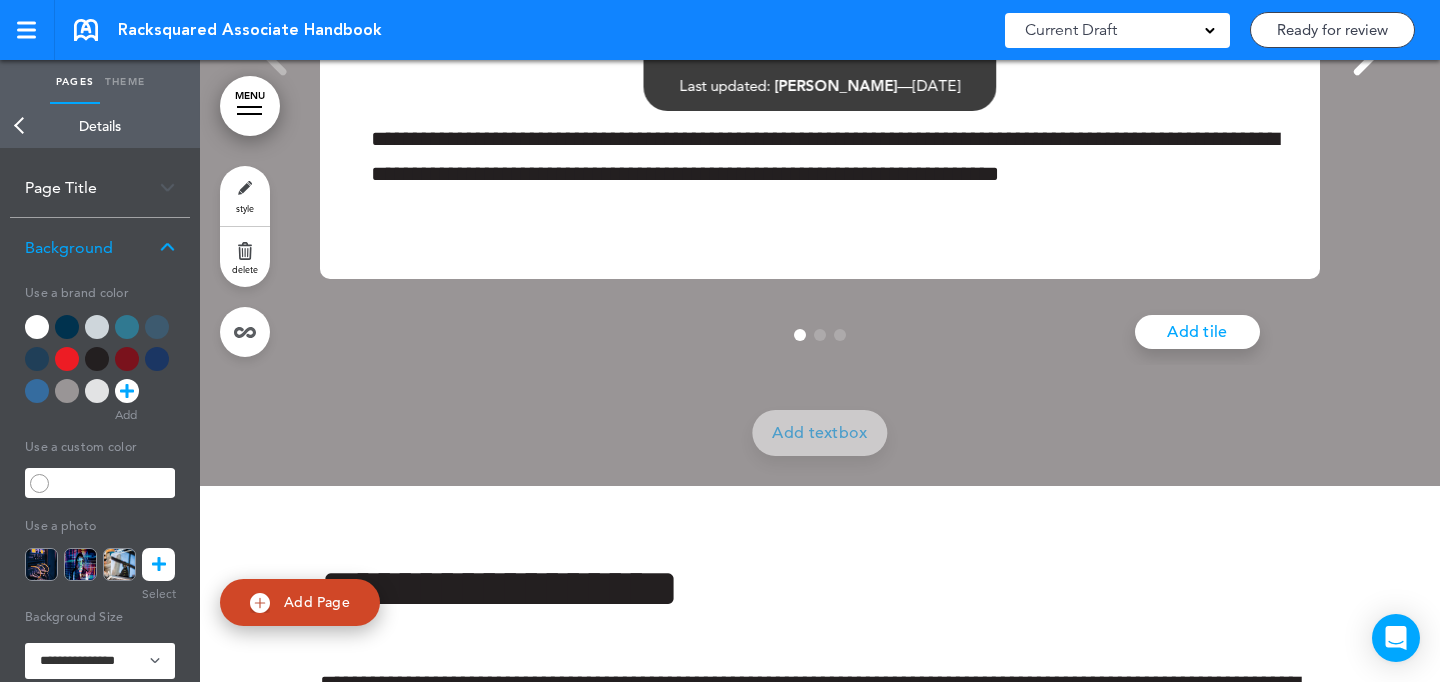click at bounding box center (159, 564) 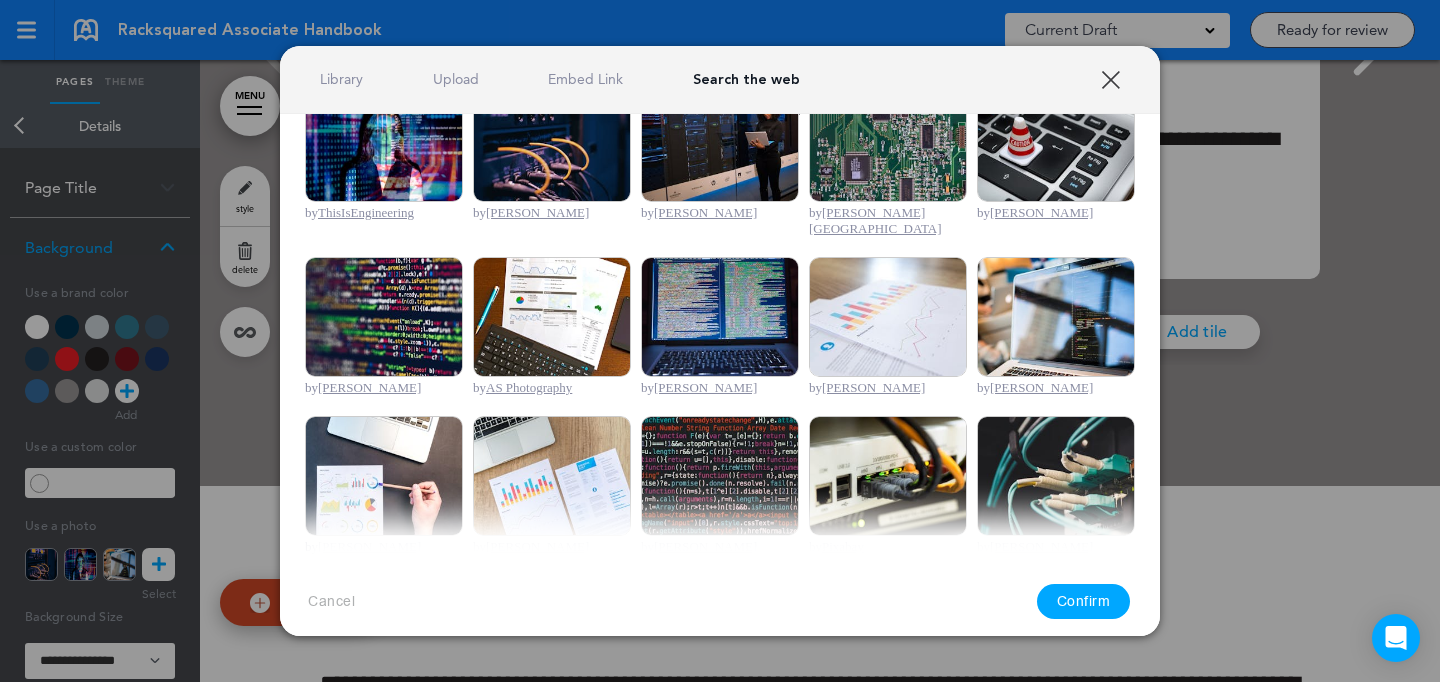 scroll, scrollTop: 668, scrollLeft: 0, axis: vertical 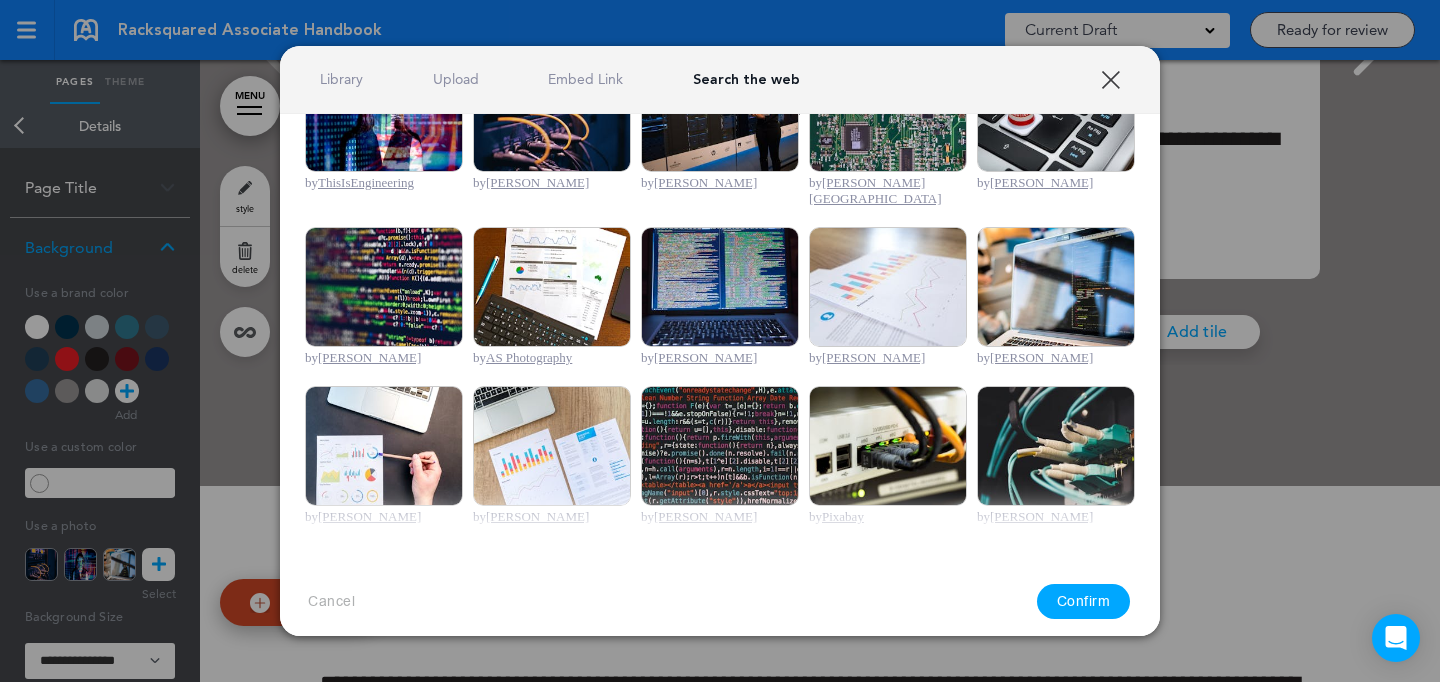 click at bounding box center [384, 287] 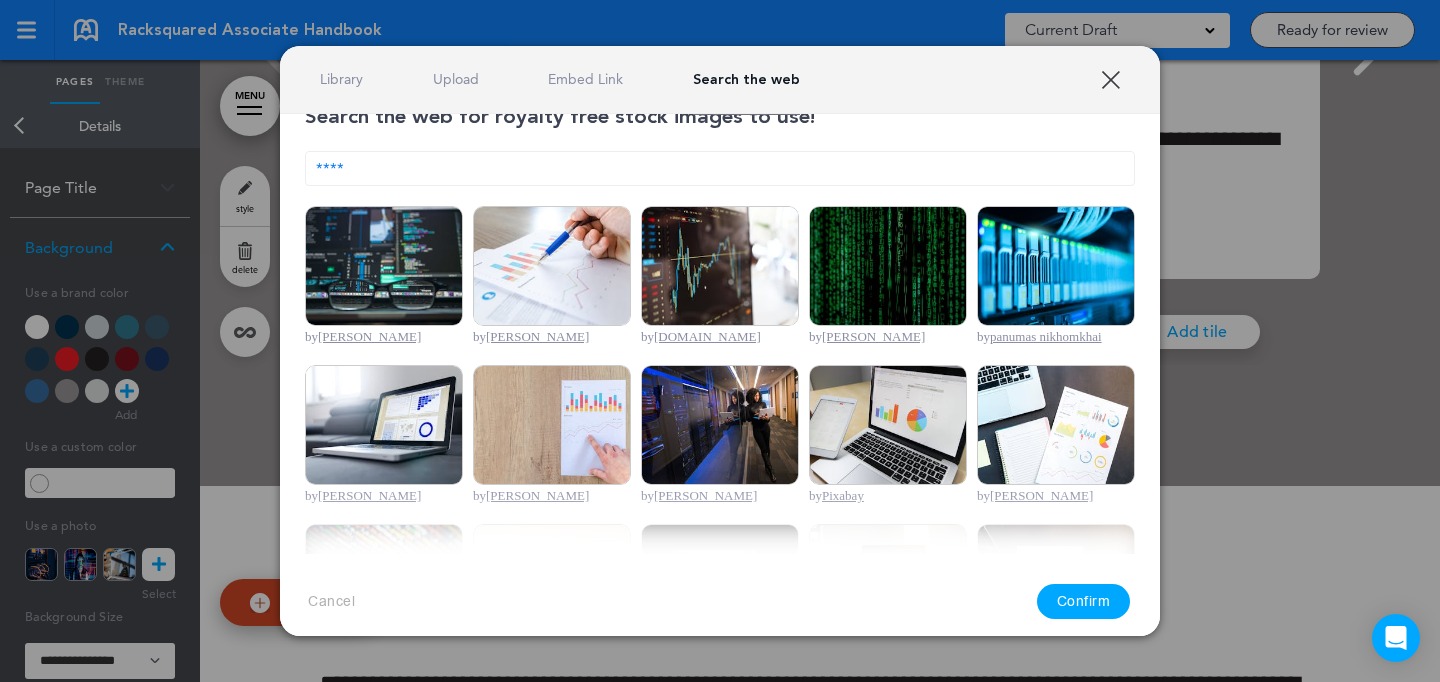 scroll, scrollTop: 35, scrollLeft: 0, axis: vertical 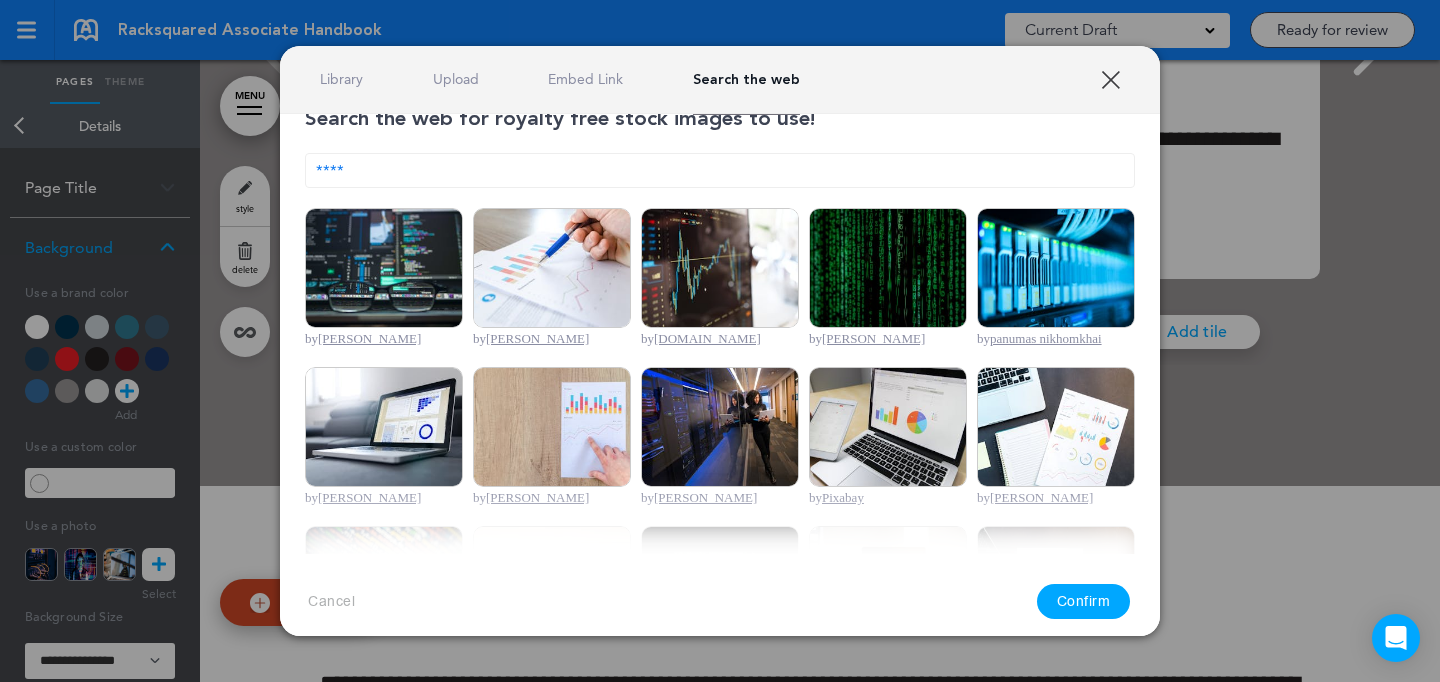 click at bounding box center [1056, 268] 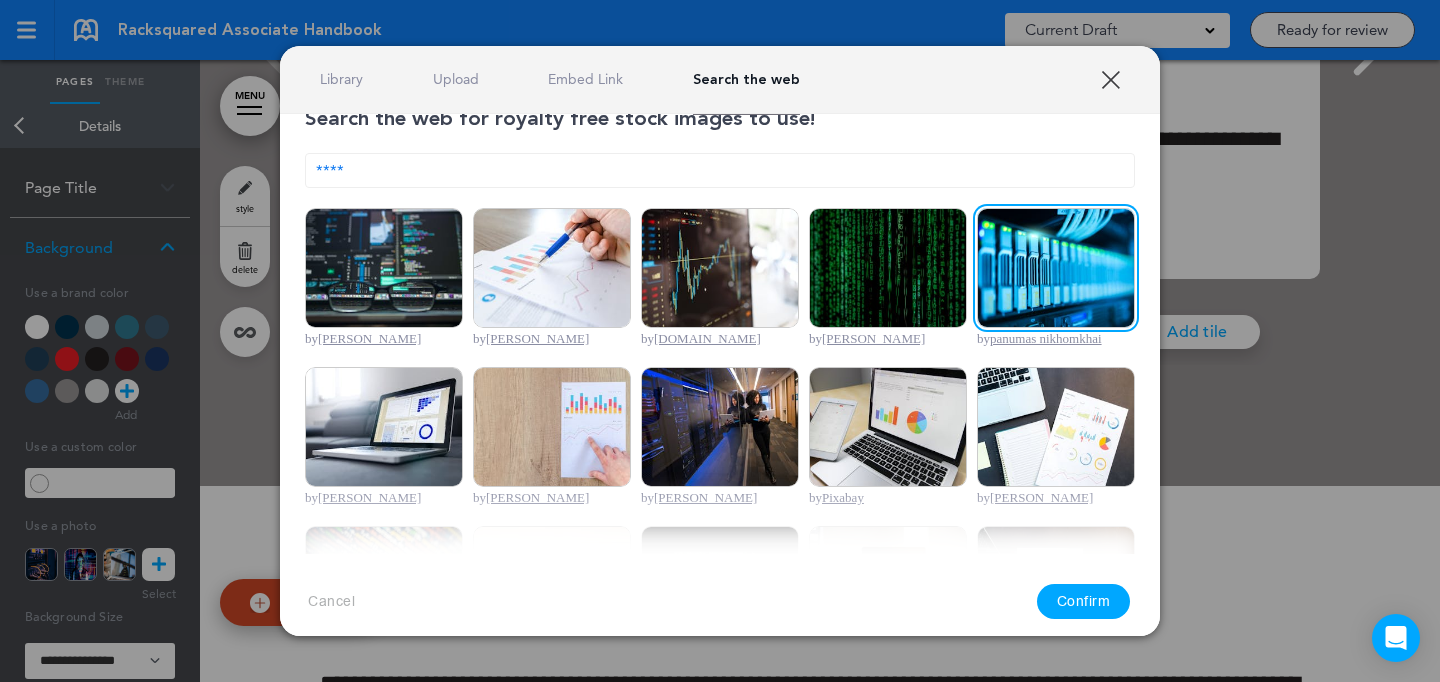 click on "Confirm" at bounding box center (1084, 601) 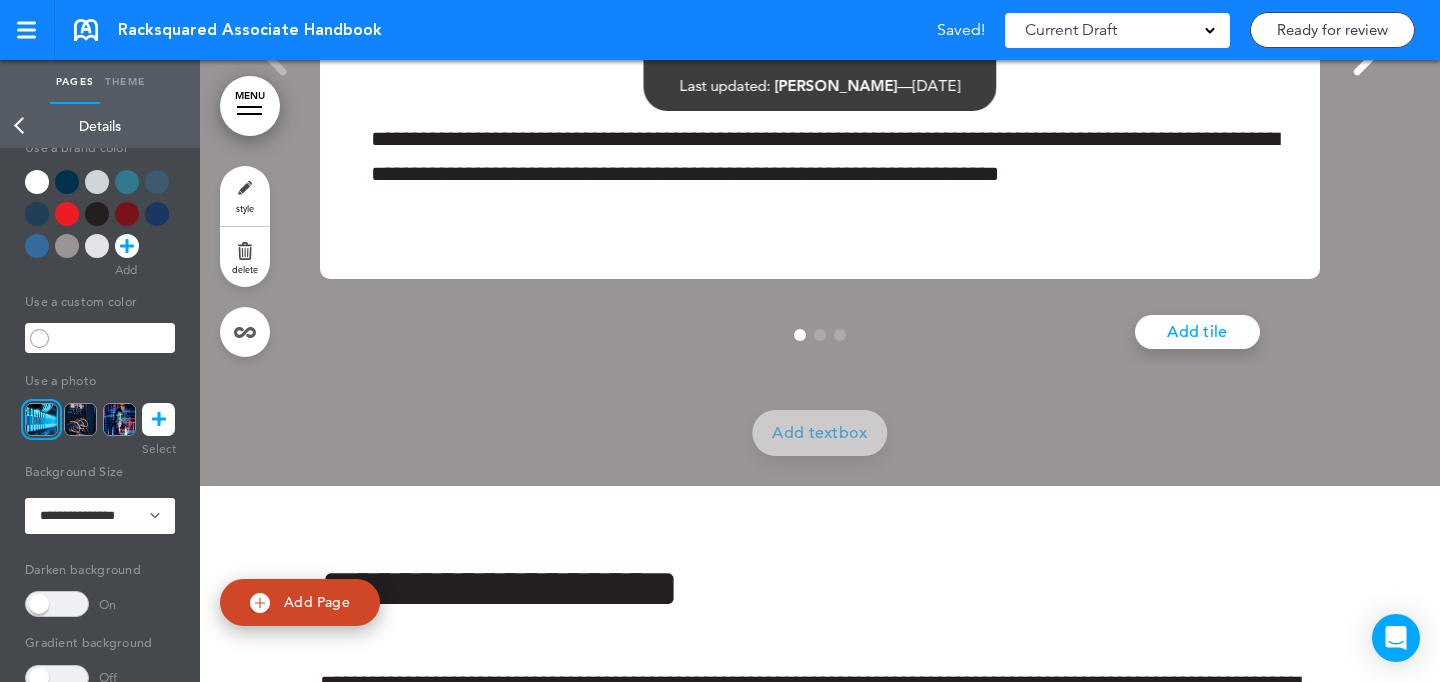 scroll, scrollTop: 154, scrollLeft: 0, axis: vertical 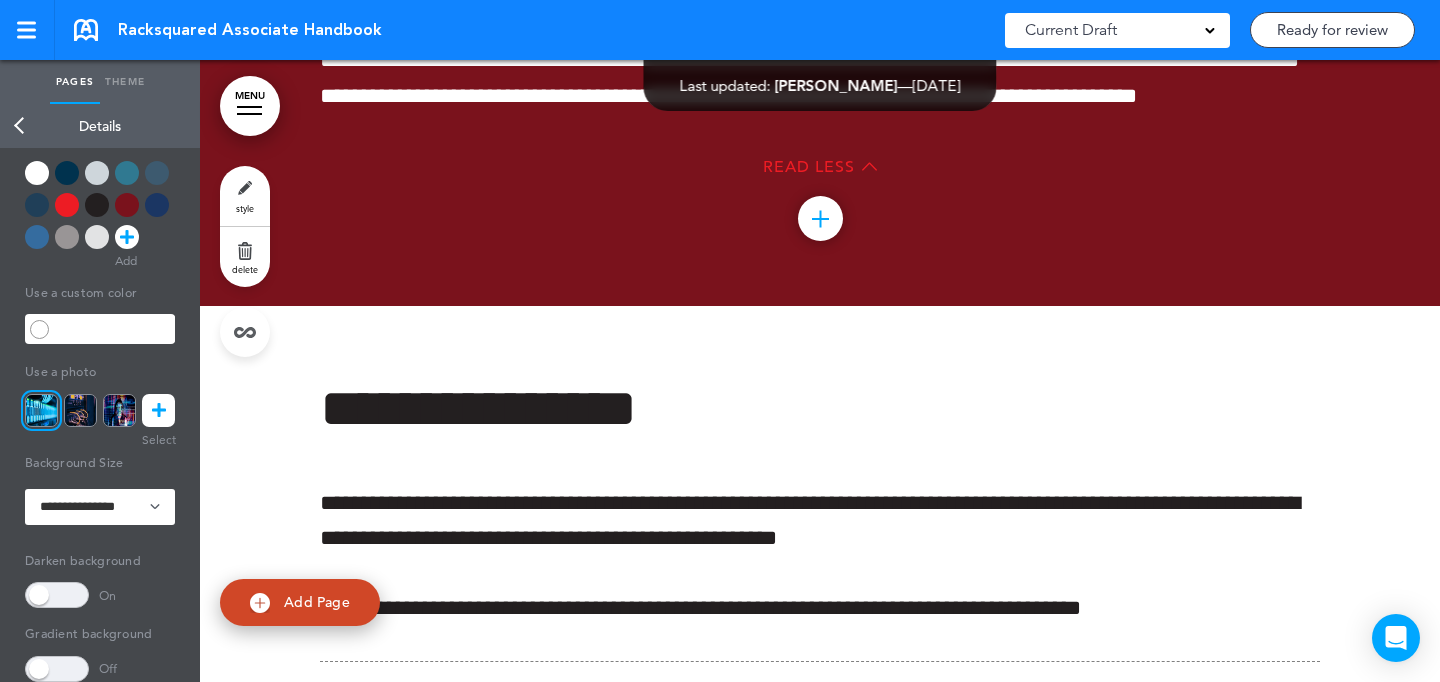 click on "style" at bounding box center [245, 196] 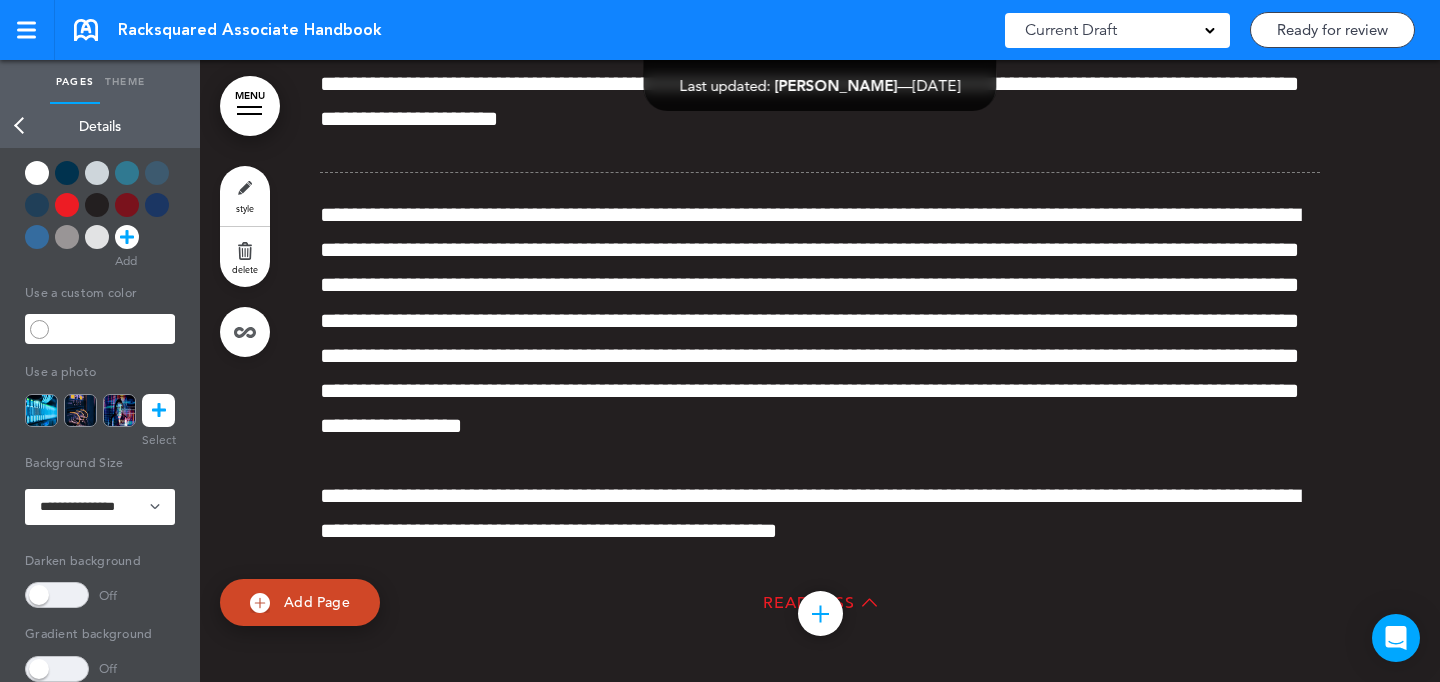 scroll, scrollTop: 50911, scrollLeft: 0, axis: vertical 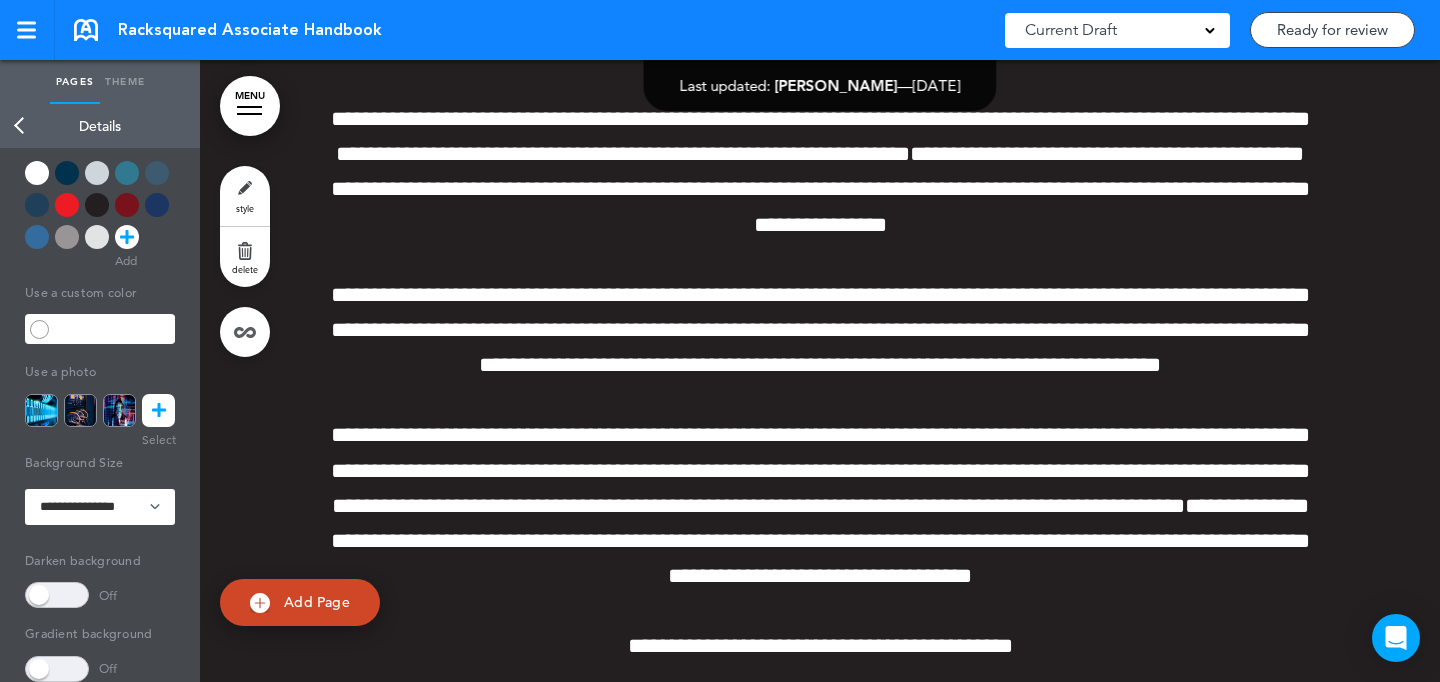 click at bounding box center (157, 205) 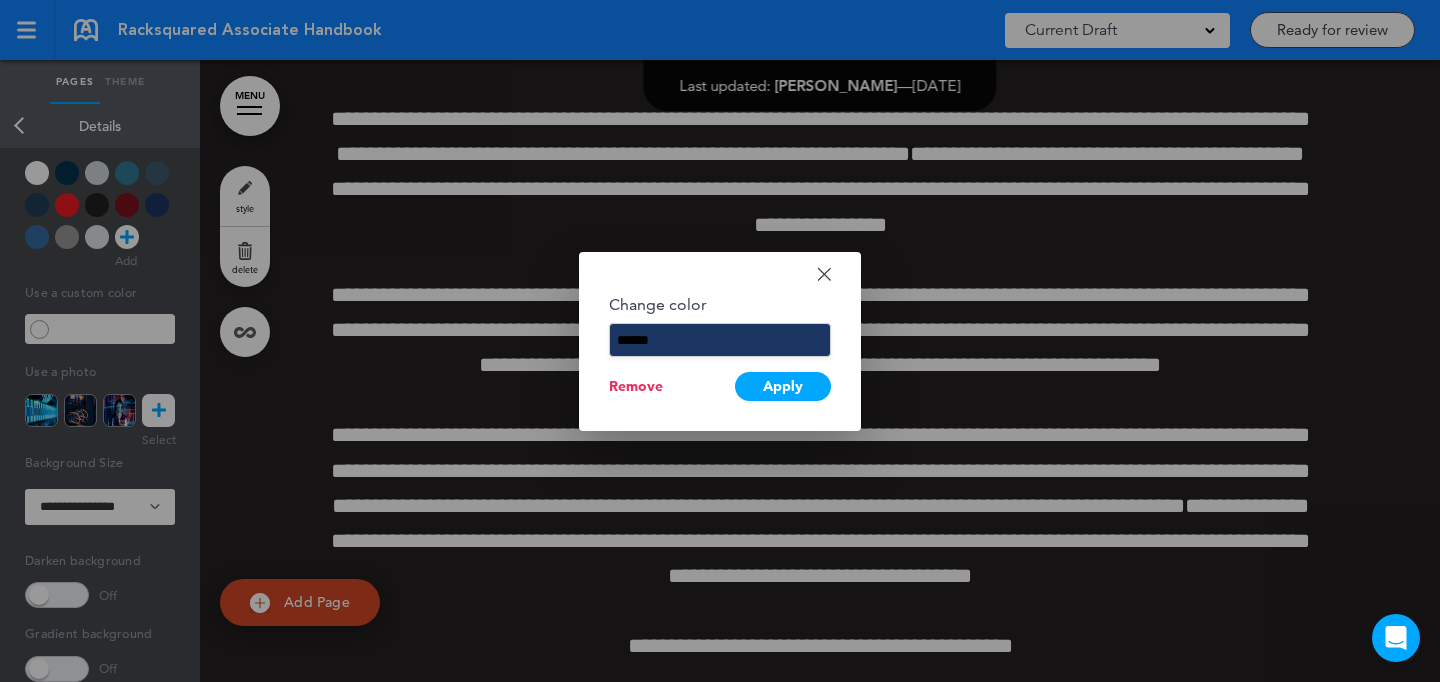 click on "Remove" at bounding box center (636, 386) 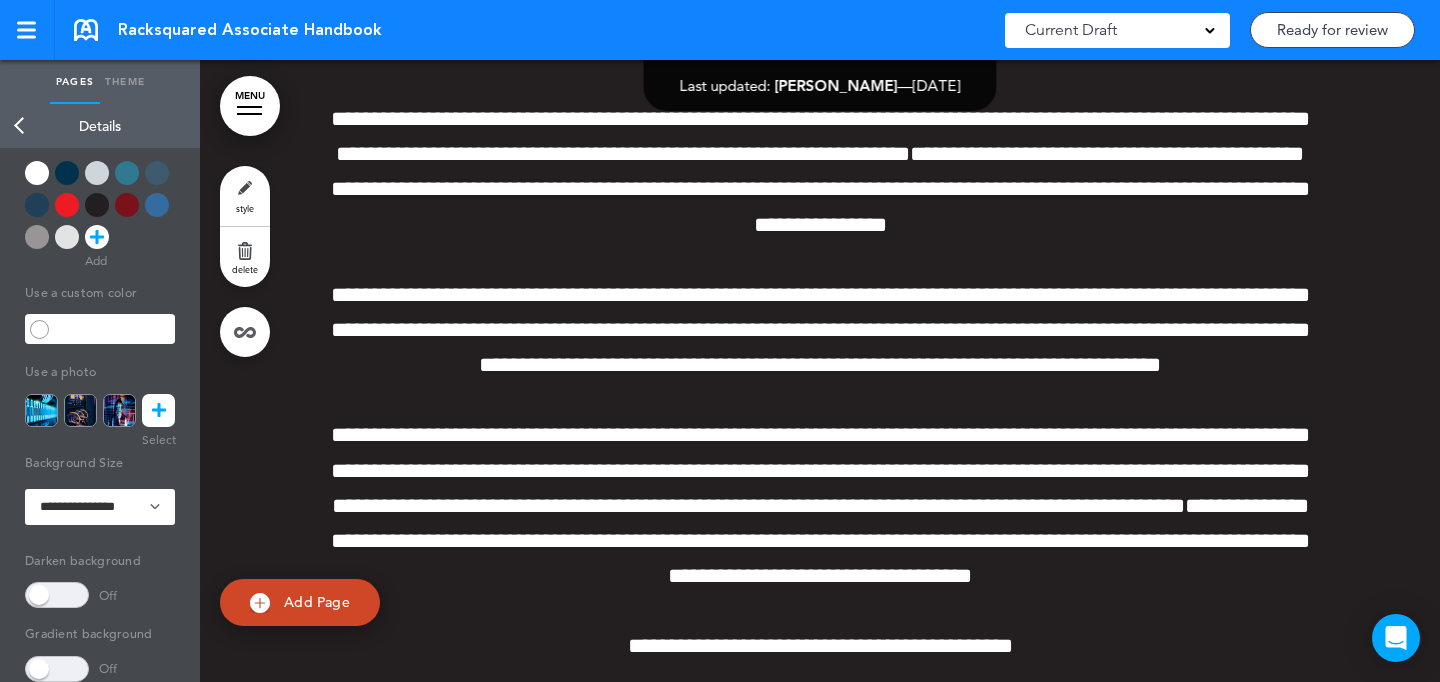 click at bounding box center [100, 209] 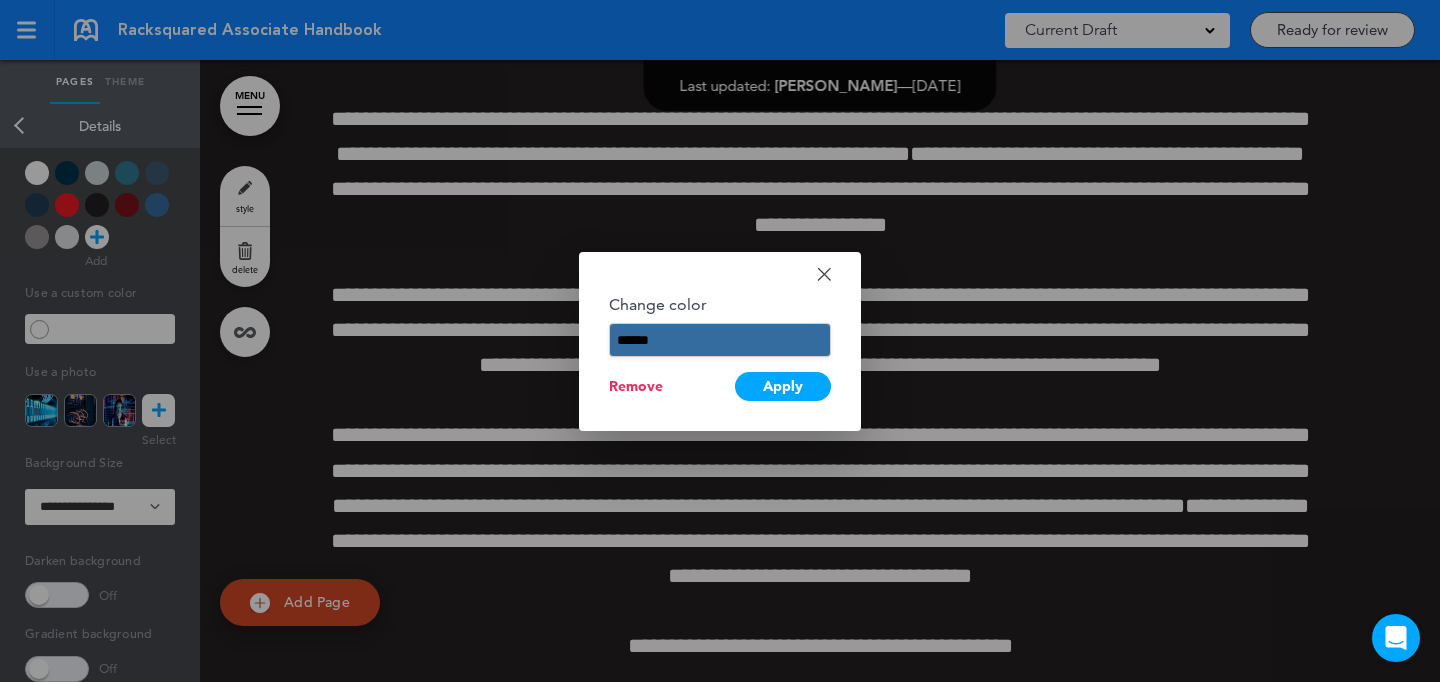 click on "Remove" at bounding box center [636, 386] 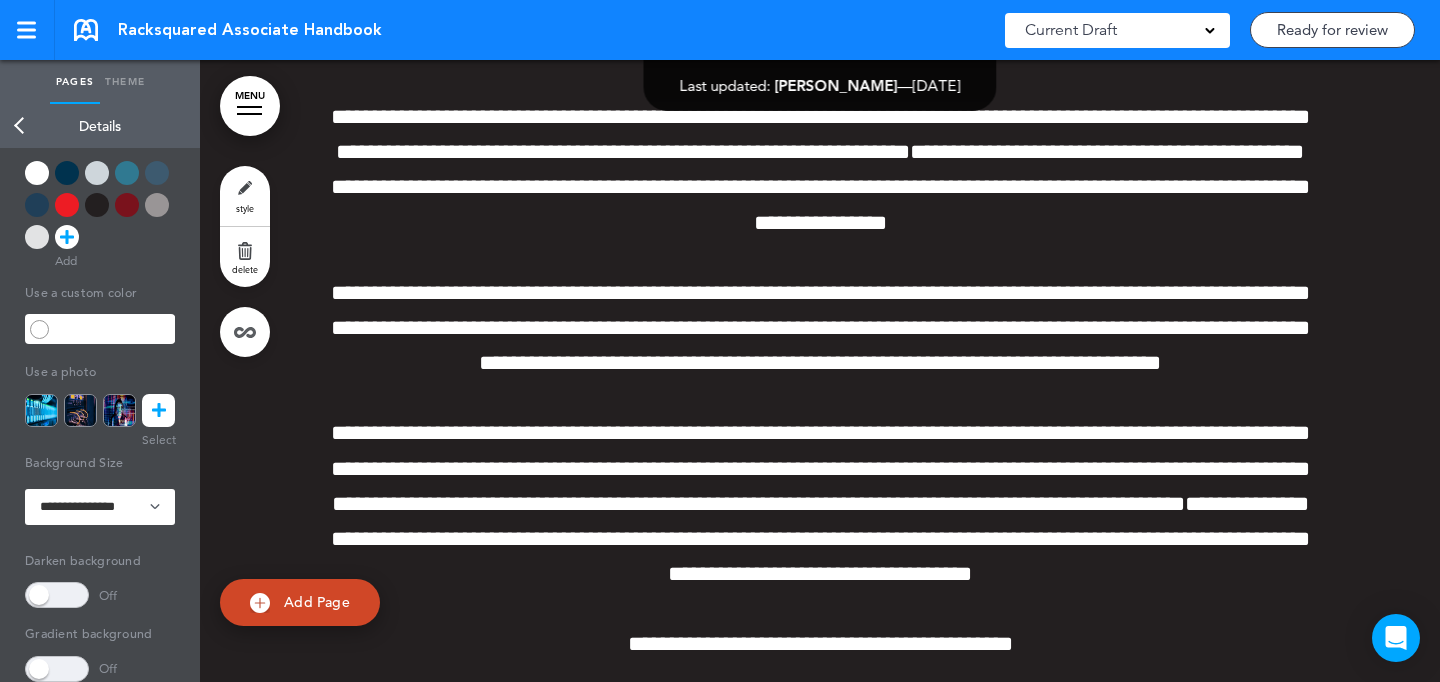 scroll, scrollTop: 1920, scrollLeft: 0, axis: vertical 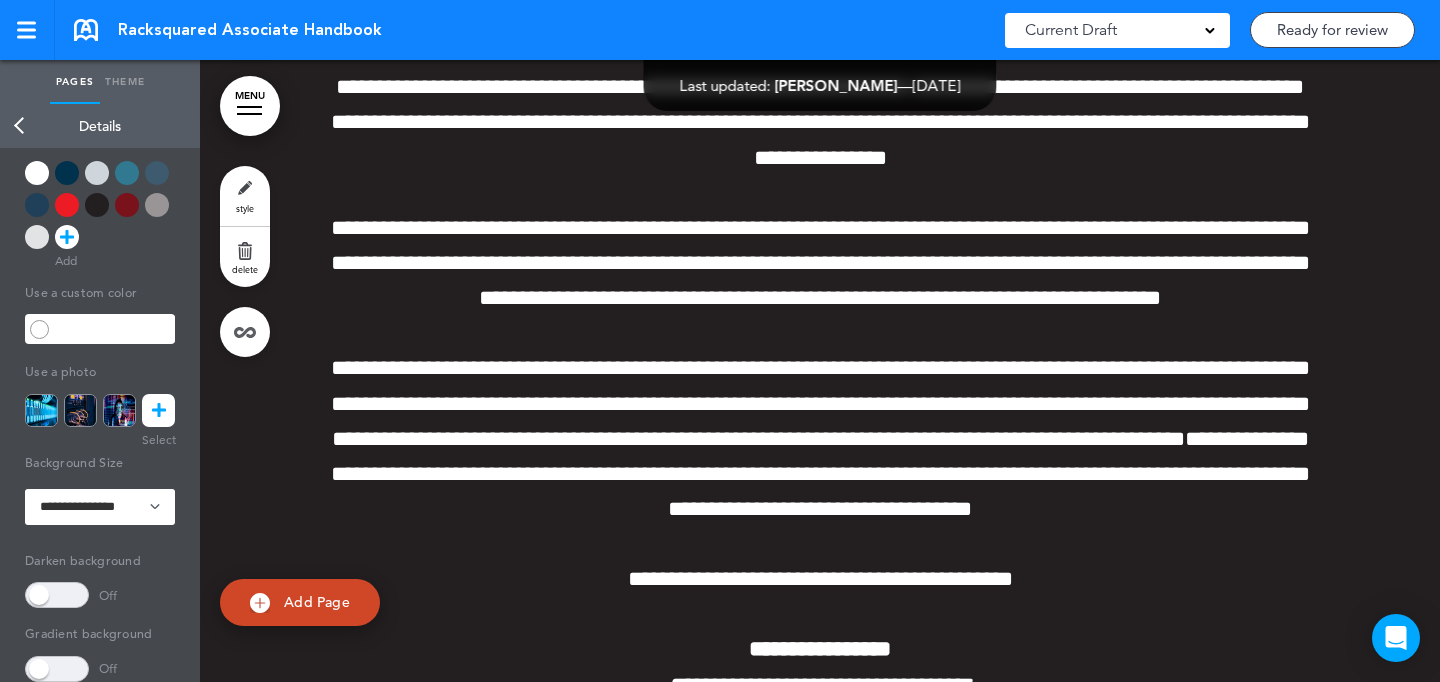 click on "style" at bounding box center [245, 196] 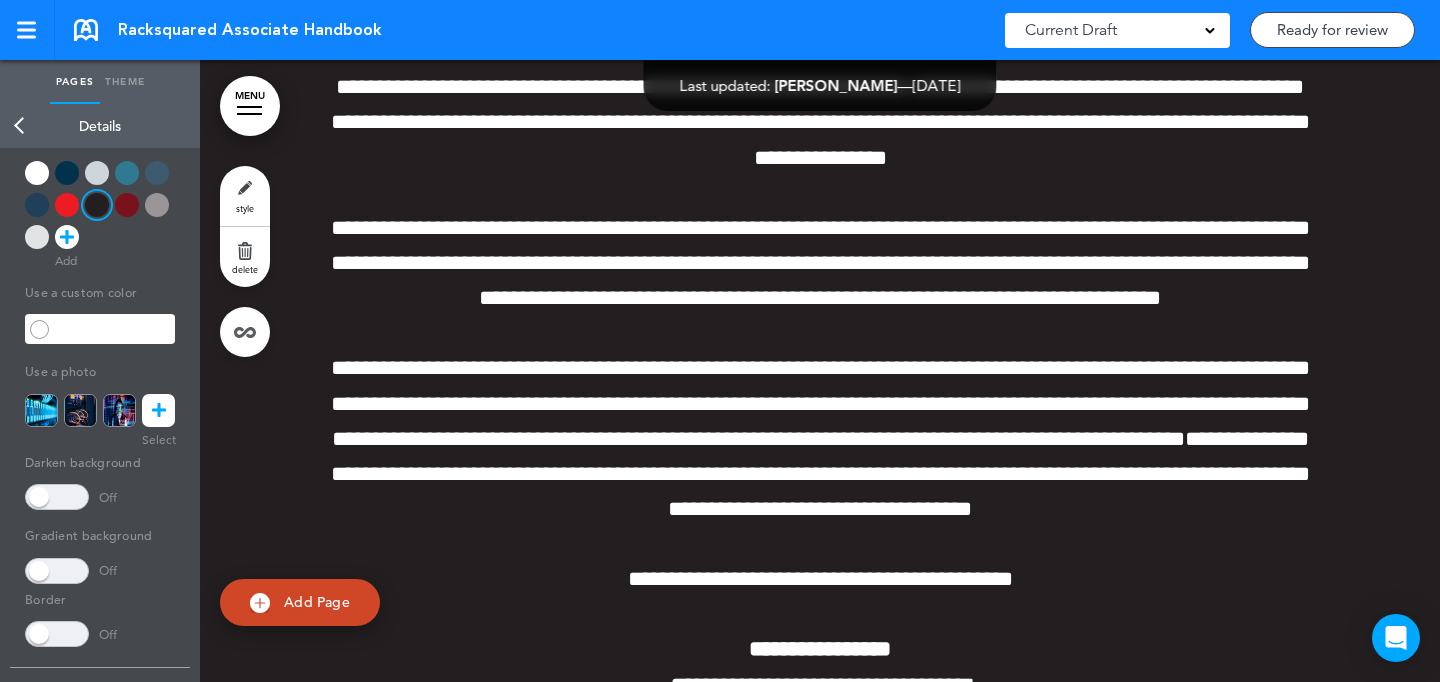 click at bounding box center [67, 237] 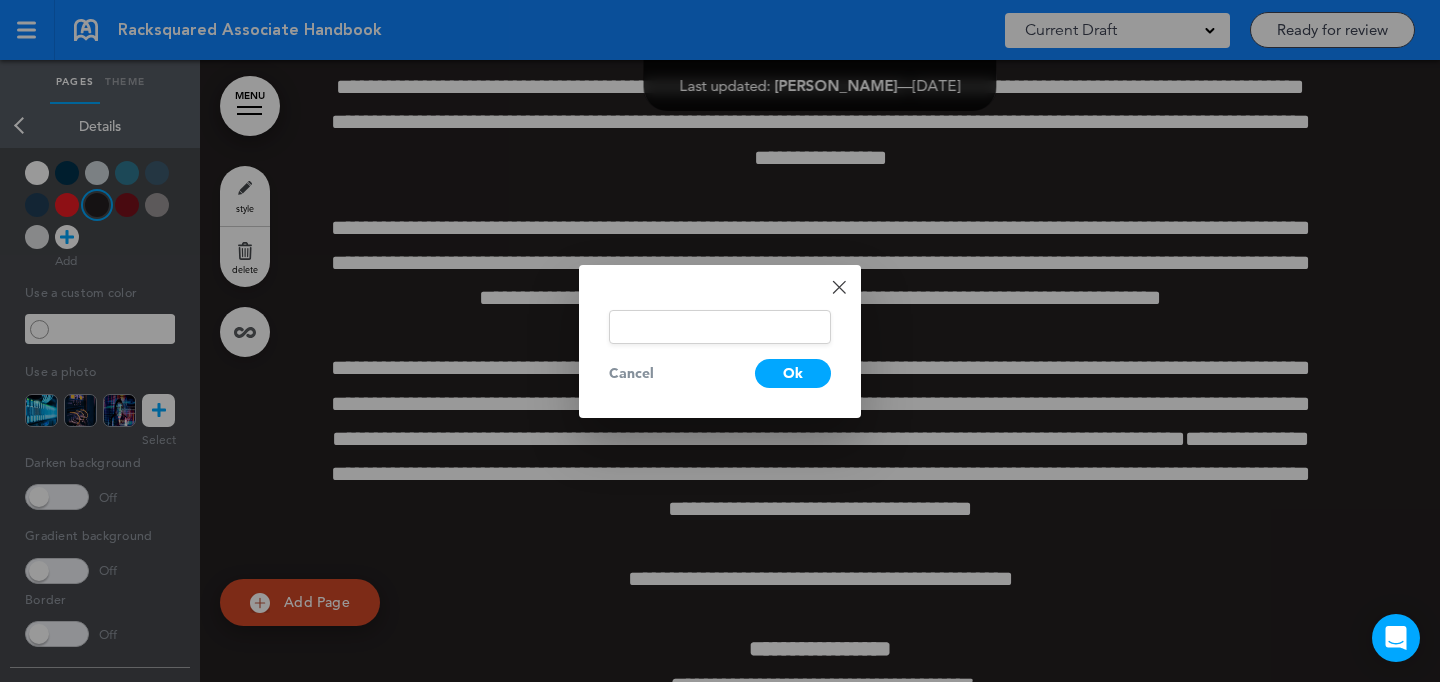 click at bounding box center (720, 327) 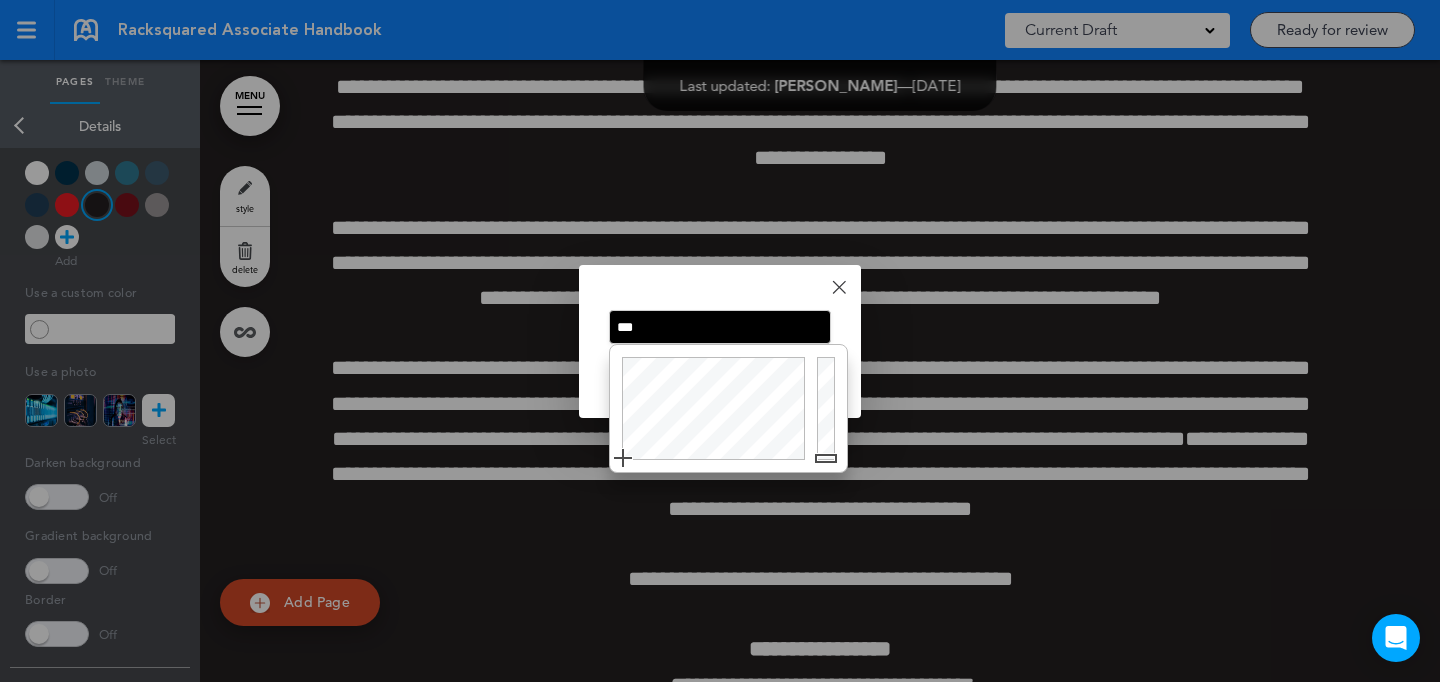 type on "******" 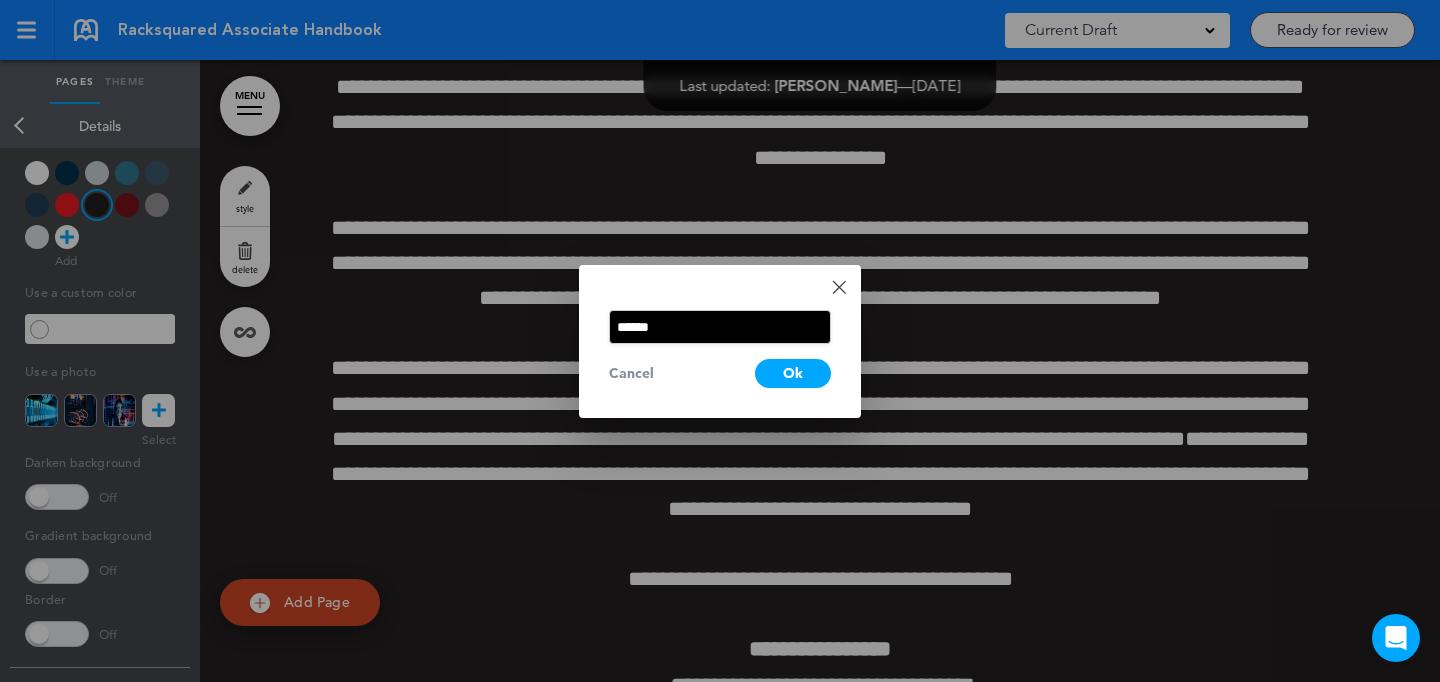click on "Done
Change color
******
Cancel
Ok" at bounding box center [720, 341] 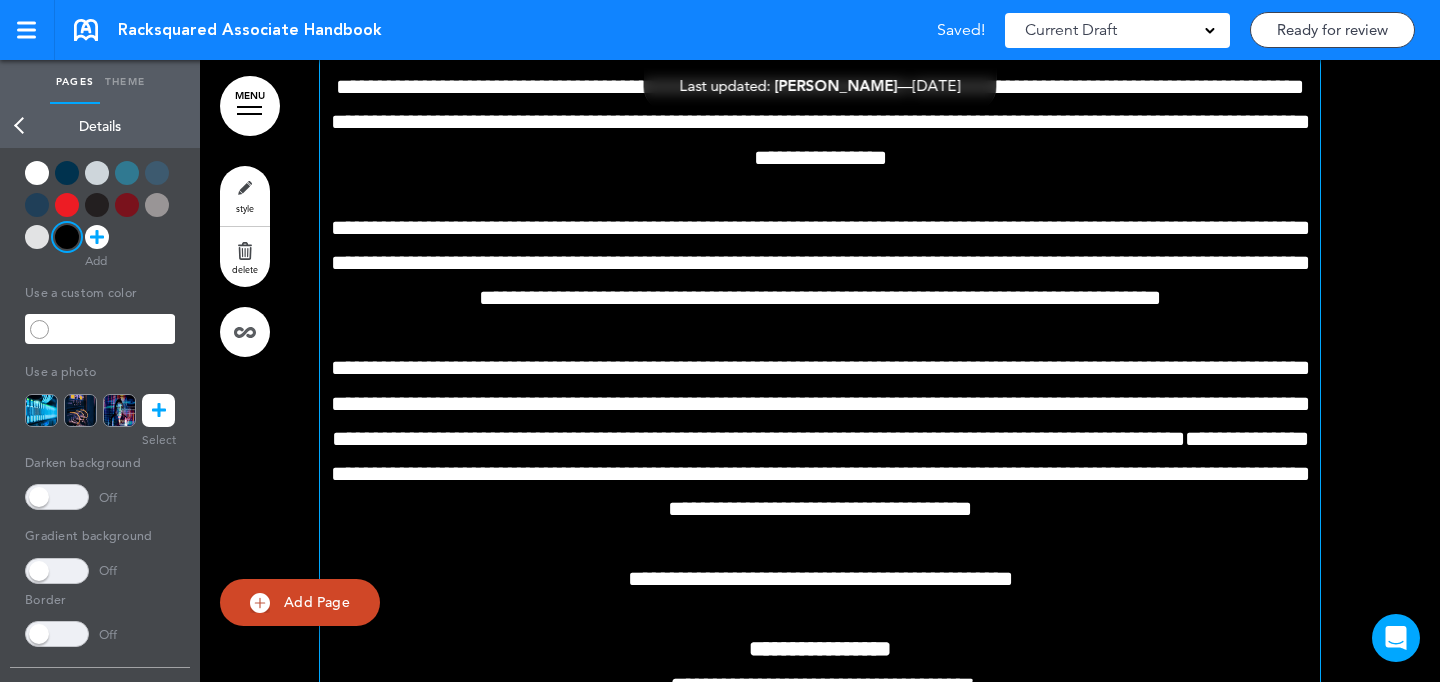 click on "**********" at bounding box center (820, 263) 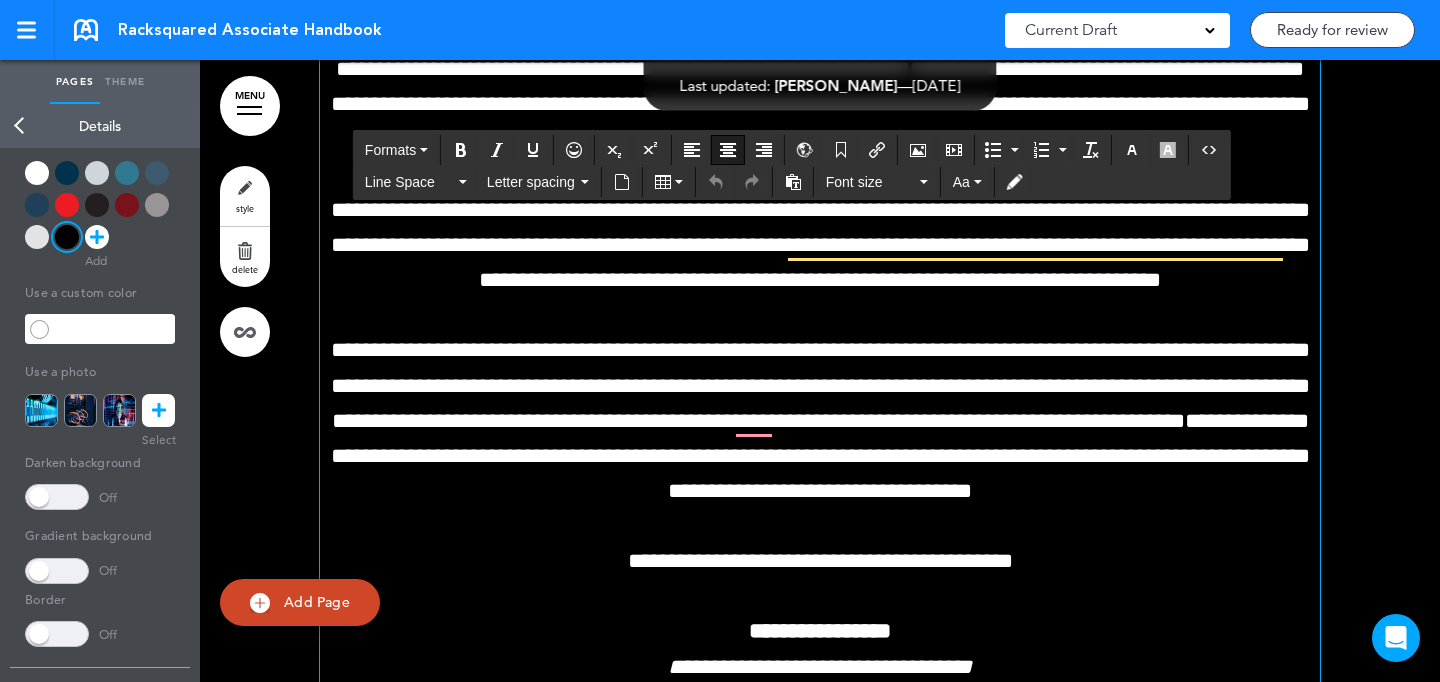 scroll, scrollTop: 1960, scrollLeft: 0, axis: vertical 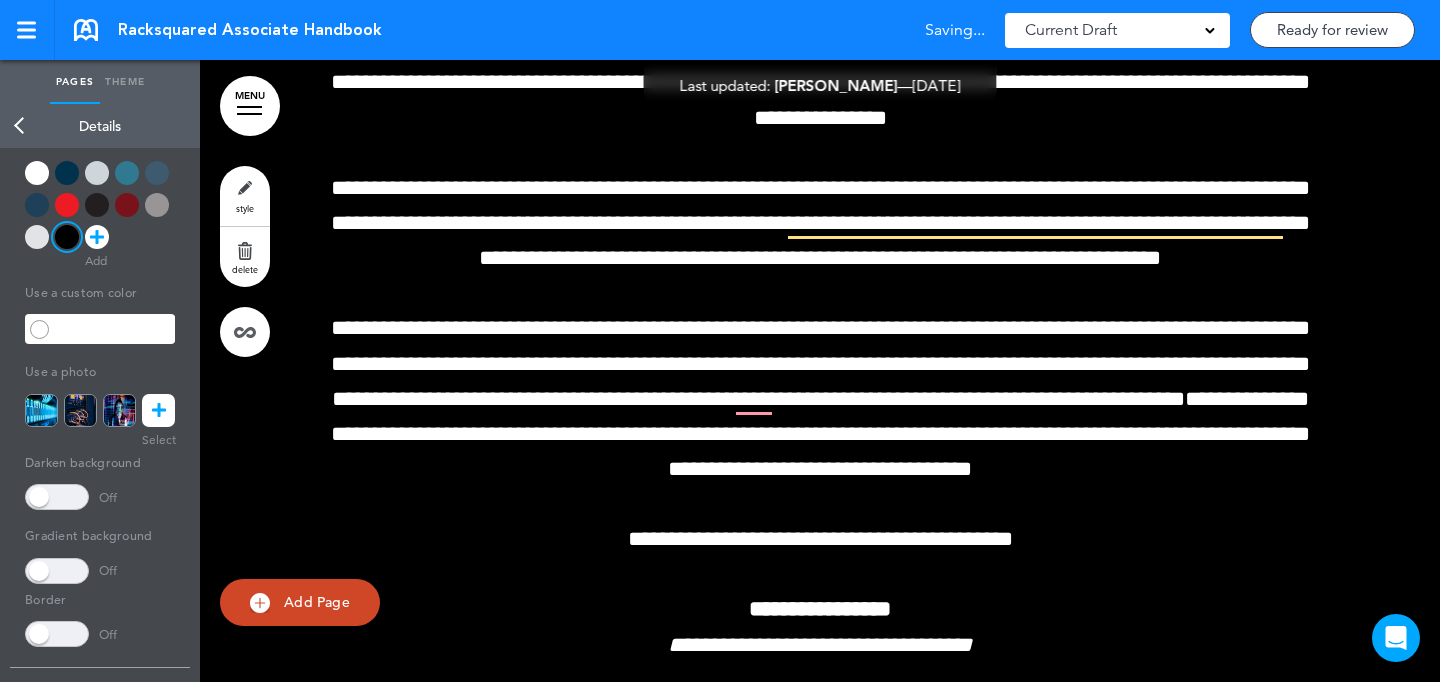 click at bounding box center (820, 351) 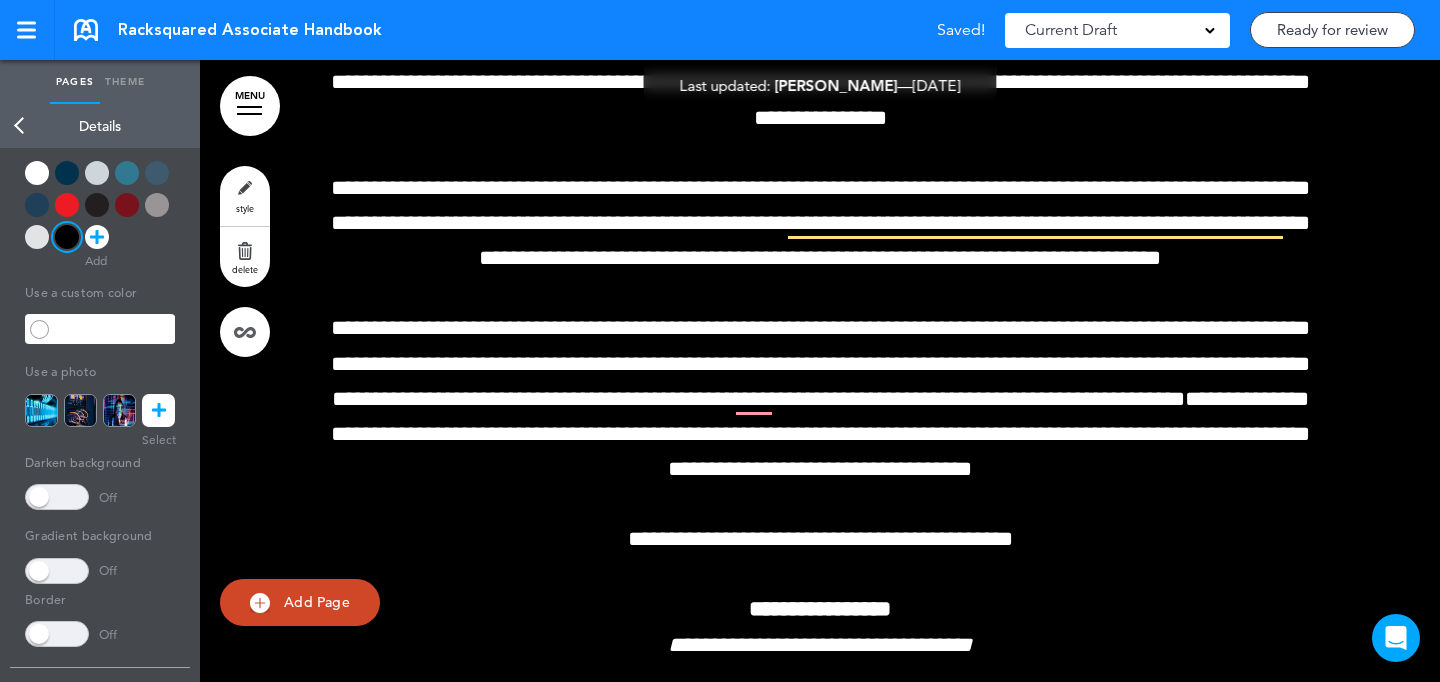 click at bounding box center (97, 205) 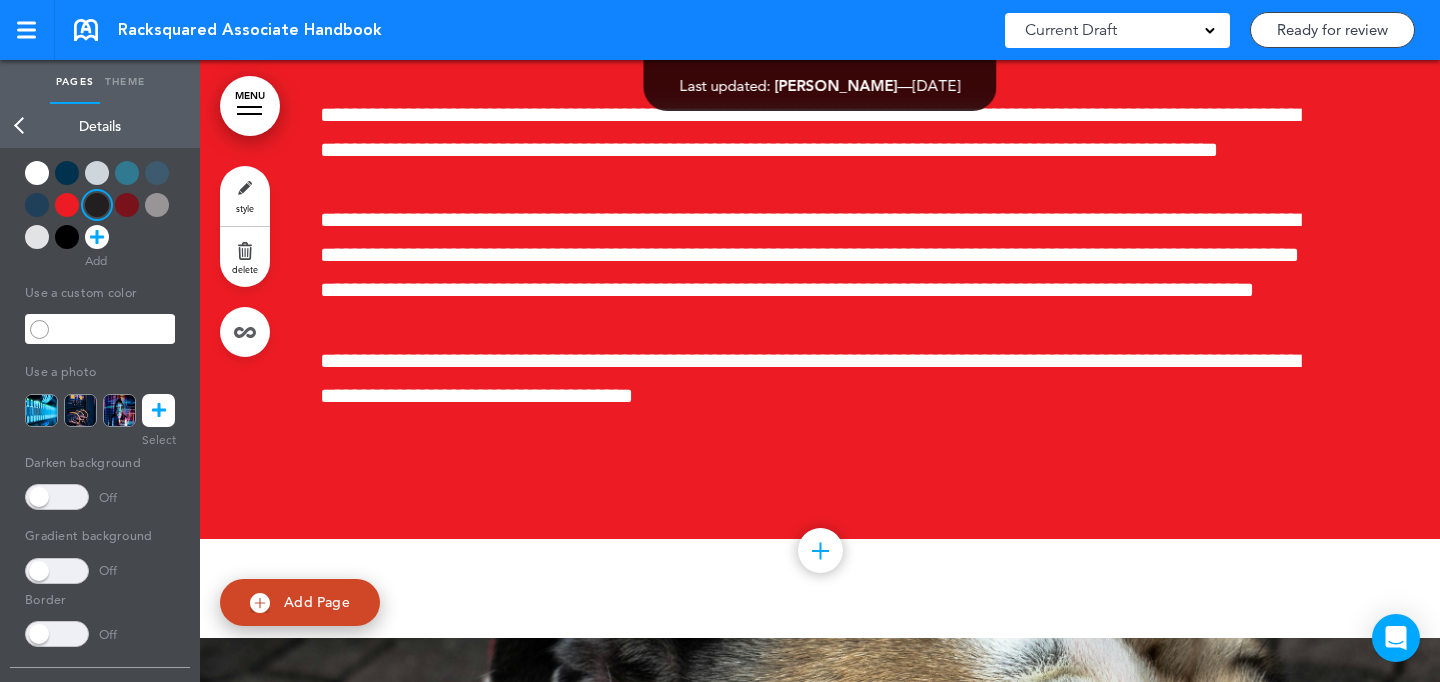 scroll, scrollTop: 5512, scrollLeft: 0, axis: vertical 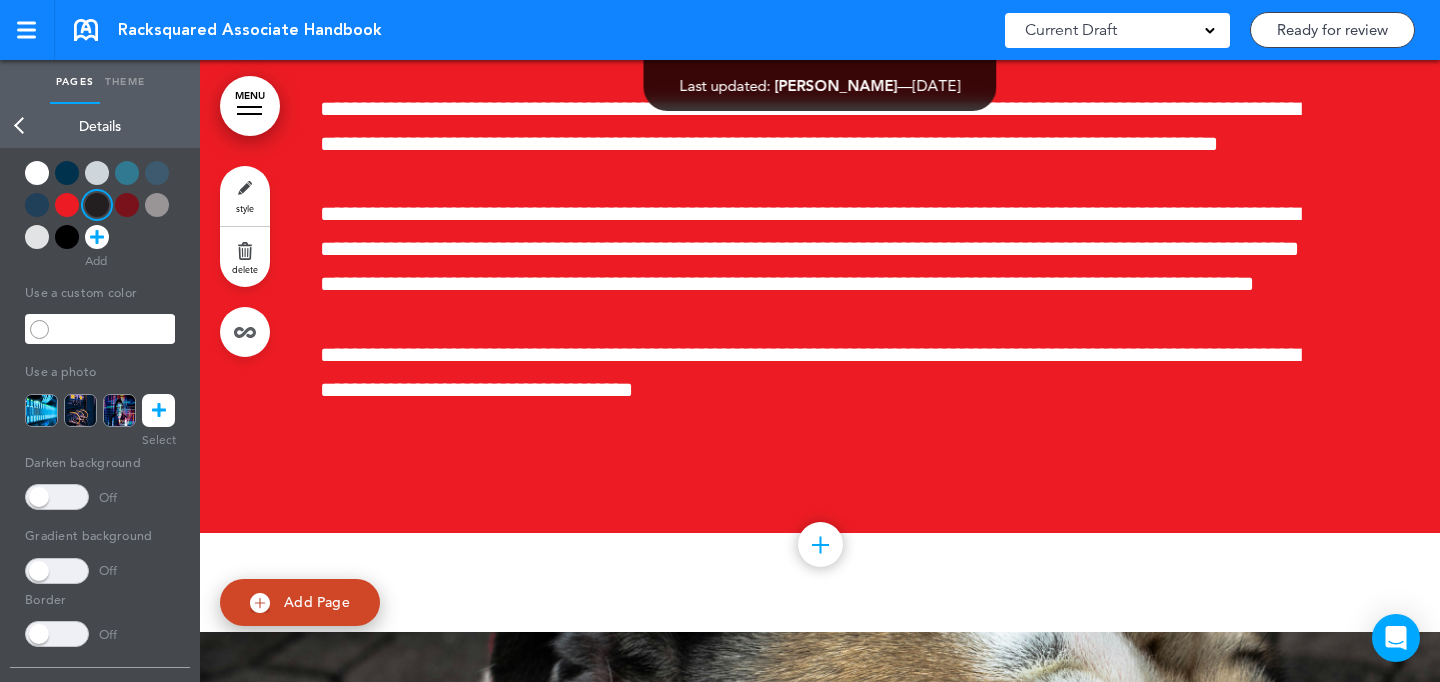 click on "style" at bounding box center [245, 196] 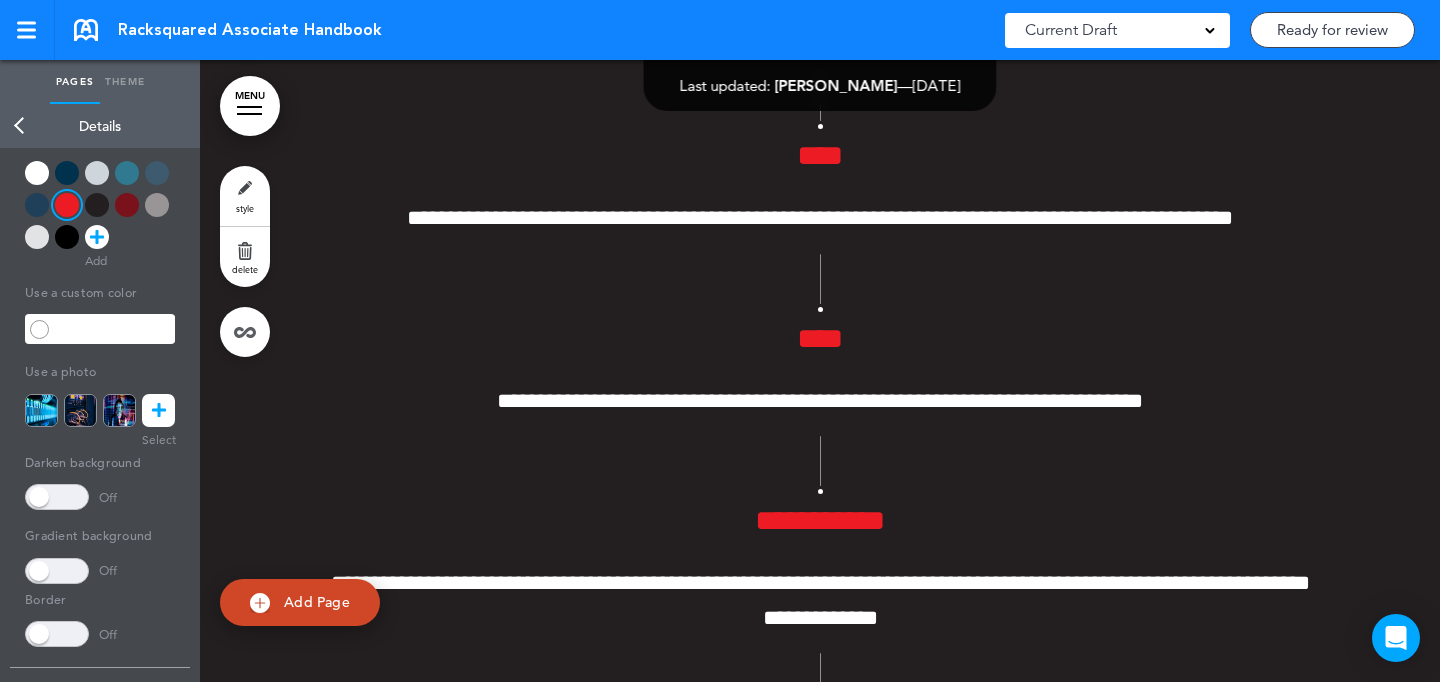 scroll, scrollTop: 9268, scrollLeft: 0, axis: vertical 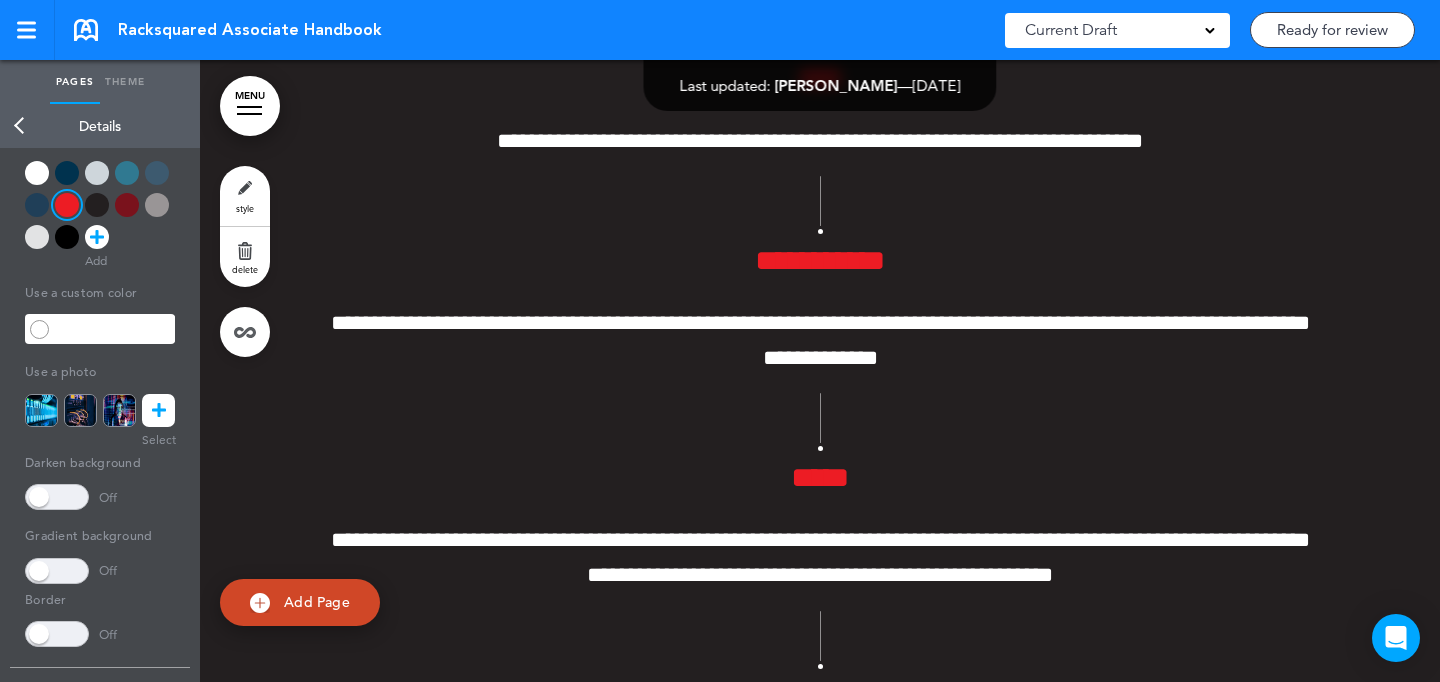 click on "style" at bounding box center (245, 196) 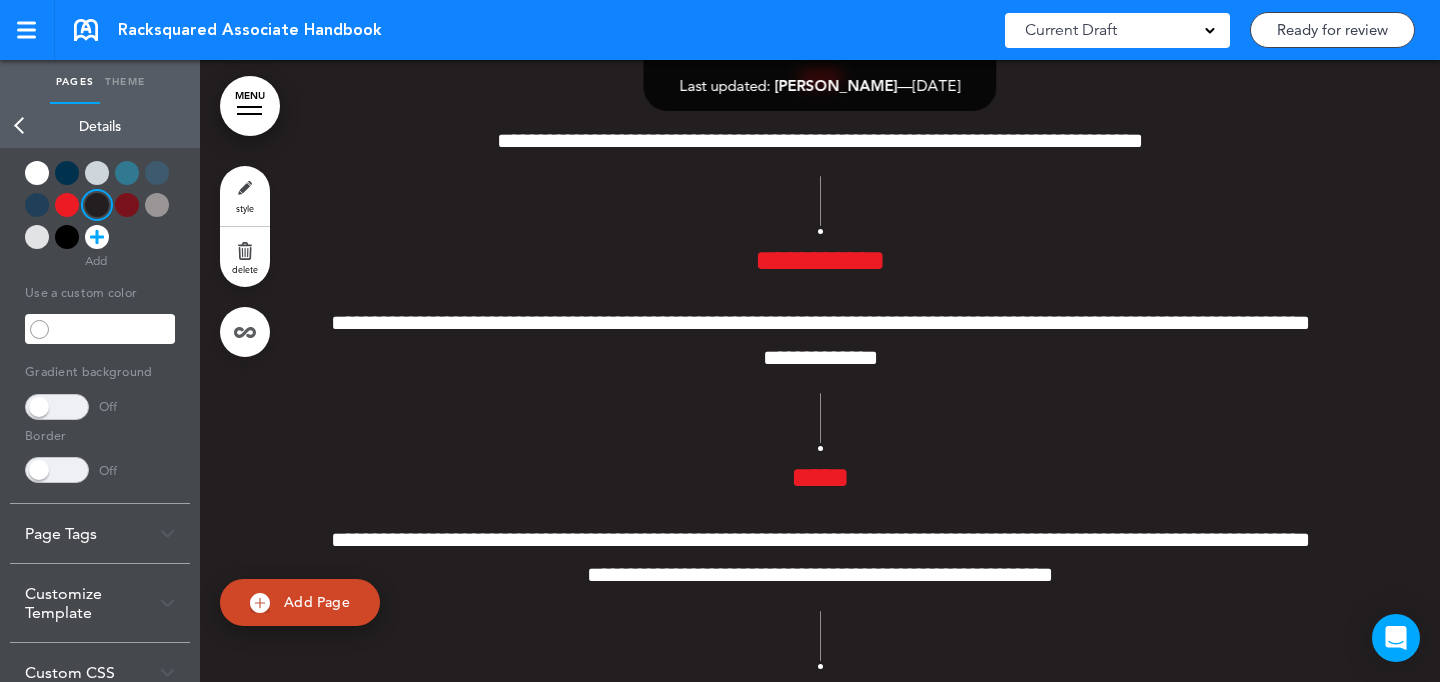 click at bounding box center [67, 237] 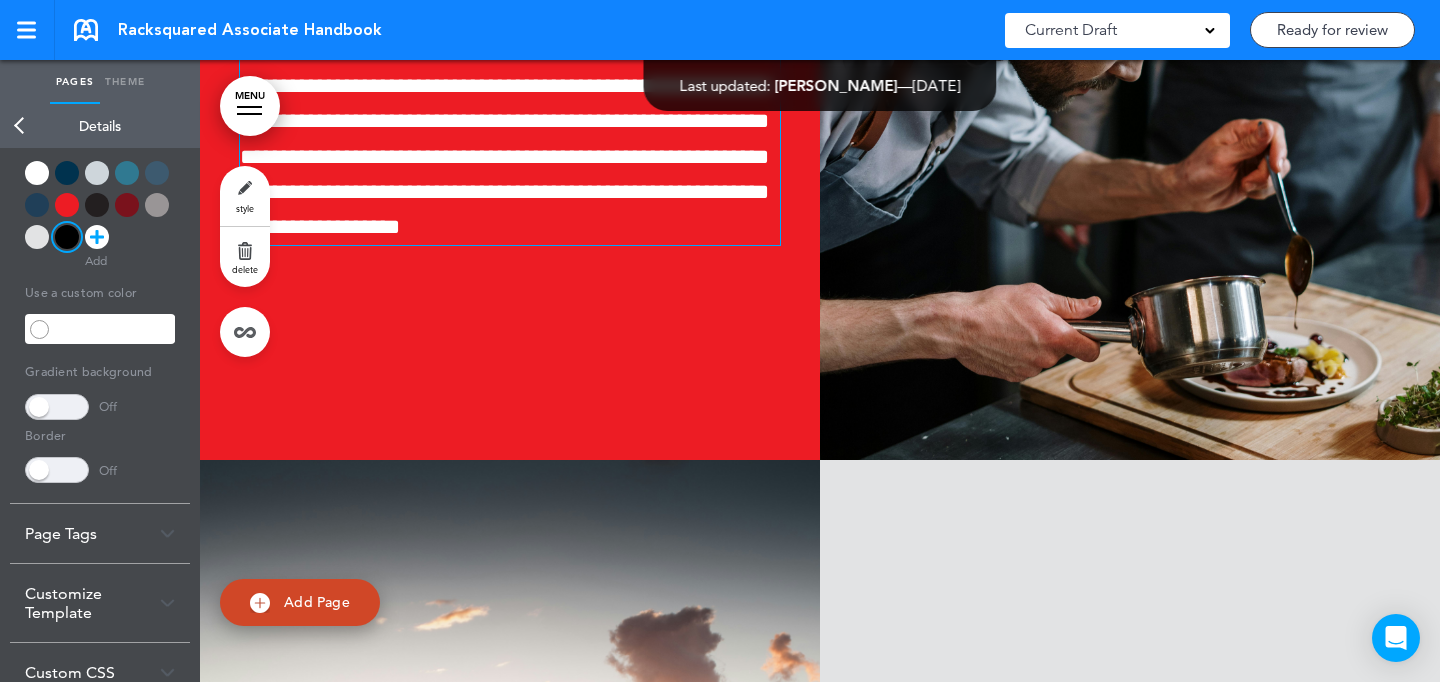 scroll, scrollTop: 12893, scrollLeft: 0, axis: vertical 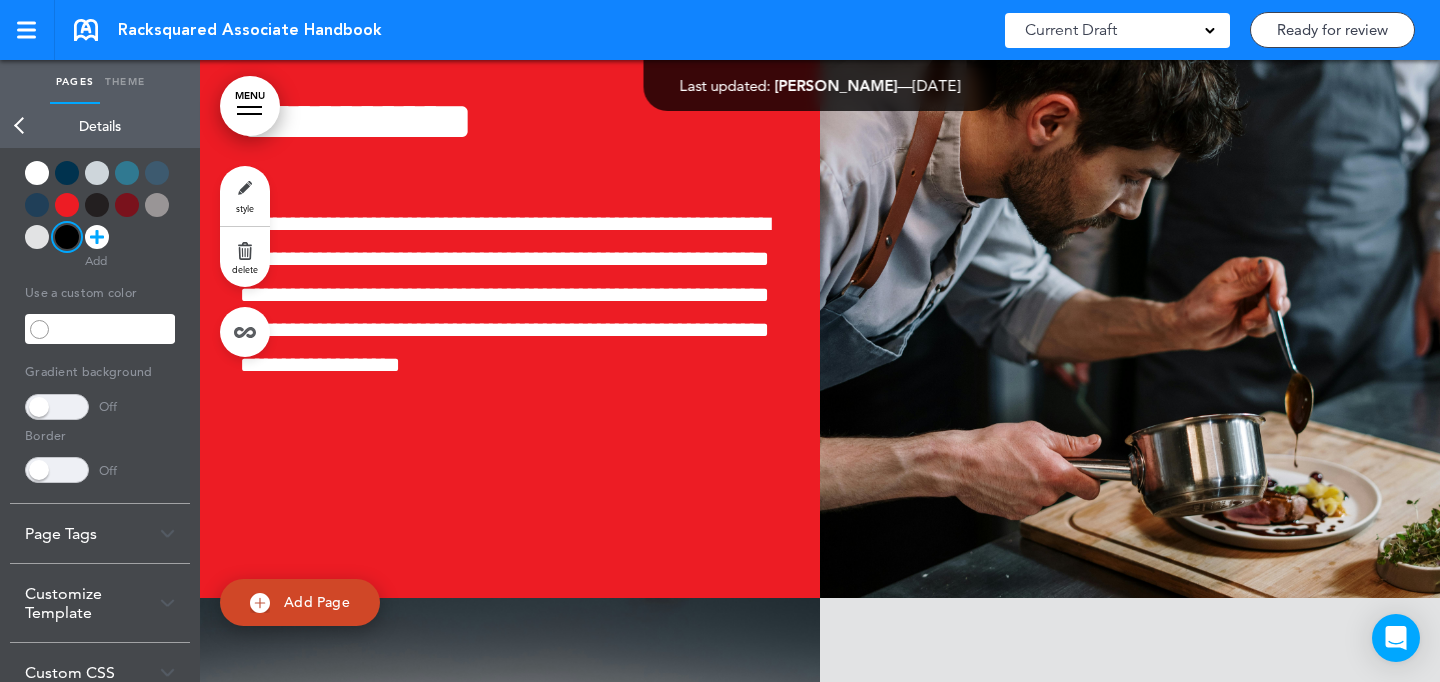 click on "style" at bounding box center [245, 196] 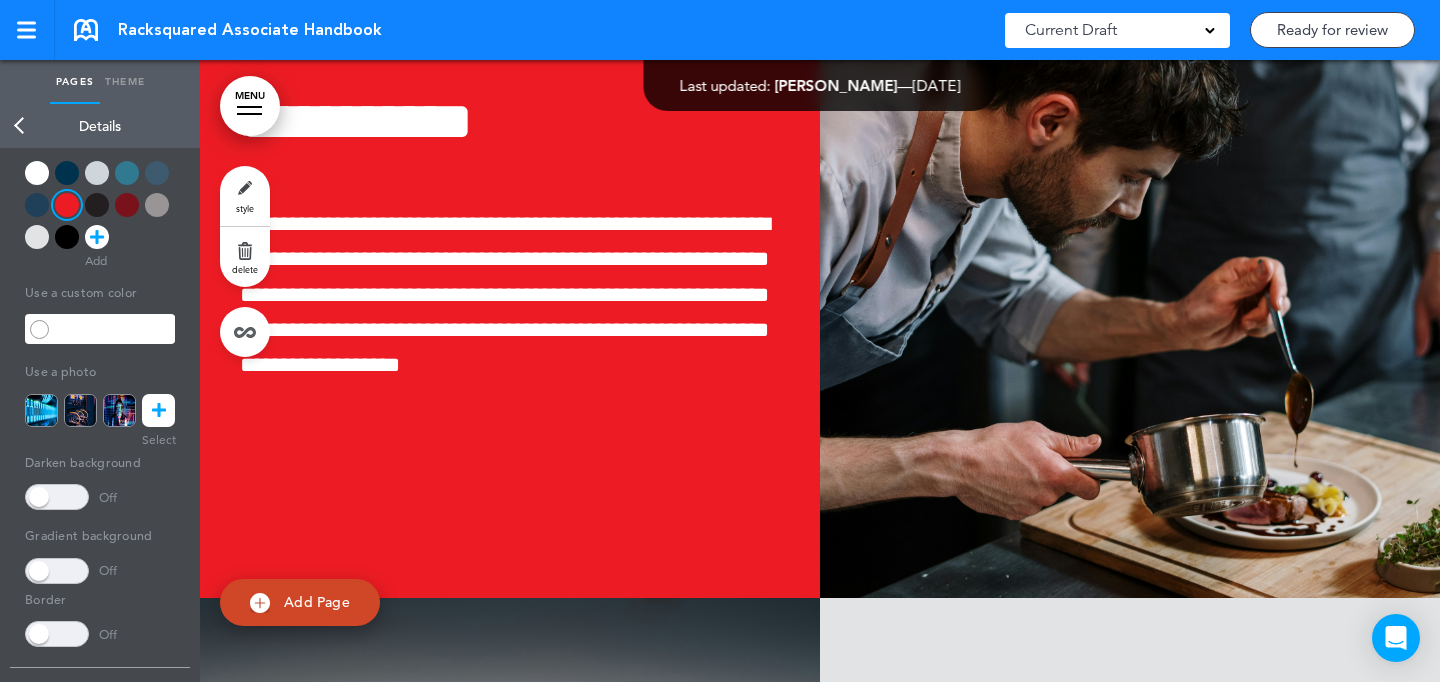 click at bounding box center [97, 205] 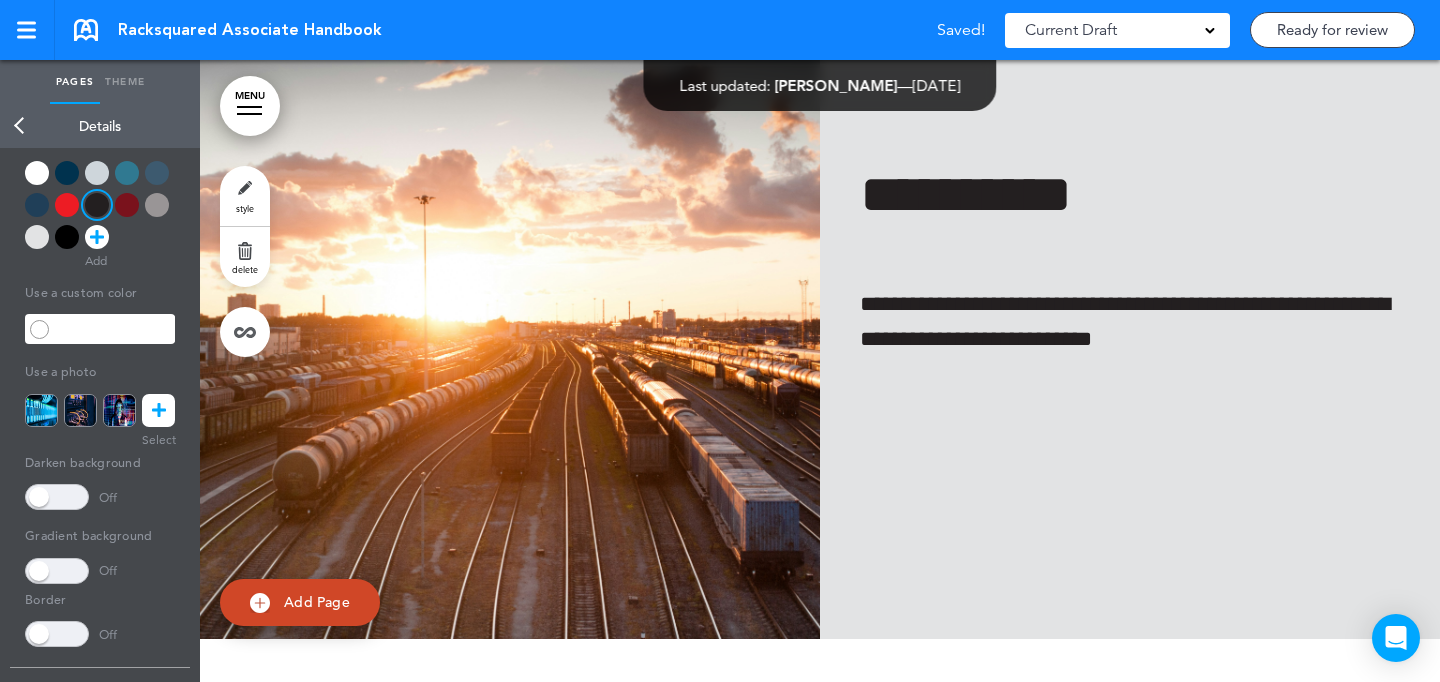 scroll, scrollTop: 13619, scrollLeft: 0, axis: vertical 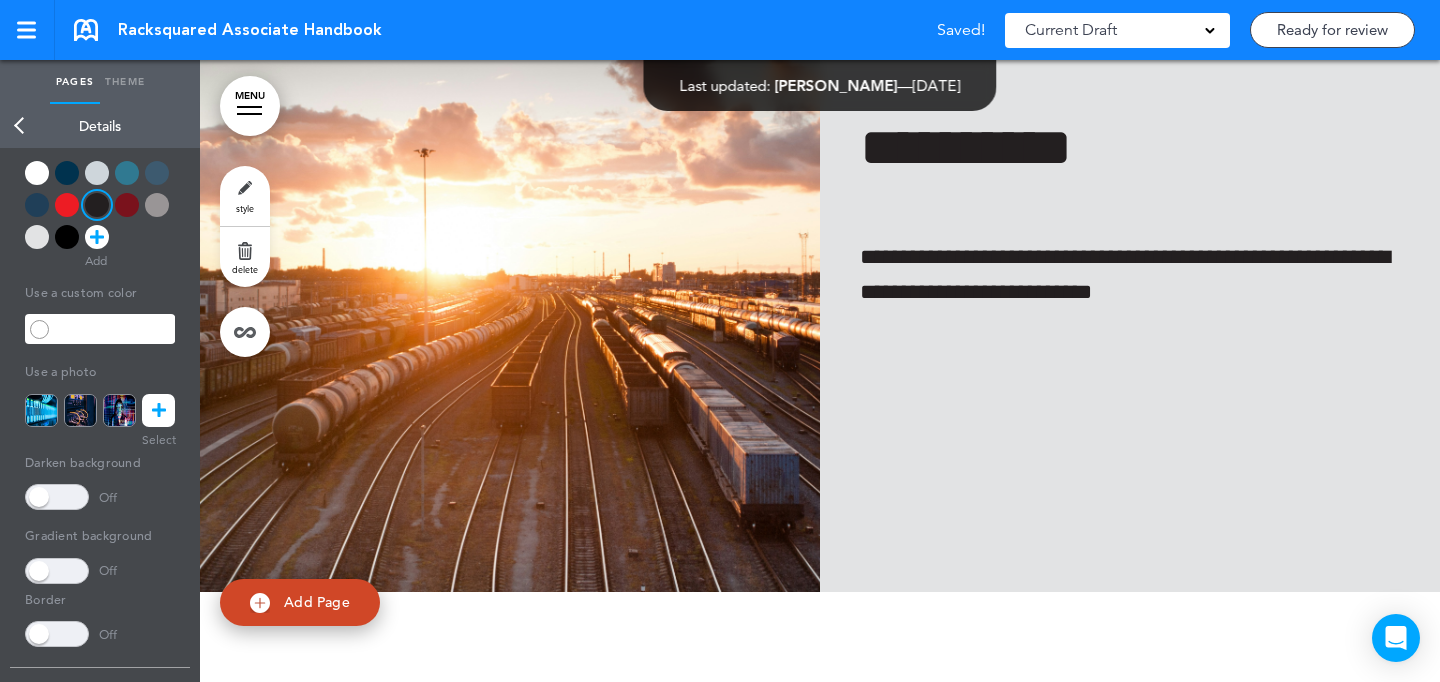 click on "style" at bounding box center (245, 196) 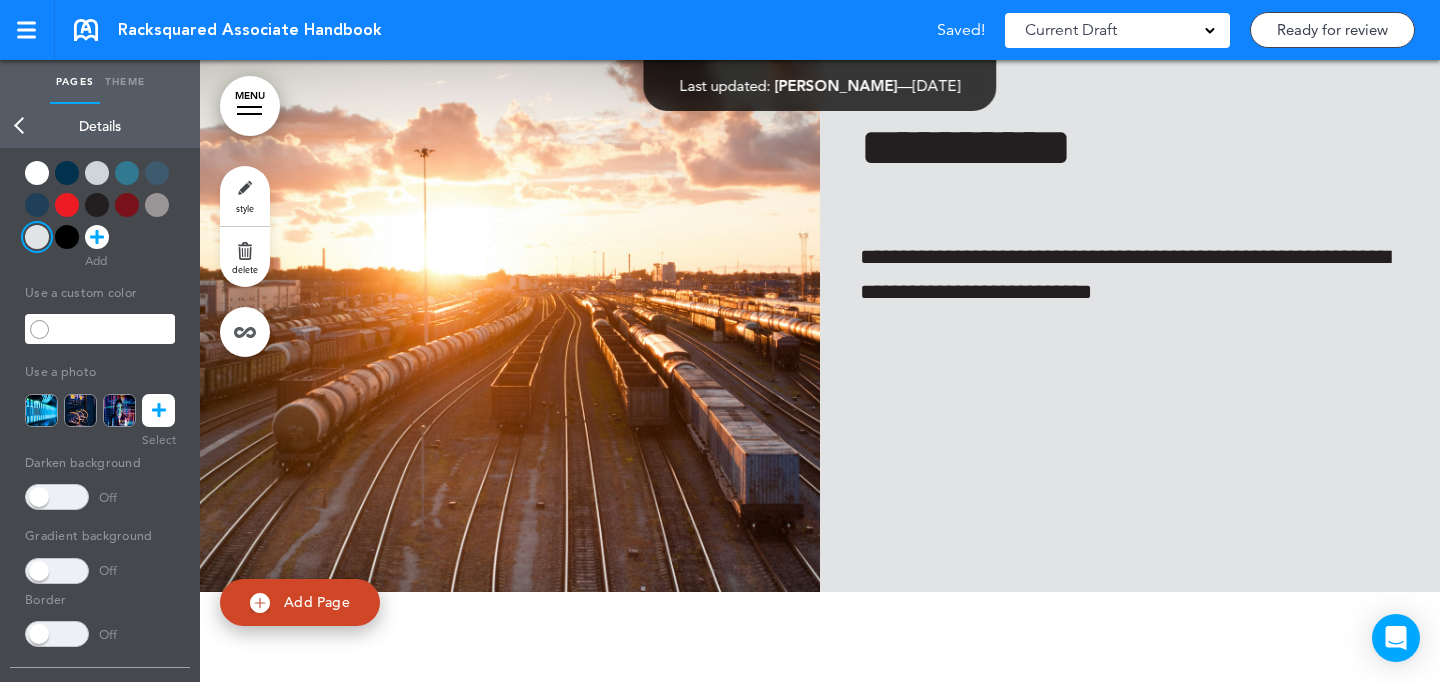 click at bounding box center (100, 209) 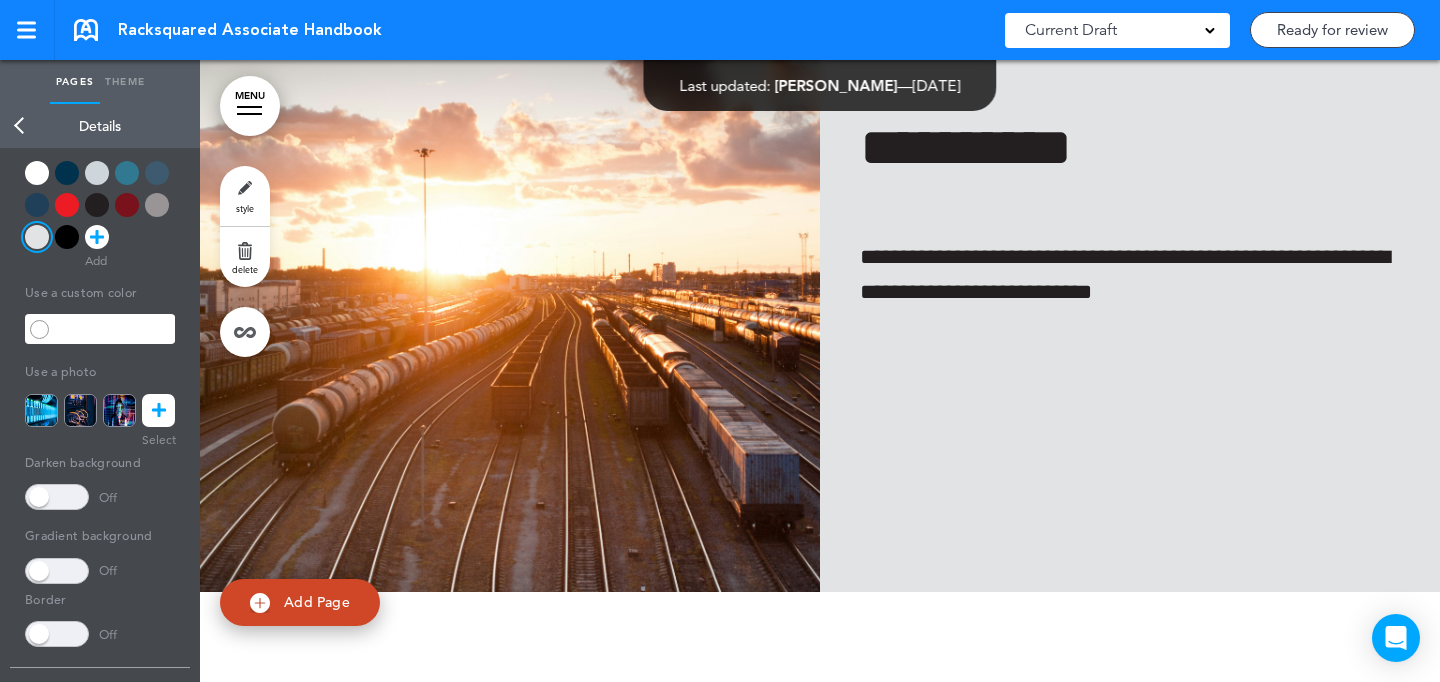 click at bounding box center (67, 205) 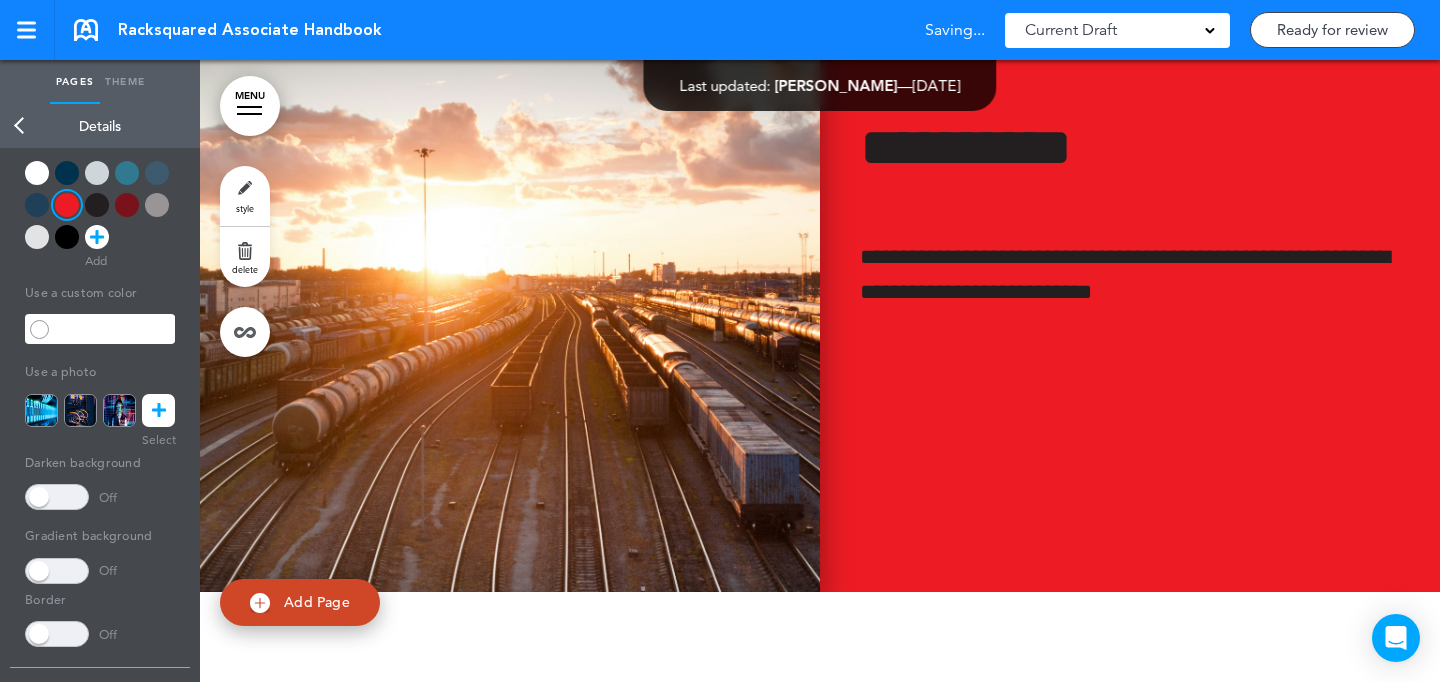 click at bounding box center [510, 232] 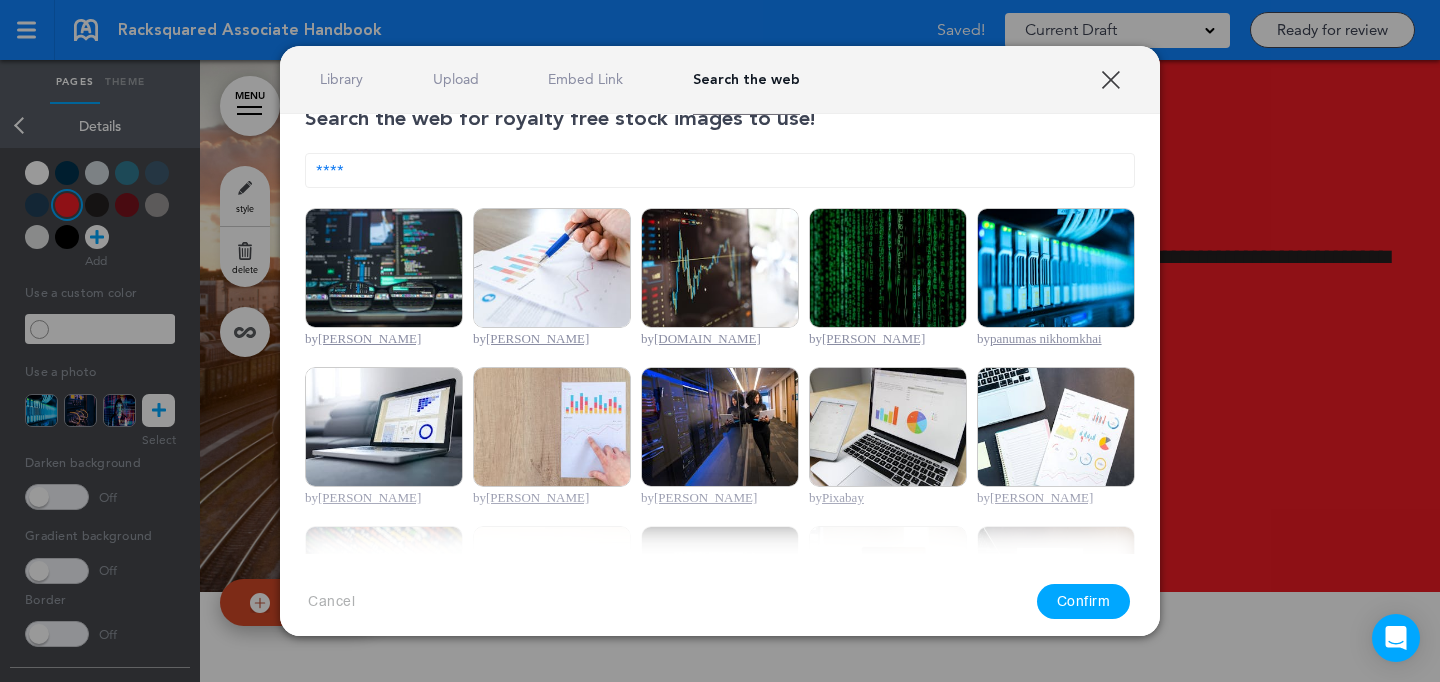 click on "Library
Upload
Embed Link
Search the web" at bounding box center [720, 80] 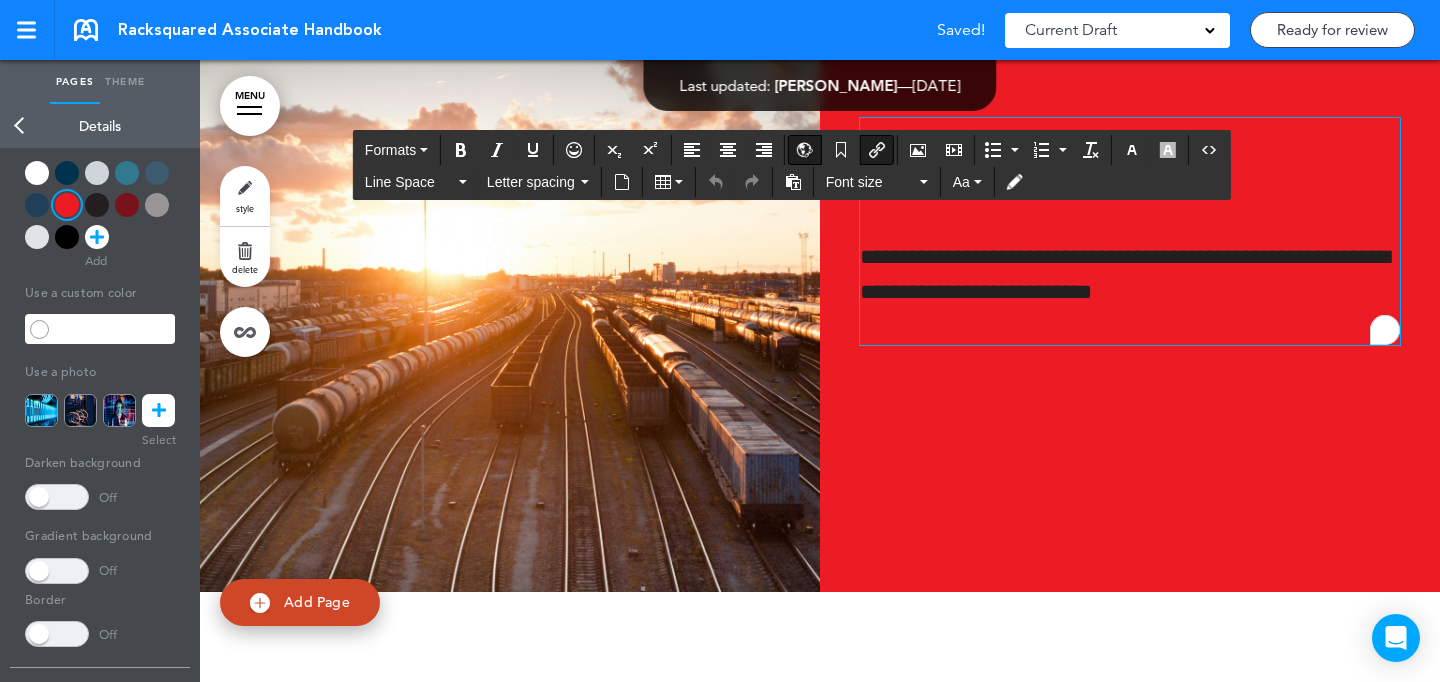 click on "**********" at bounding box center (1130, 293) 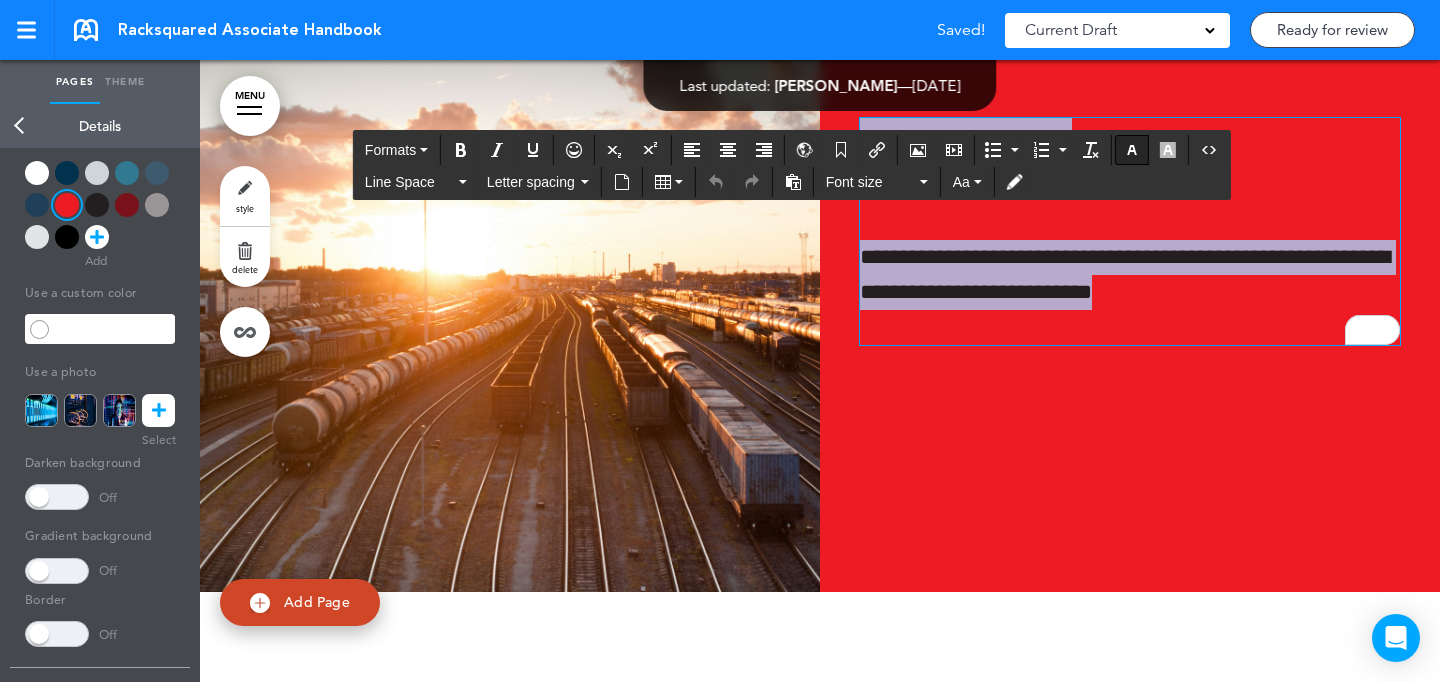 click at bounding box center (1132, 150) 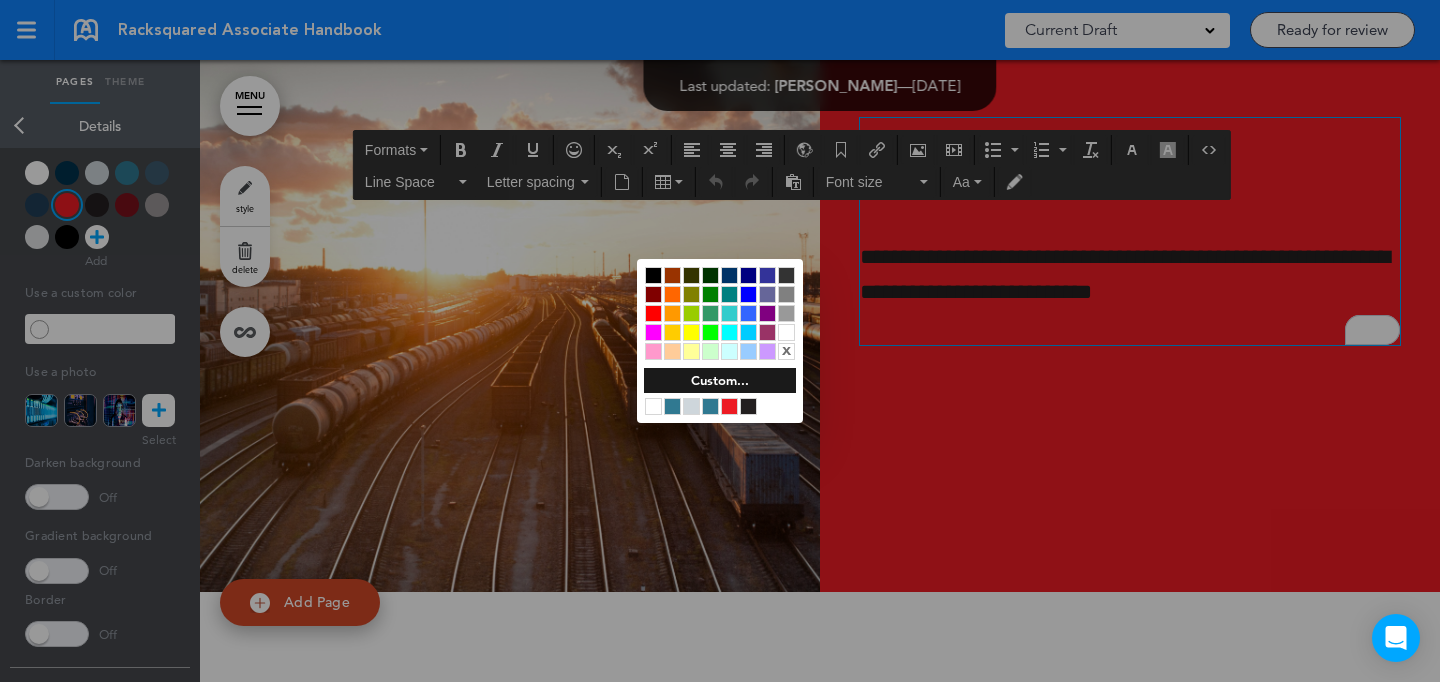 click at bounding box center [786, 332] 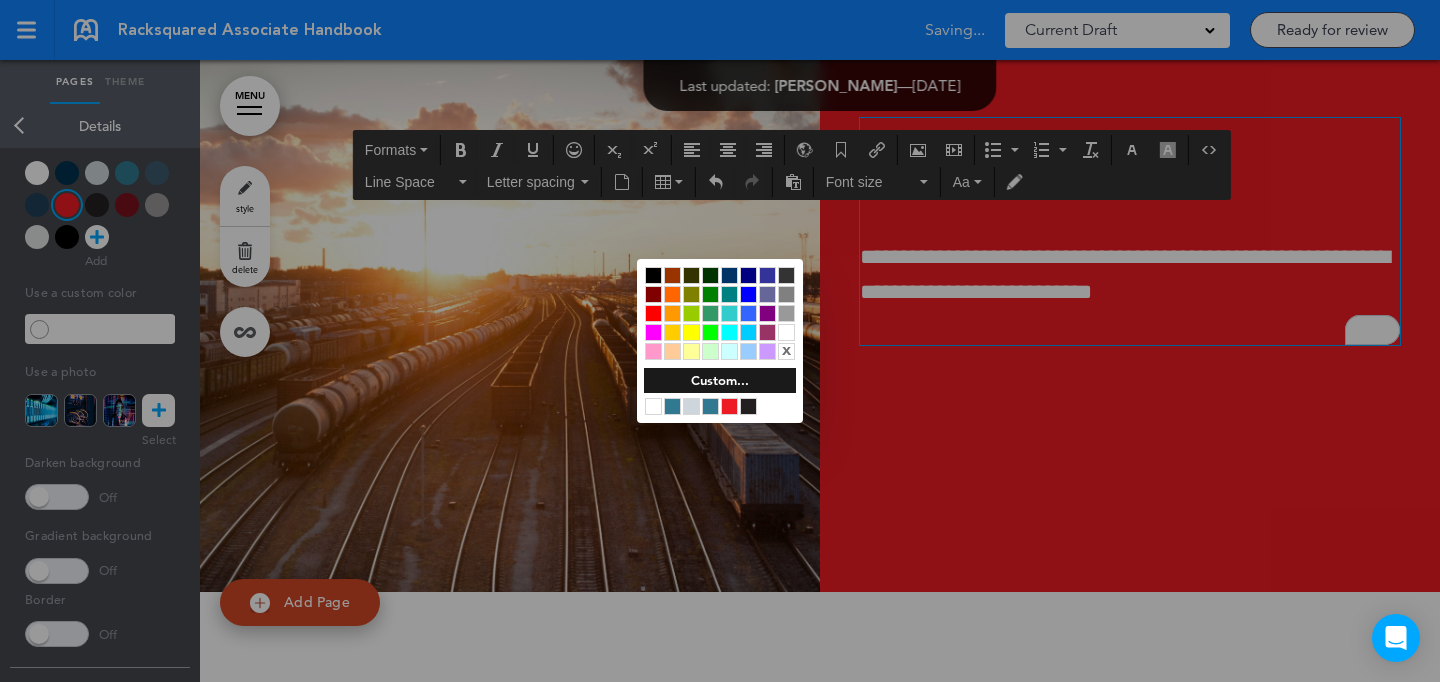 click at bounding box center [720, 341] 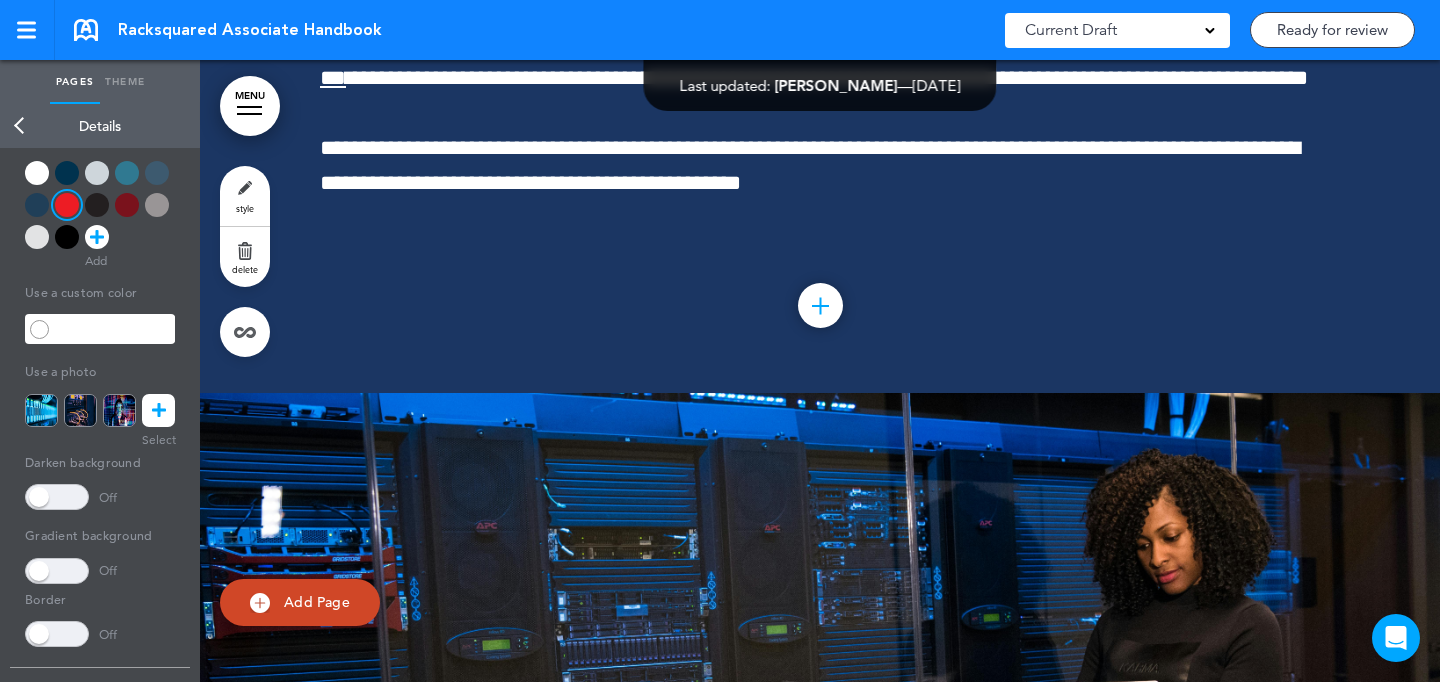 scroll, scrollTop: 16422, scrollLeft: 0, axis: vertical 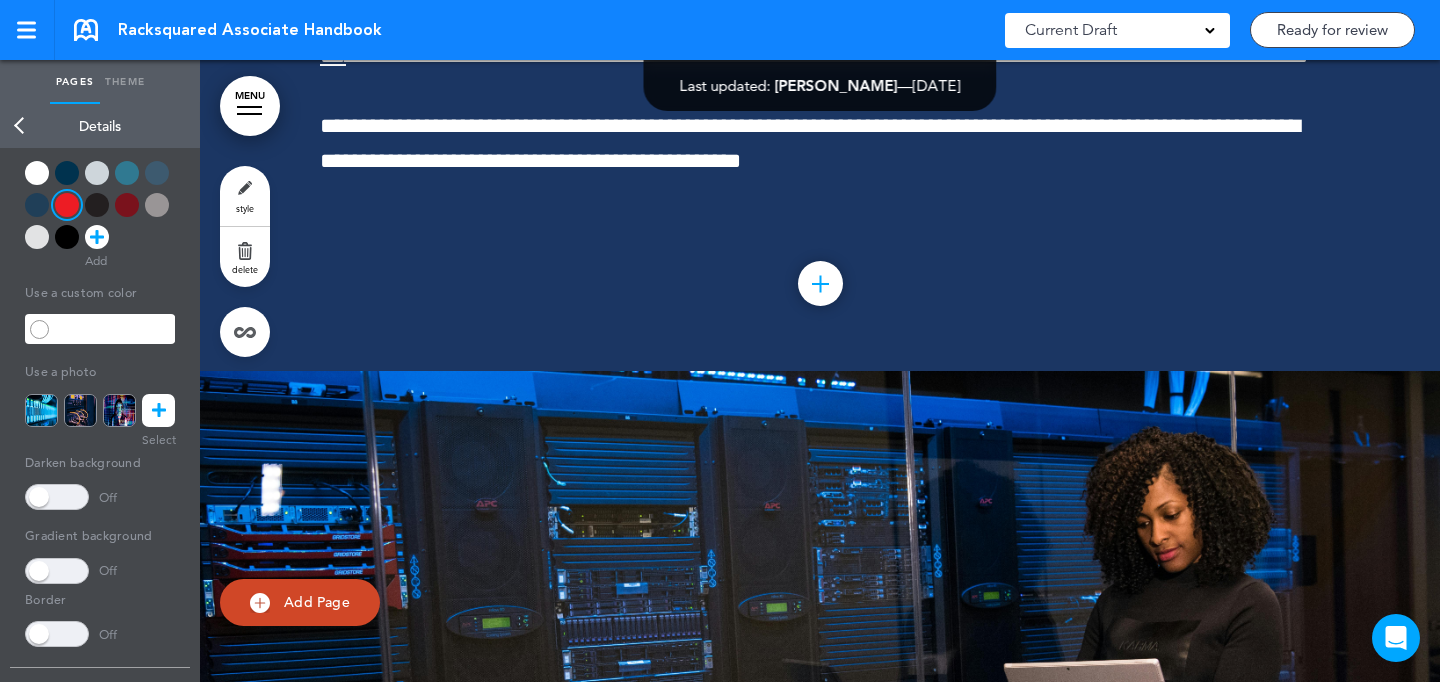 click on "style" at bounding box center (245, 196) 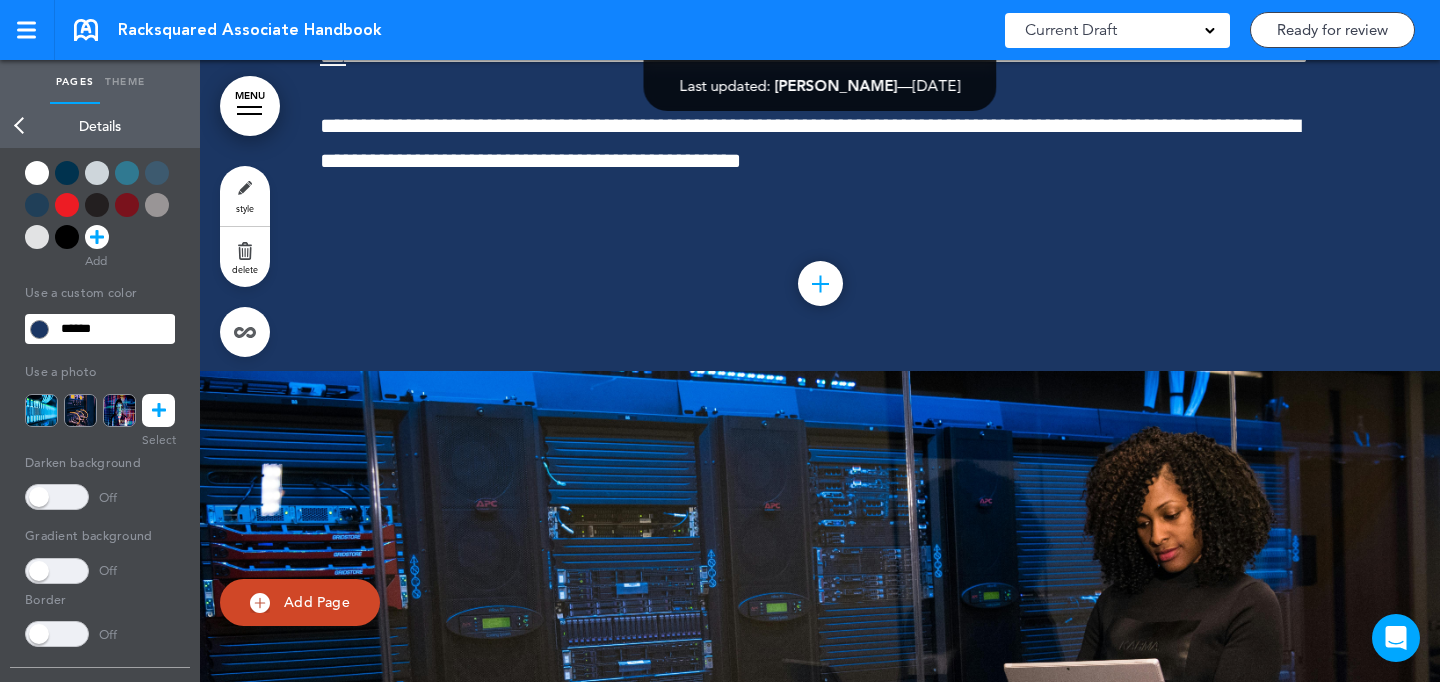 click at bounding box center (157, 205) 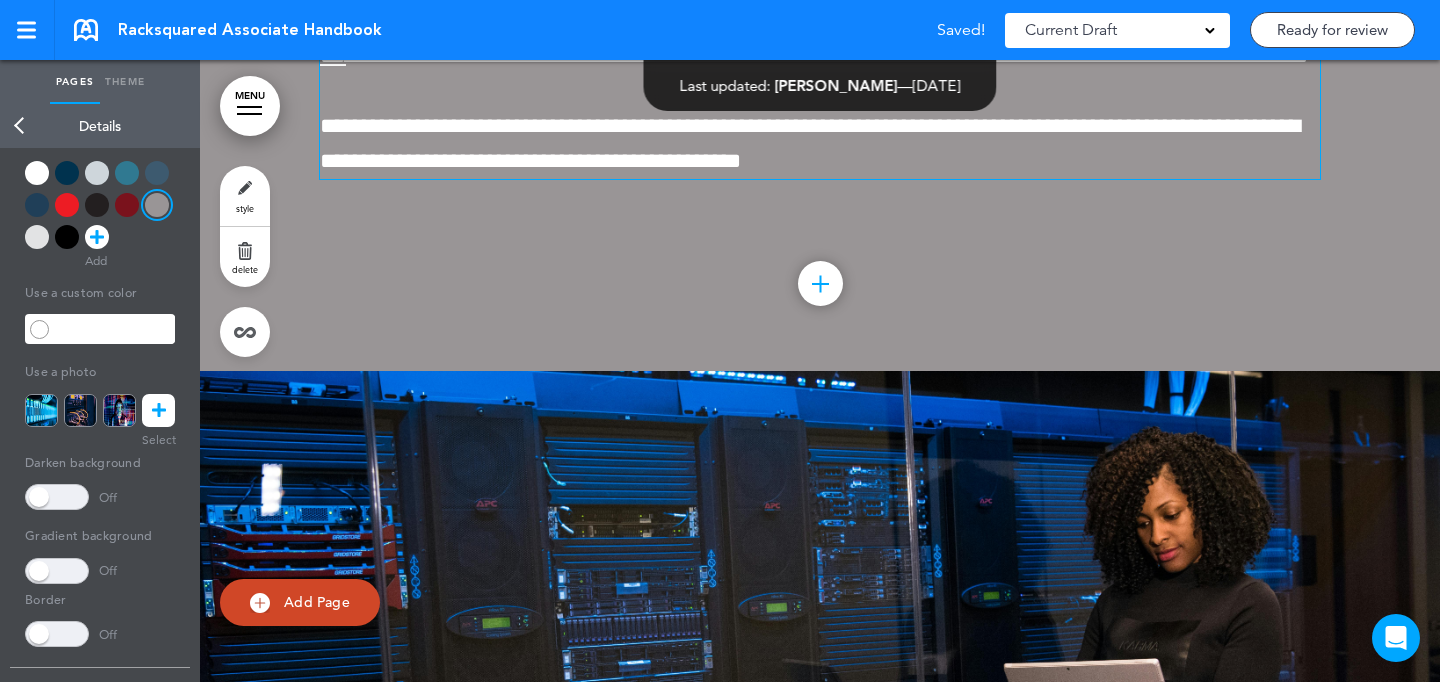 click on "MENU
Formats       Line Space   Letter spacing     Font size   Aa   Formats       Line Space   Letter spacing     Font size   Aa
Cancel
Reorder
?
Move or rearrange pages
easily by selecting whole  sections or individual pages.
Go back
Racksquared Associate Handbook
Hide page in   table of contents
1
INTRODUCTION
Introduction
2 3 4 5 6" at bounding box center [820, -16051] 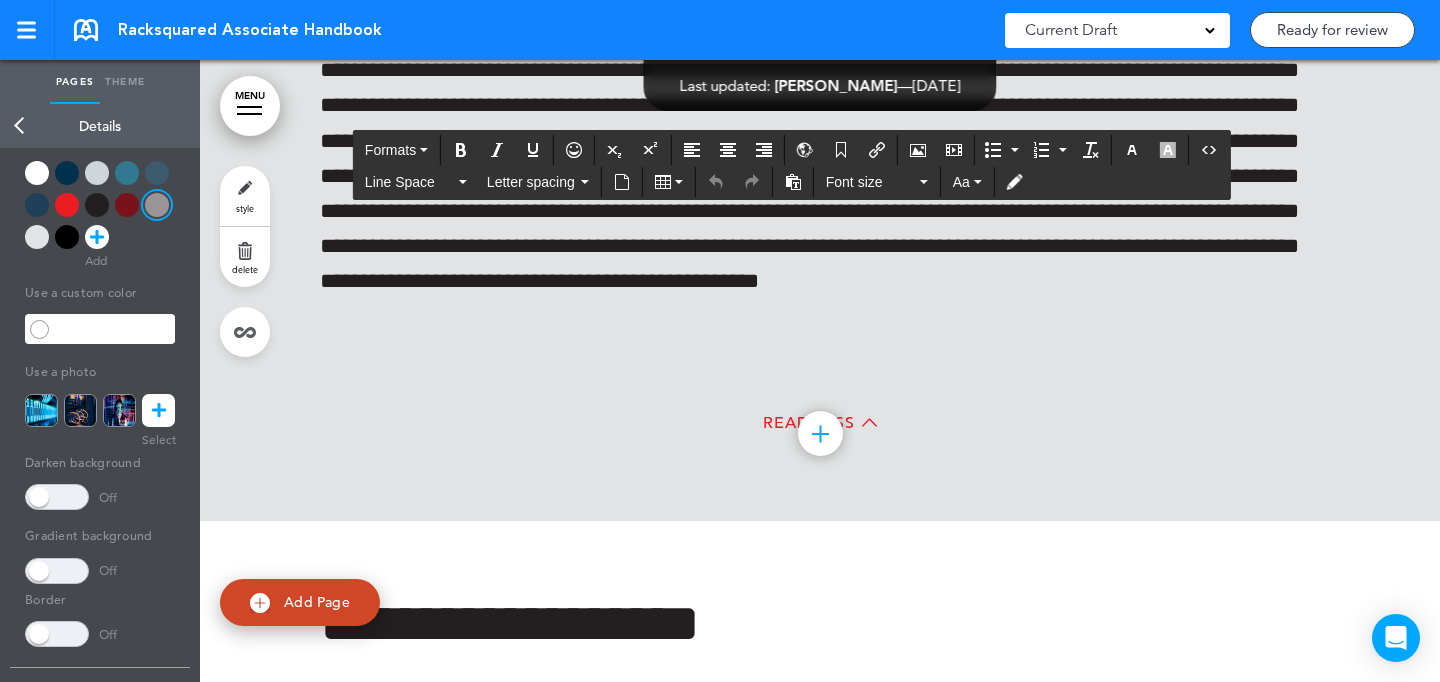 scroll, scrollTop: 19356, scrollLeft: 0, axis: vertical 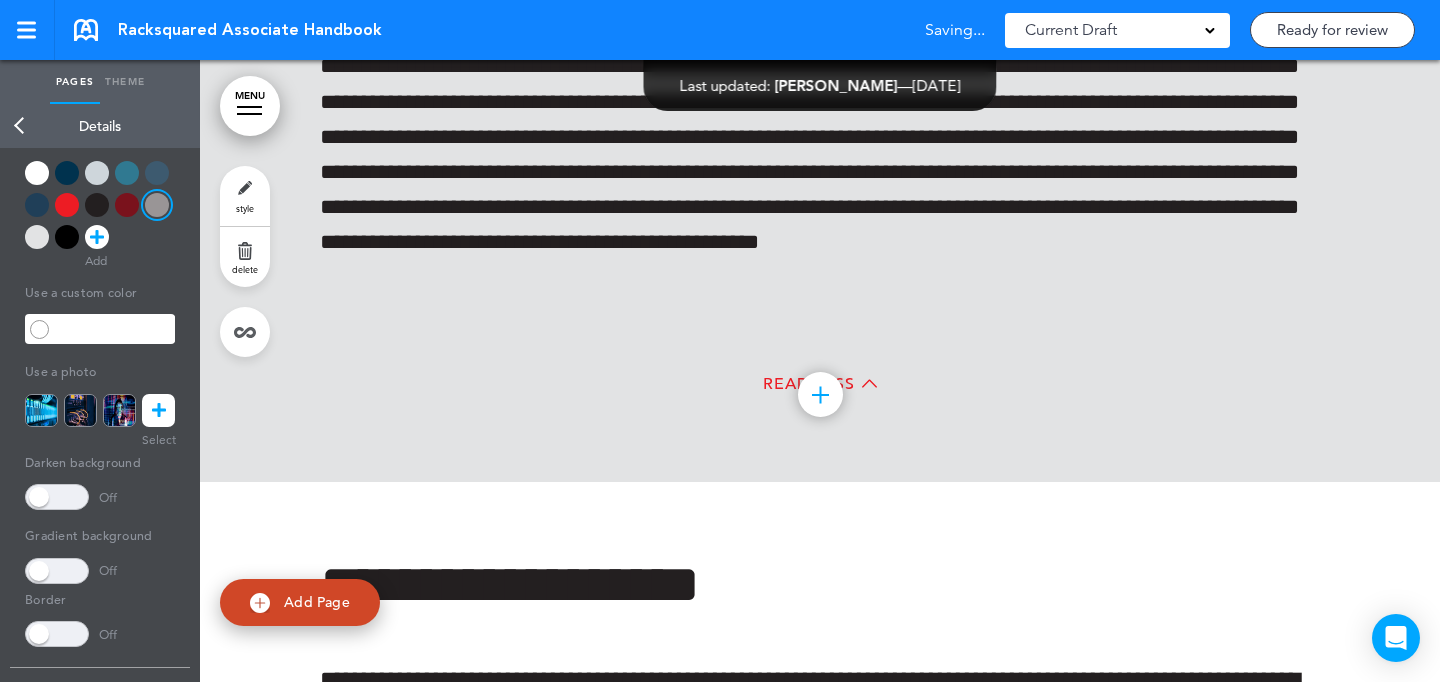 click on "style" at bounding box center [245, 196] 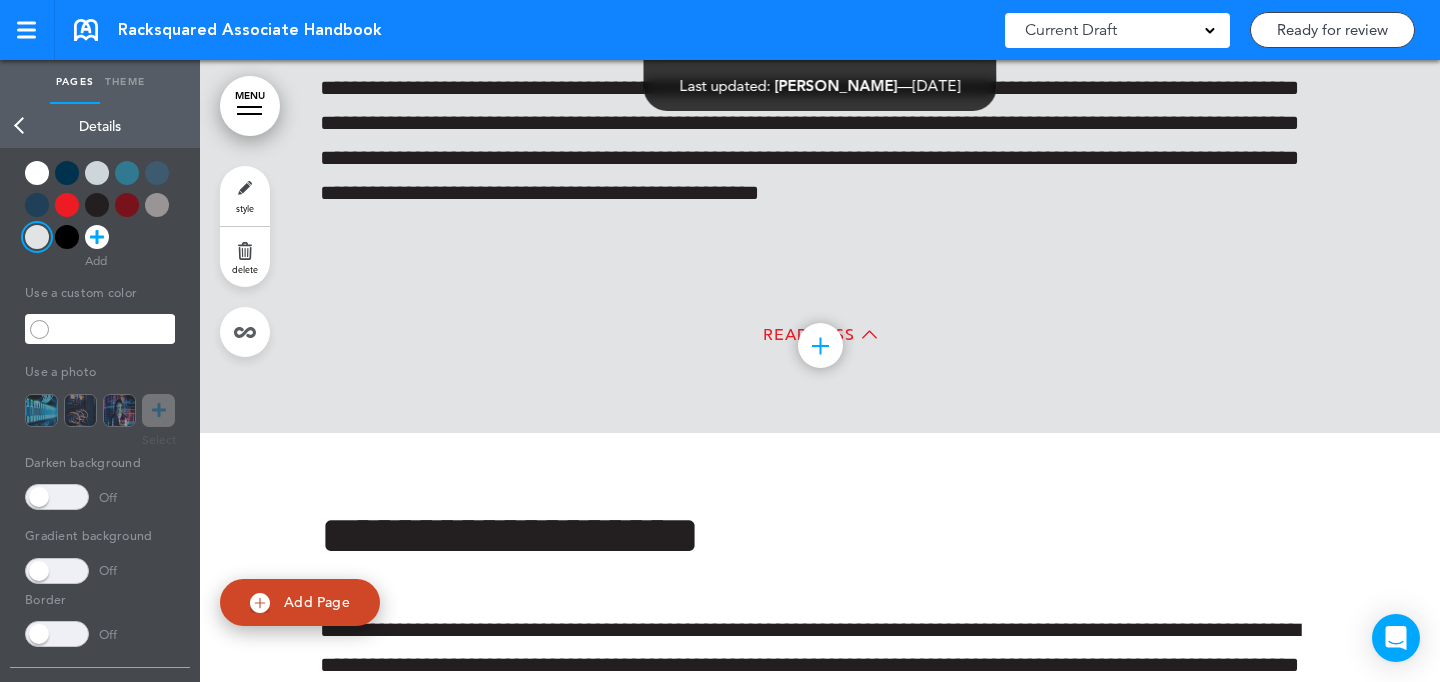 scroll, scrollTop: 19525, scrollLeft: 0, axis: vertical 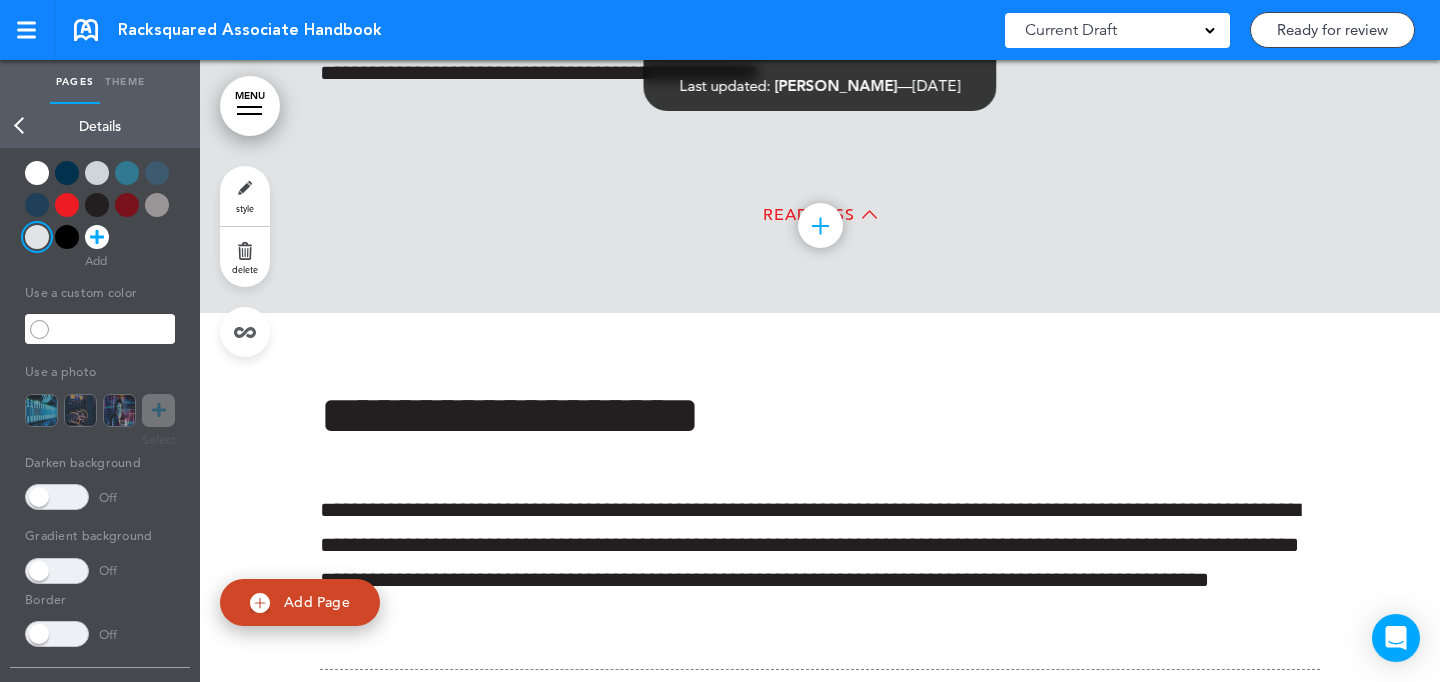click on "style" at bounding box center [245, 196] 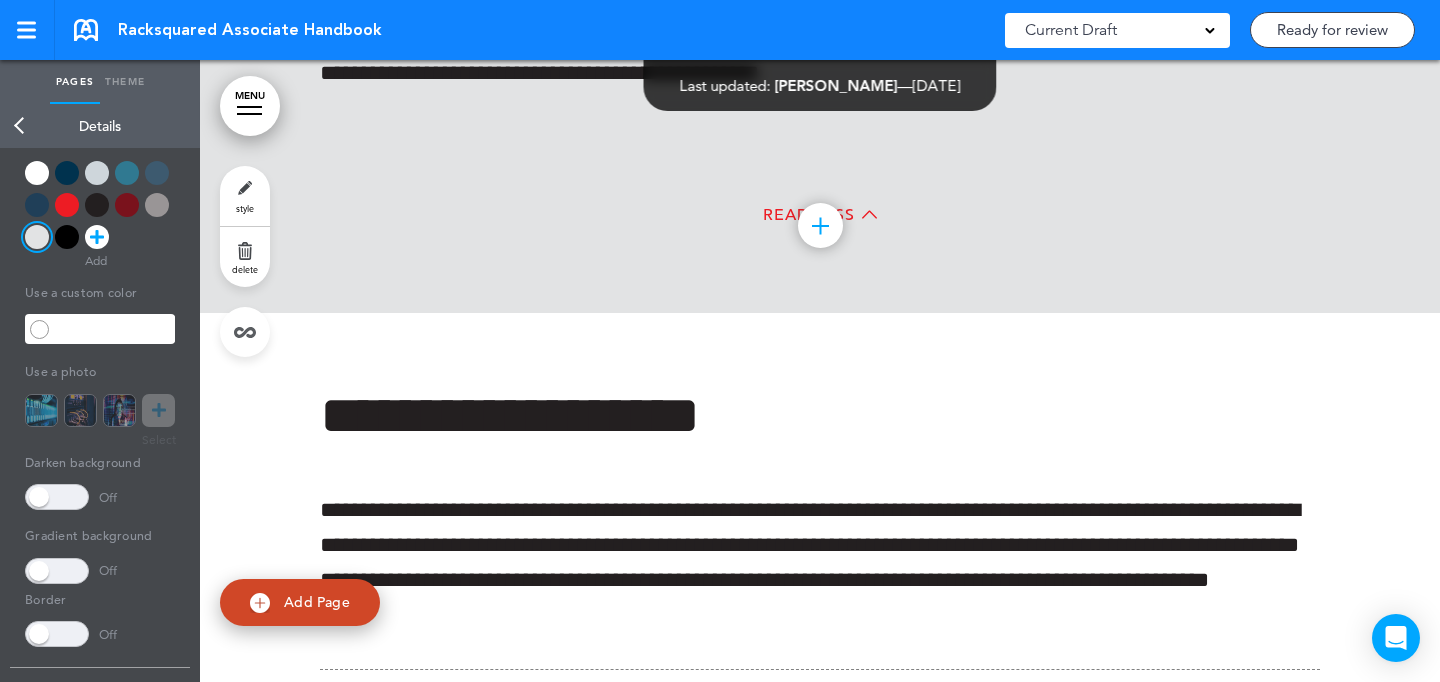 click at bounding box center [157, 205] 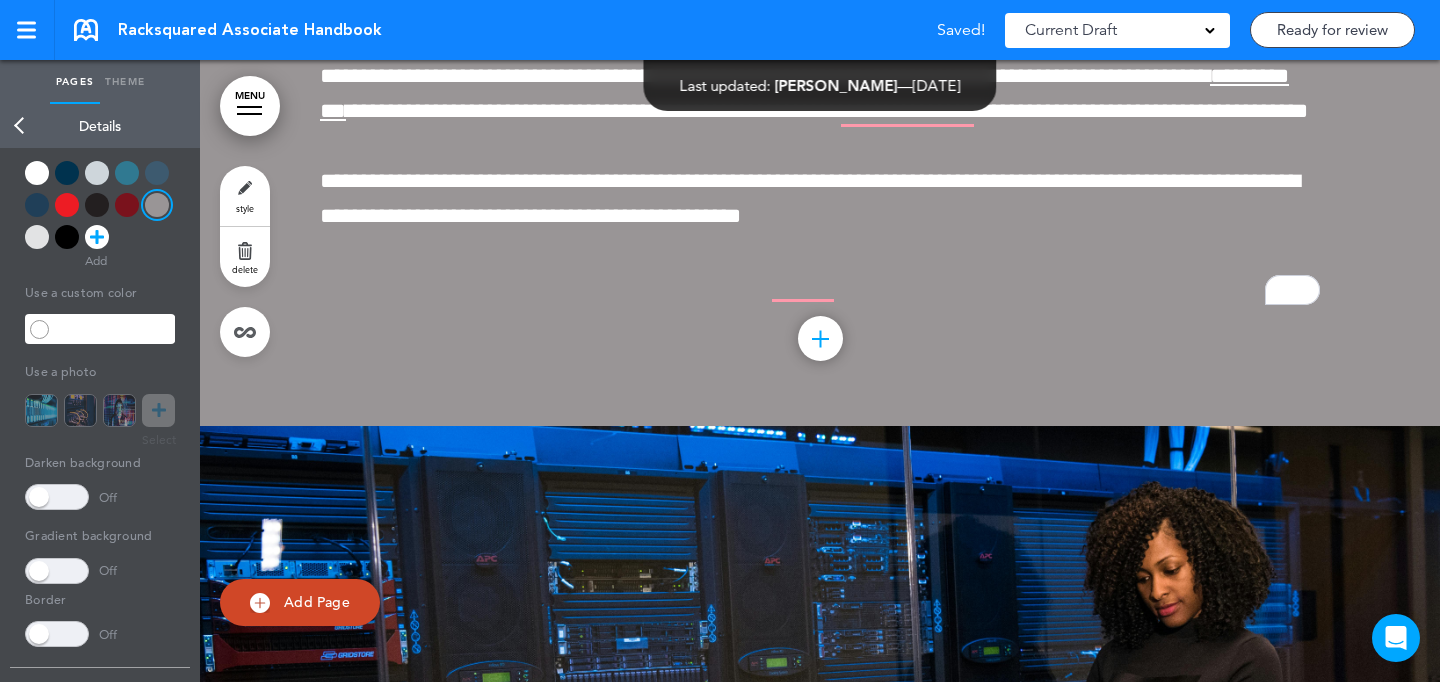 scroll, scrollTop: 16365, scrollLeft: 0, axis: vertical 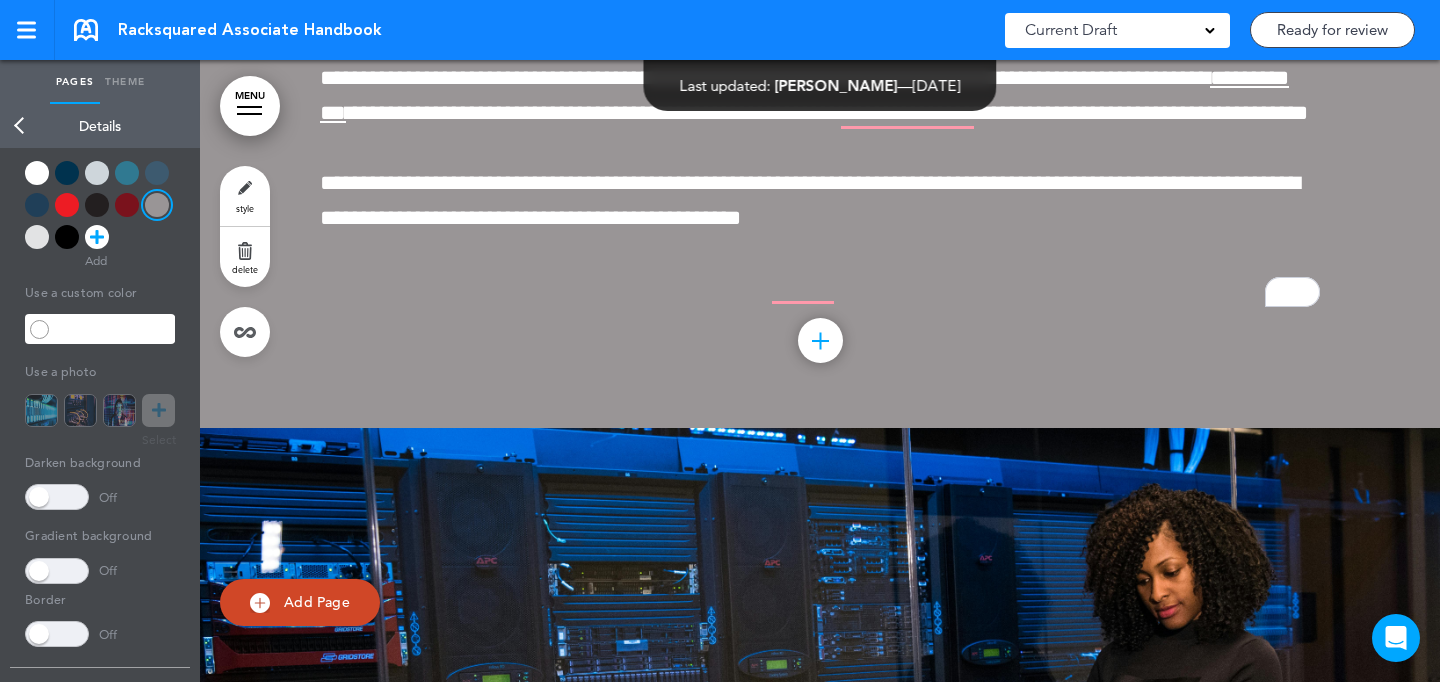 click on "style" at bounding box center (245, 196) 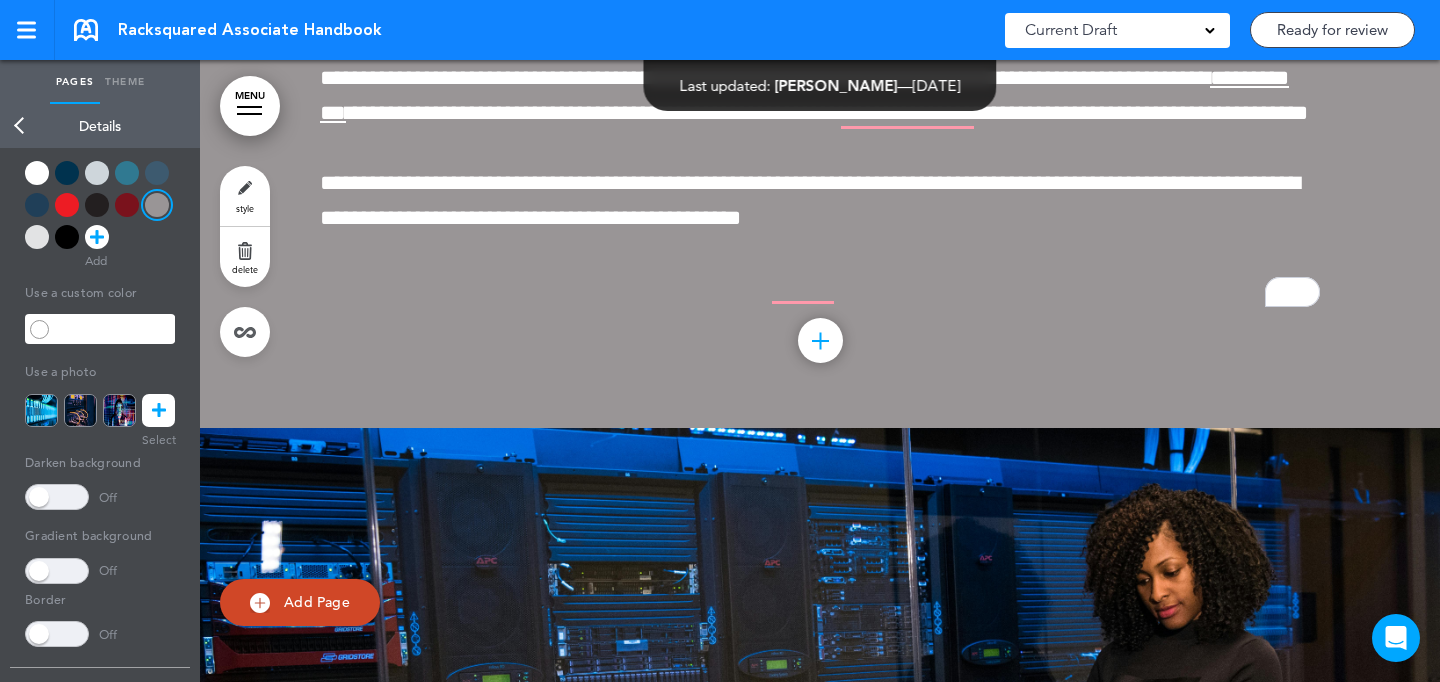 click at bounding box center [100, 209] 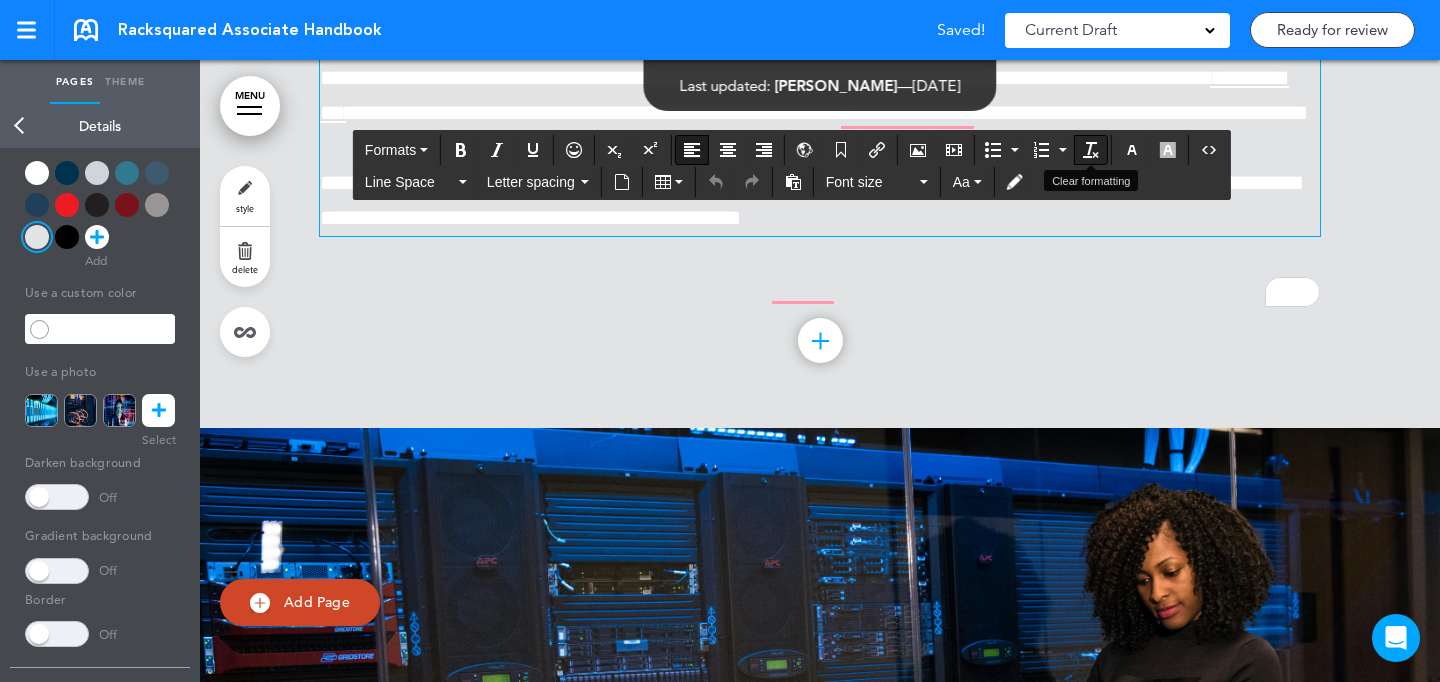 drag, startPoint x: 735, startPoint y: 321, endPoint x: 1097, endPoint y: 141, distance: 404.28207 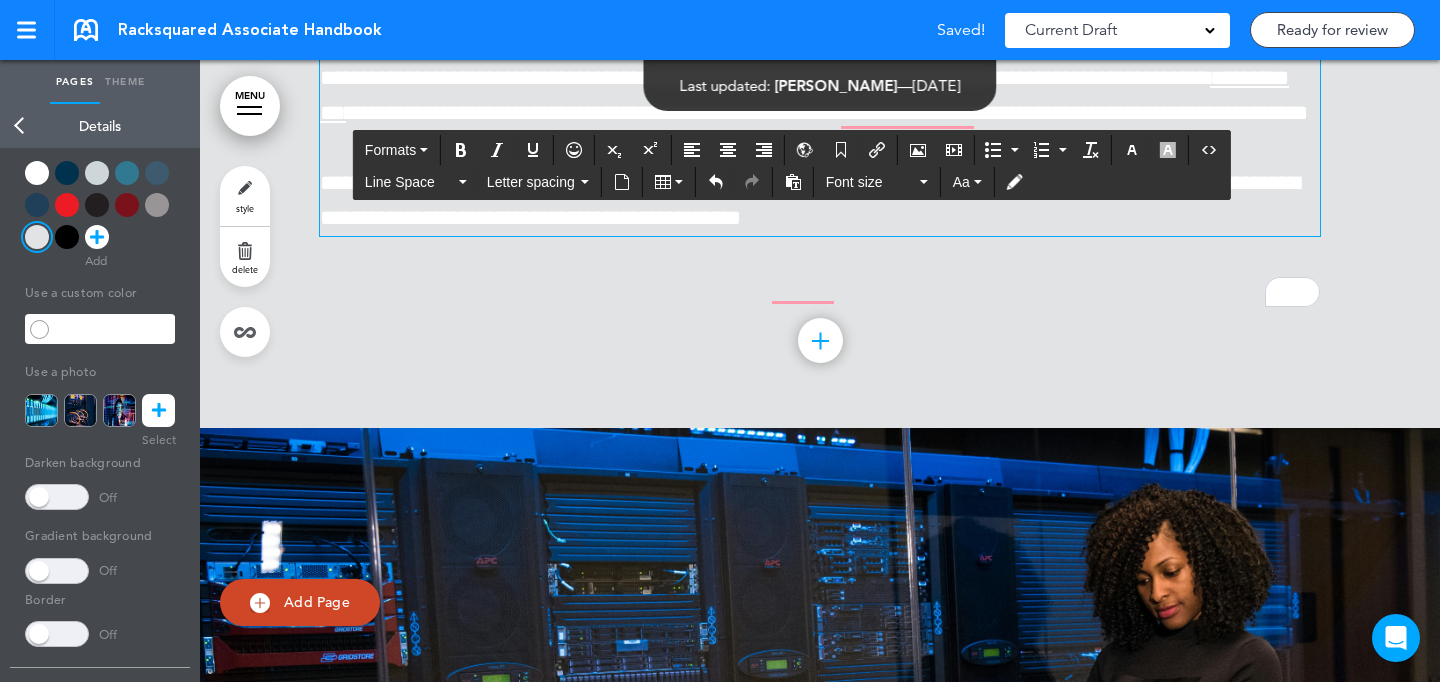 click on "**********" at bounding box center (820, -10) 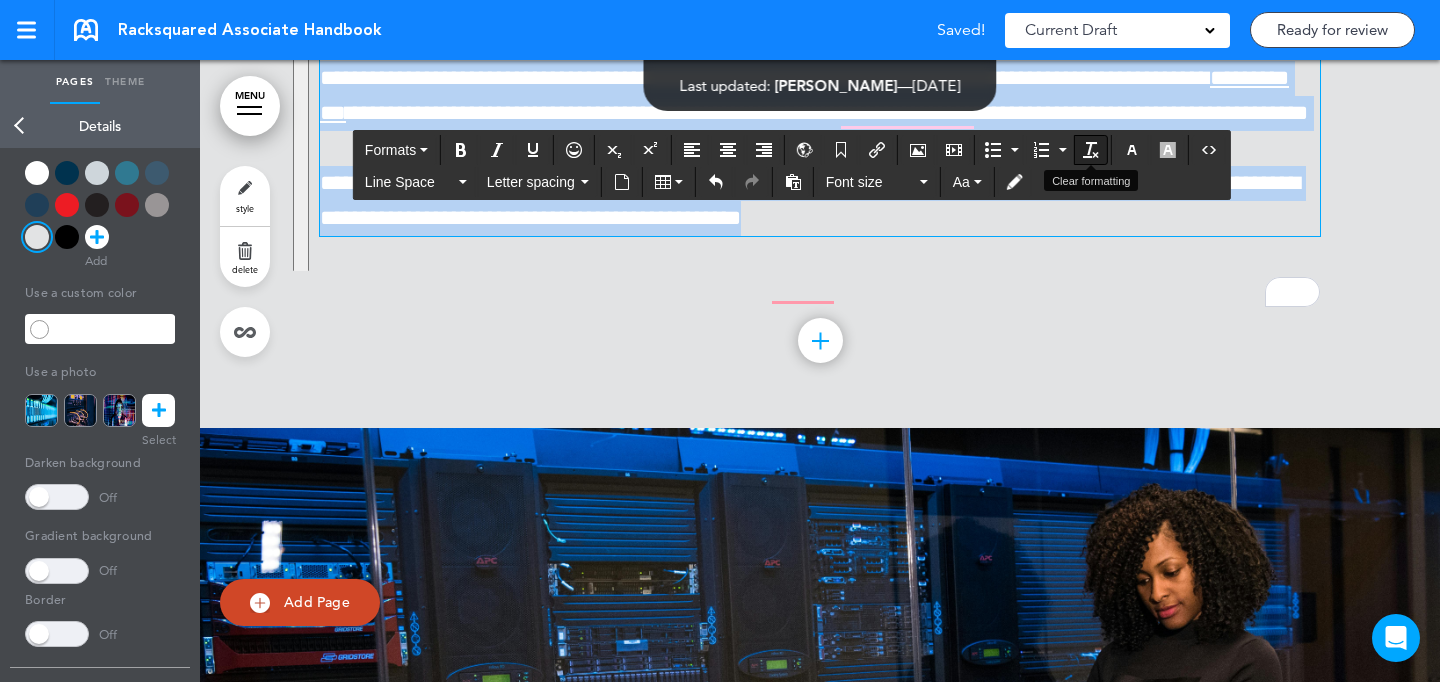 click at bounding box center [1091, 150] 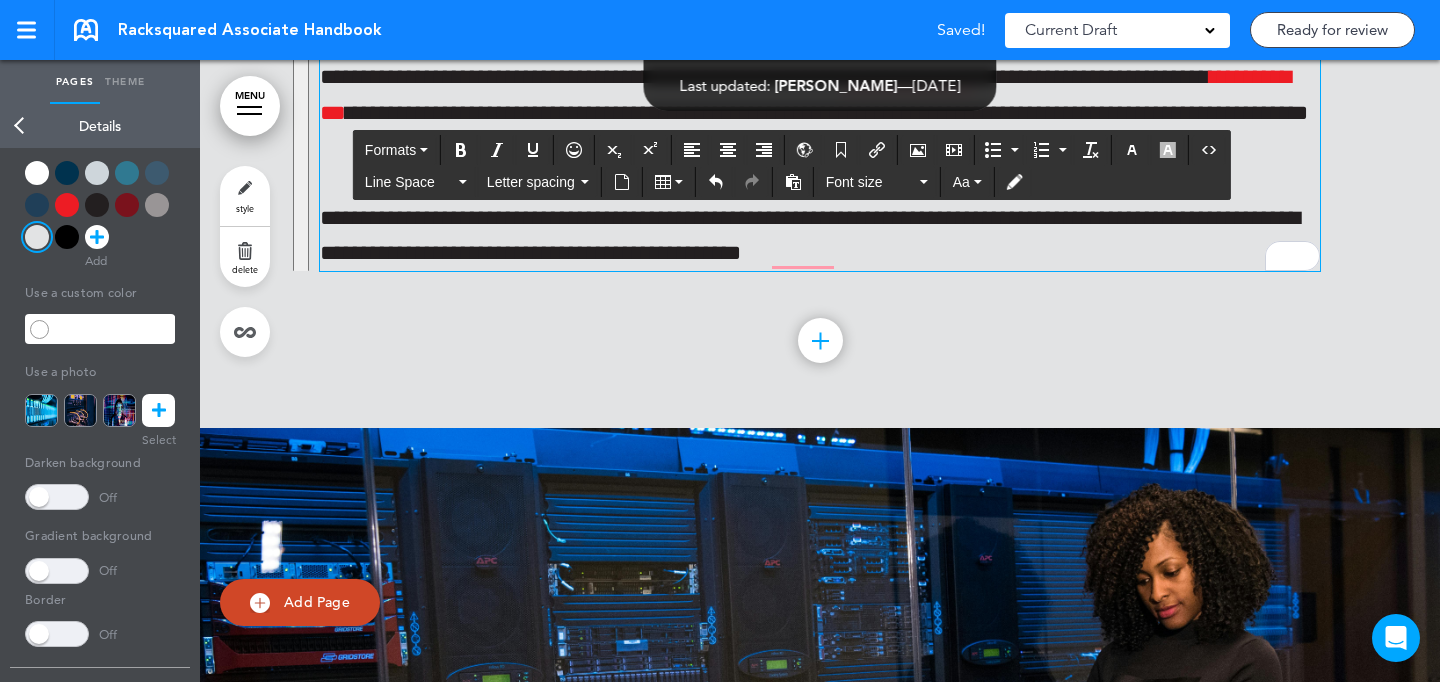 click on "**********" at bounding box center (820, 43) 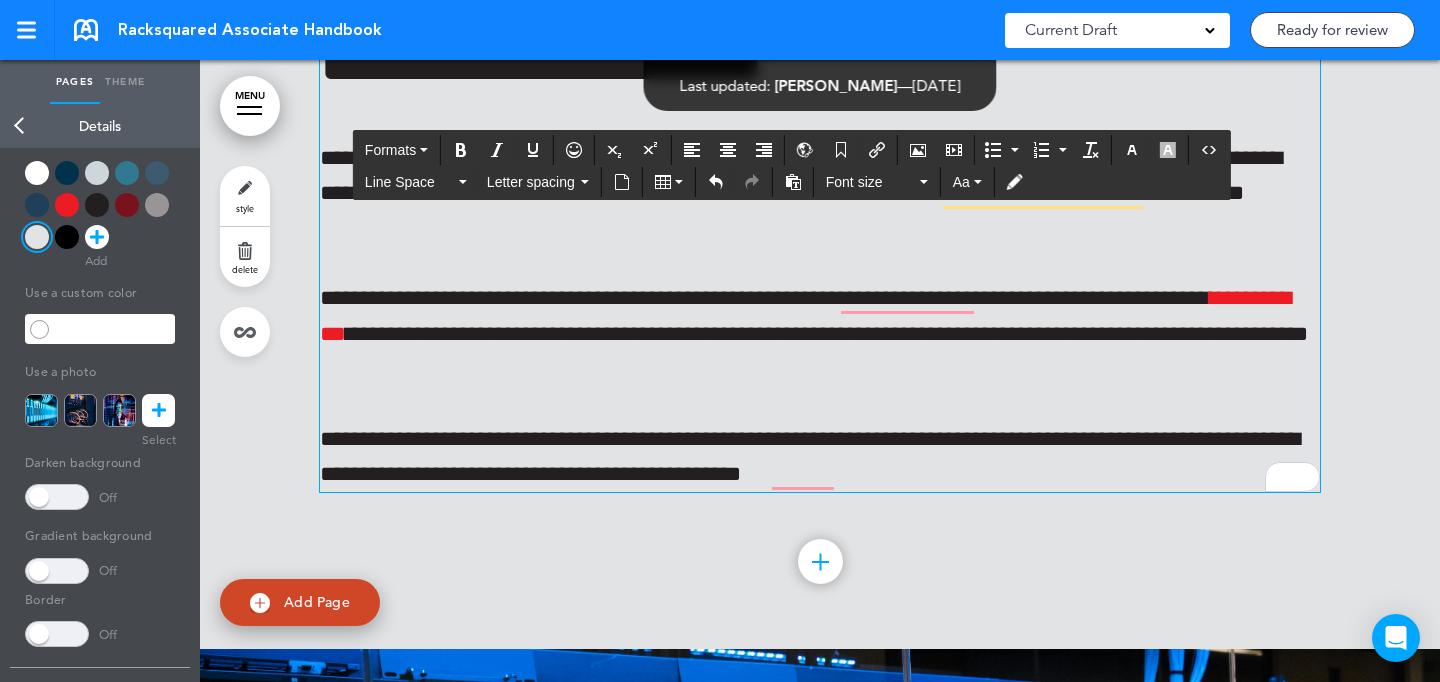 scroll, scrollTop: 16337, scrollLeft: 0, axis: vertical 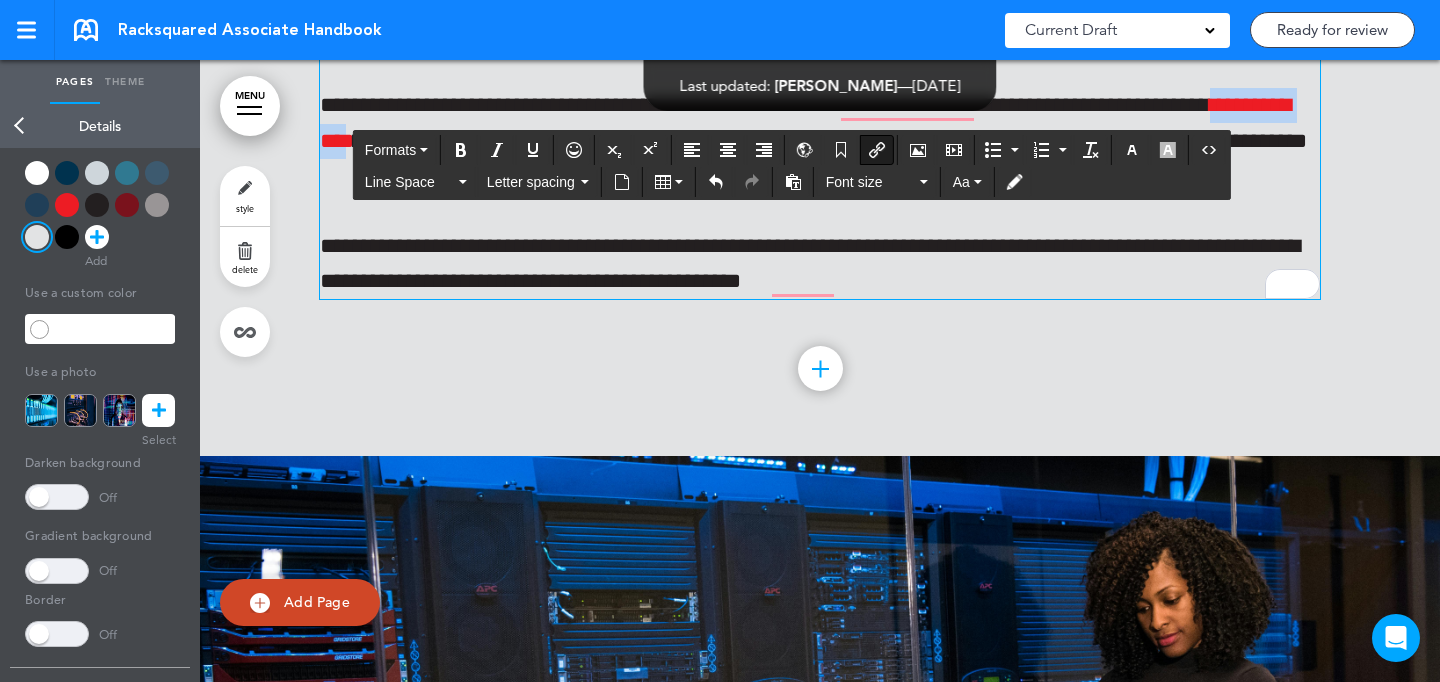 drag, startPoint x: 649, startPoint y: 437, endPoint x: 489, endPoint y: 438, distance: 160.00313 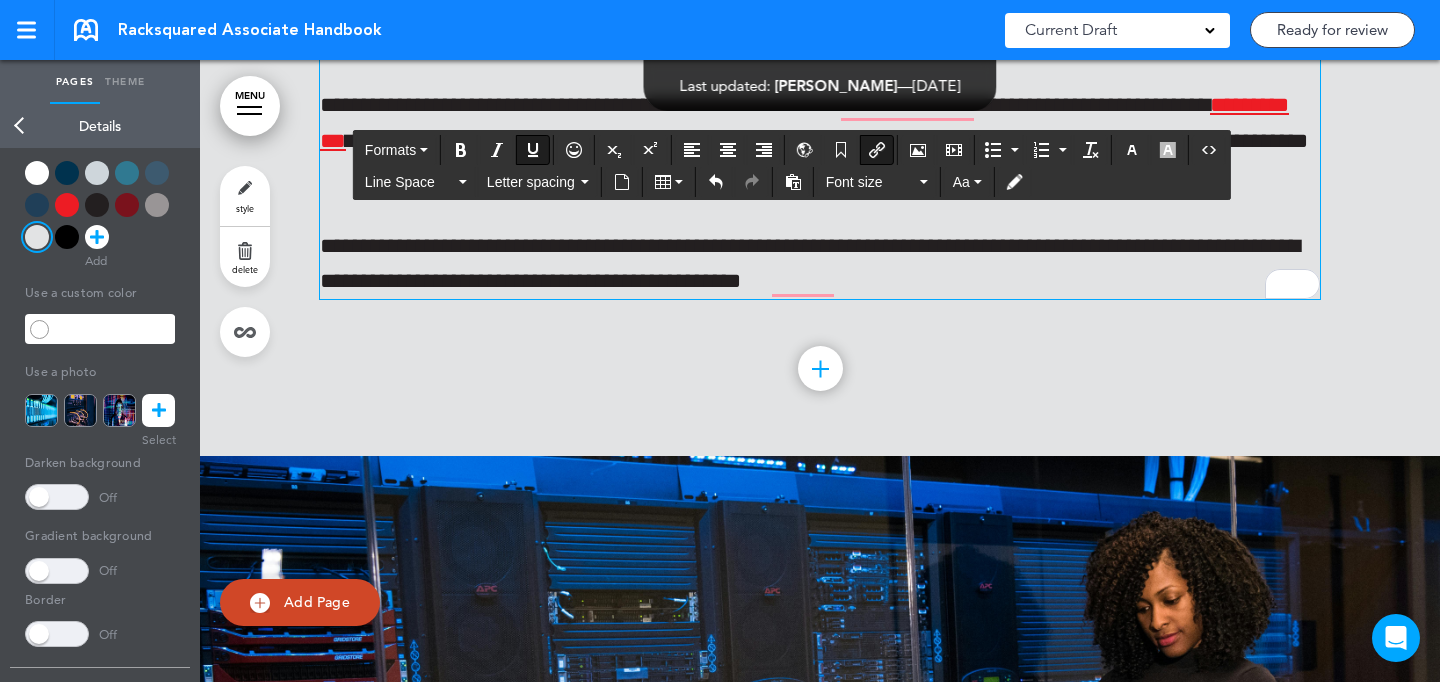 click on "**********" at bounding box center [820, 141] 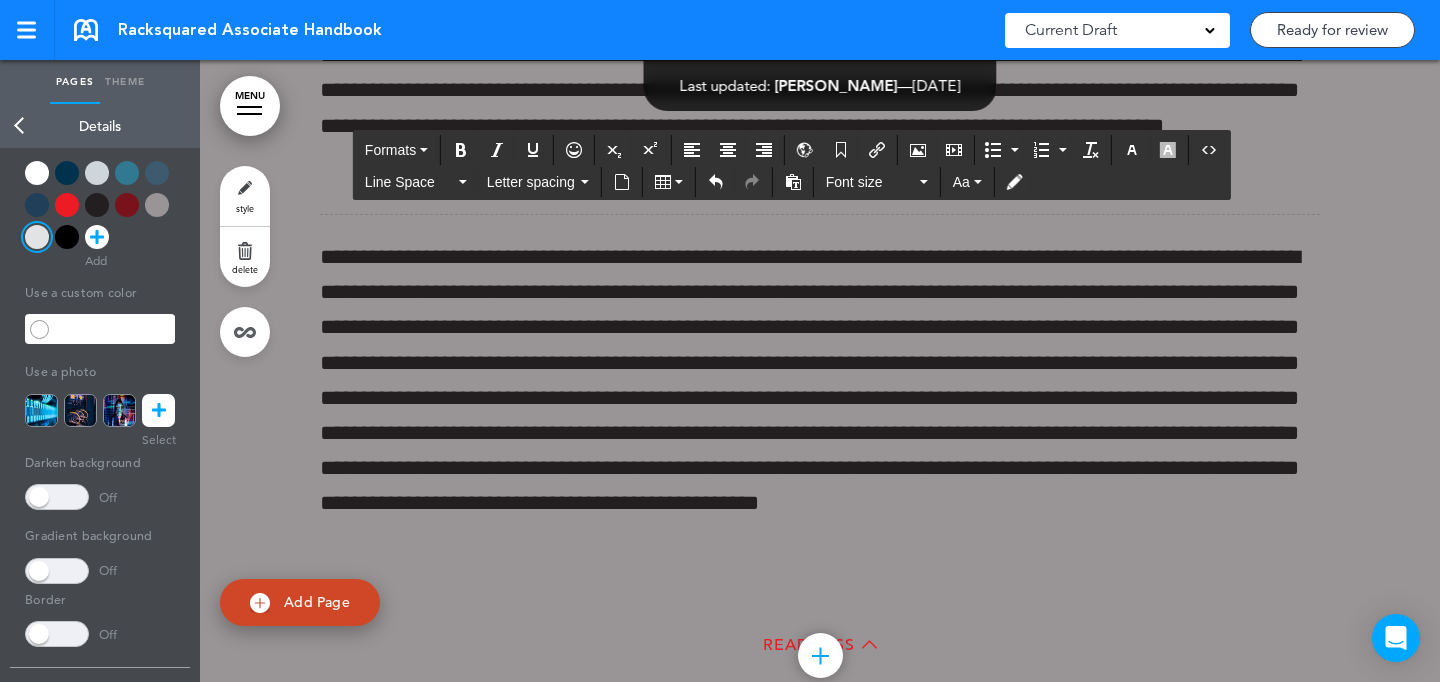 scroll, scrollTop: 19378, scrollLeft: 0, axis: vertical 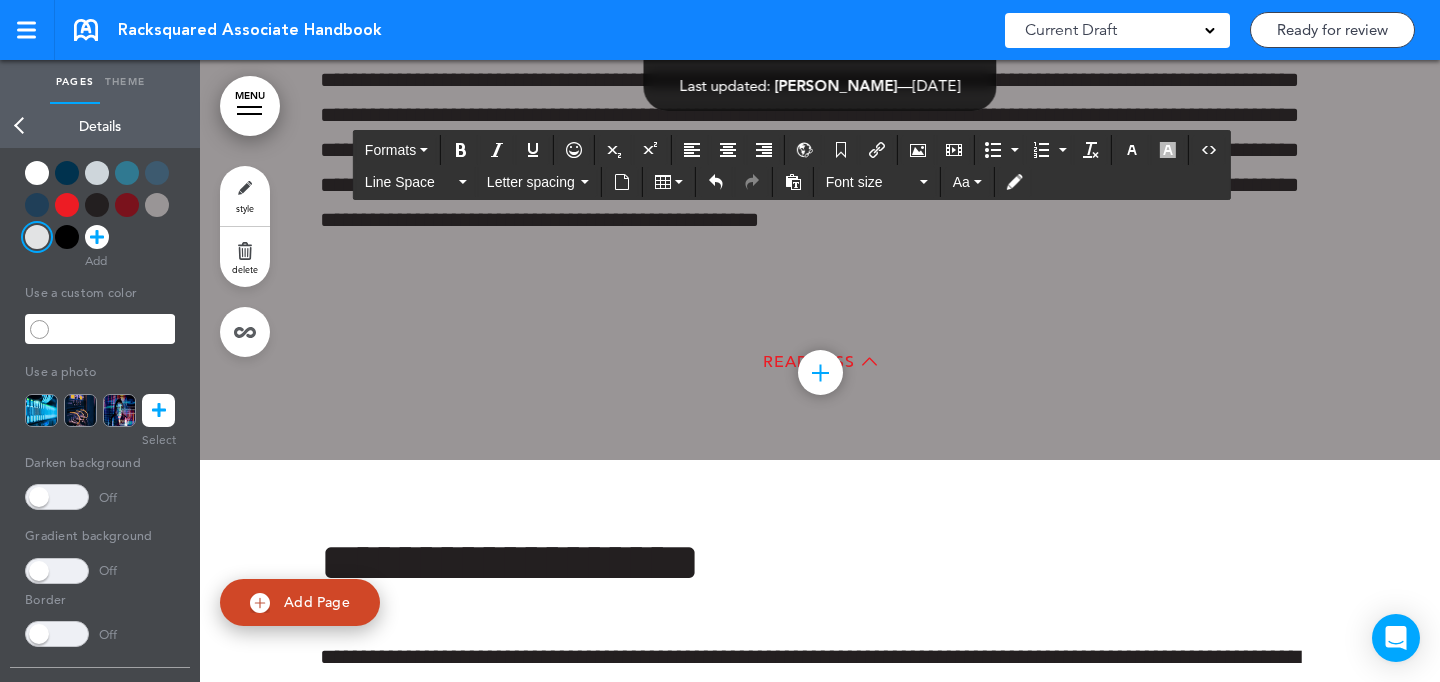 click on "**********" at bounding box center (820, 133) 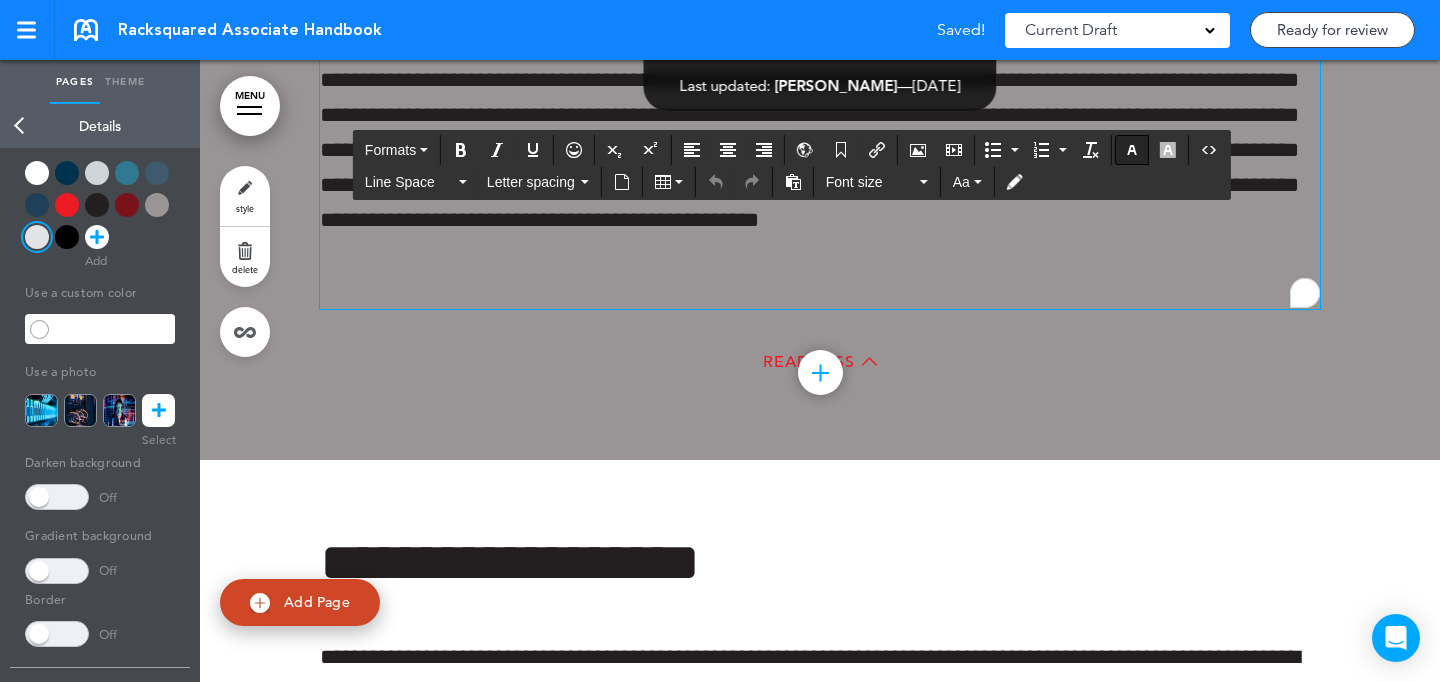 scroll, scrollTop: 19379, scrollLeft: 0, axis: vertical 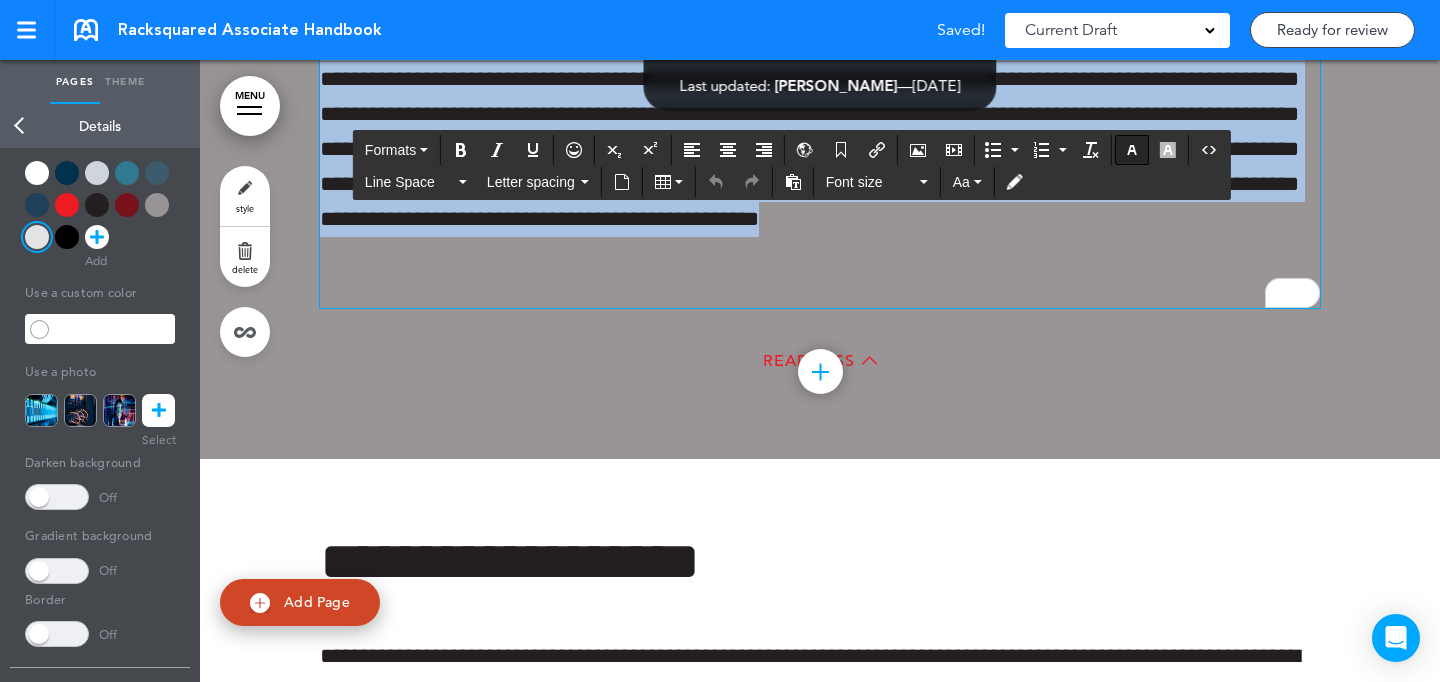 click at bounding box center (1132, 150) 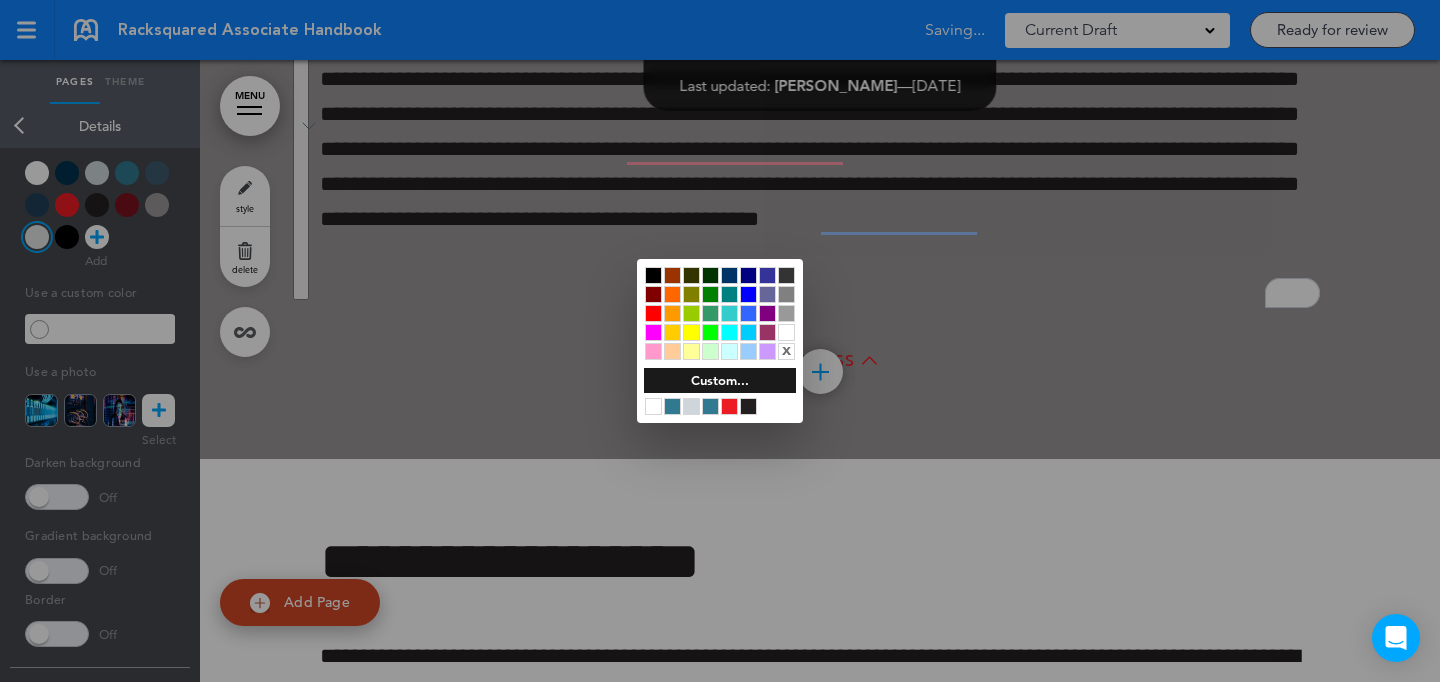 click at bounding box center [786, 332] 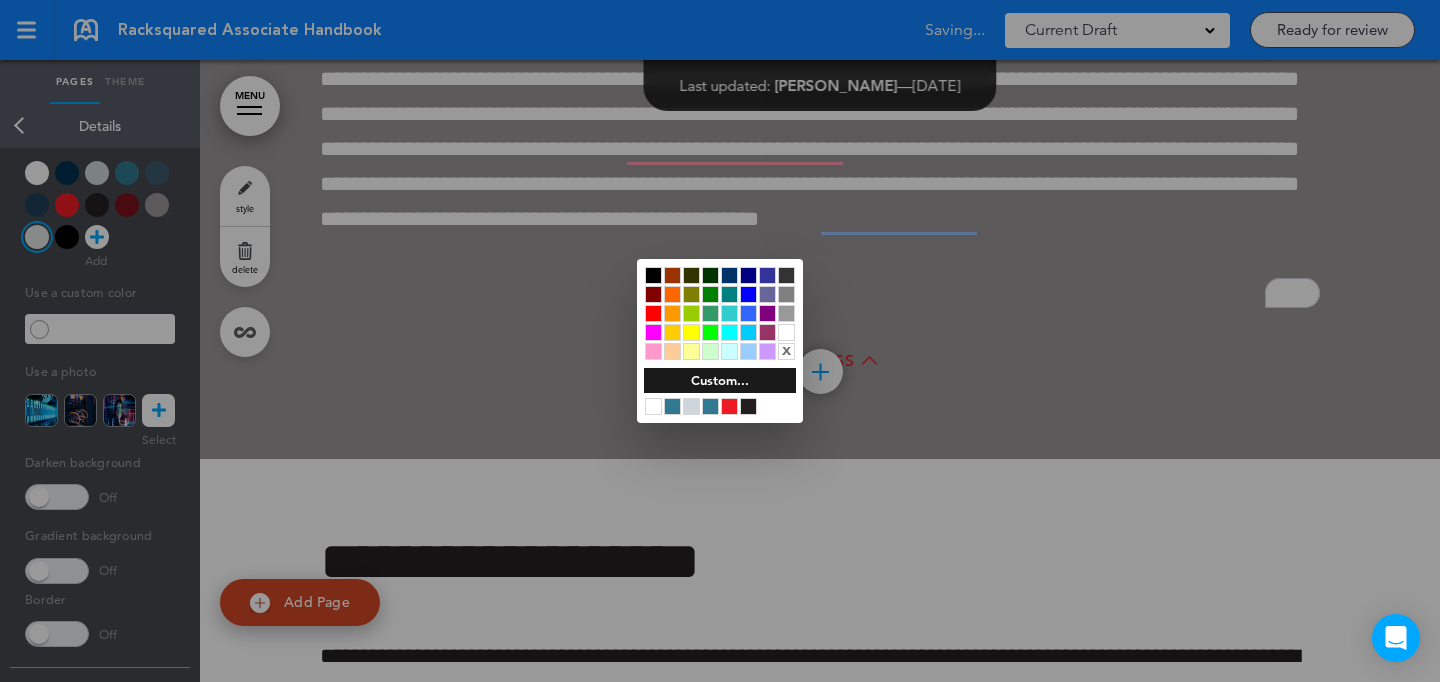 click at bounding box center [720, 341] 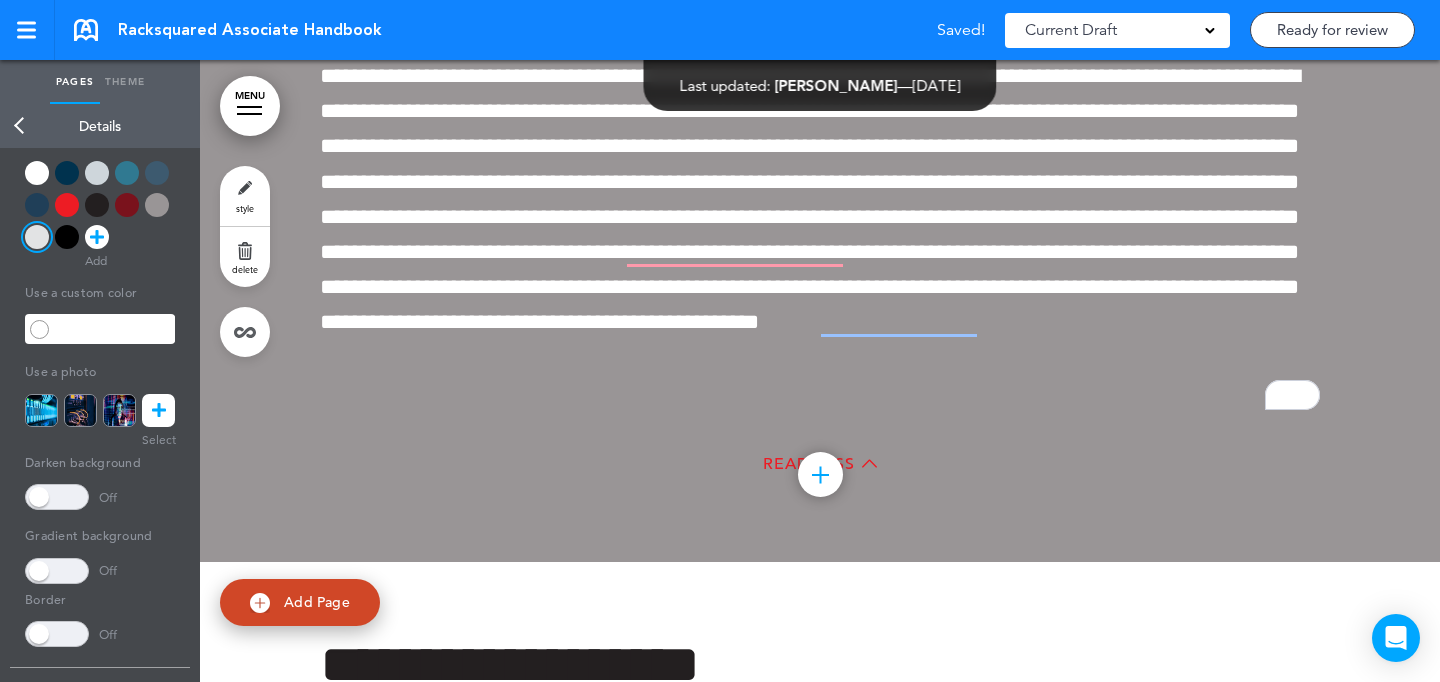 scroll, scrollTop: 19261, scrollLeft: 0, axis: vertical 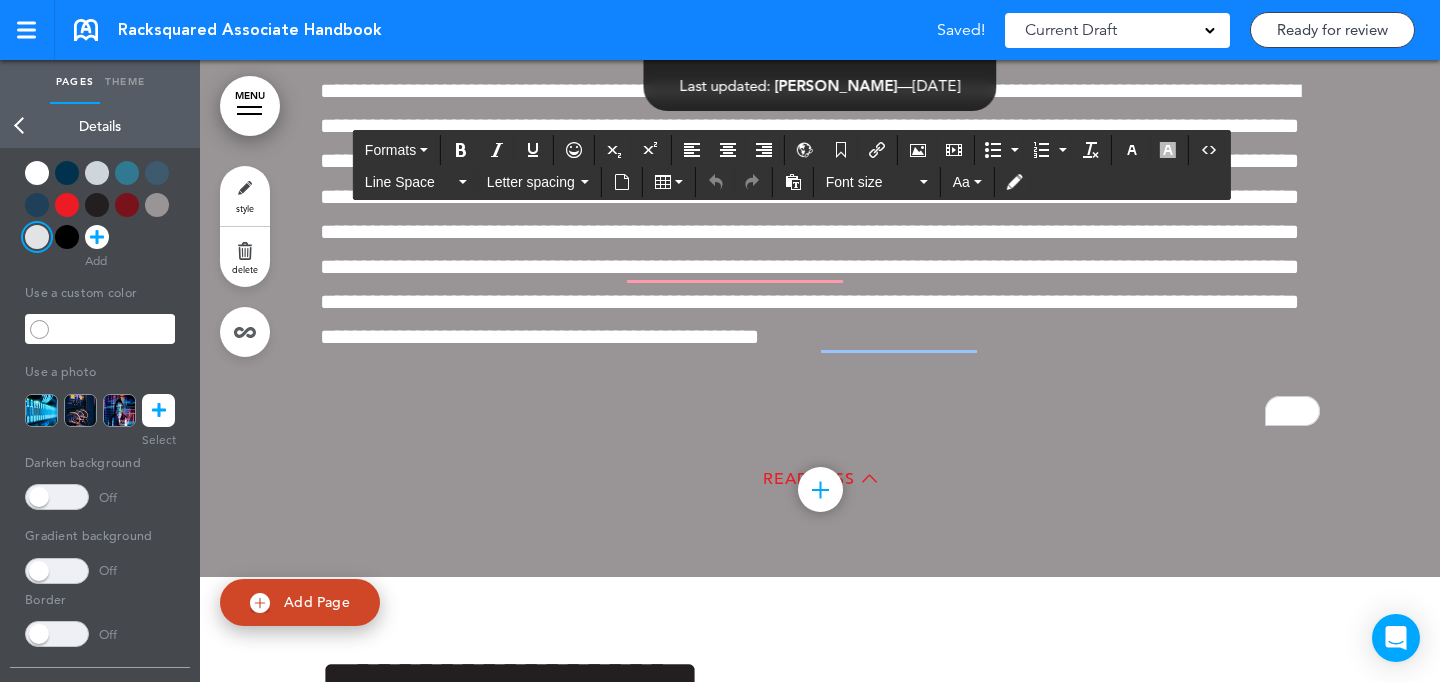 click on "**********" at bounding box center (820, -58) 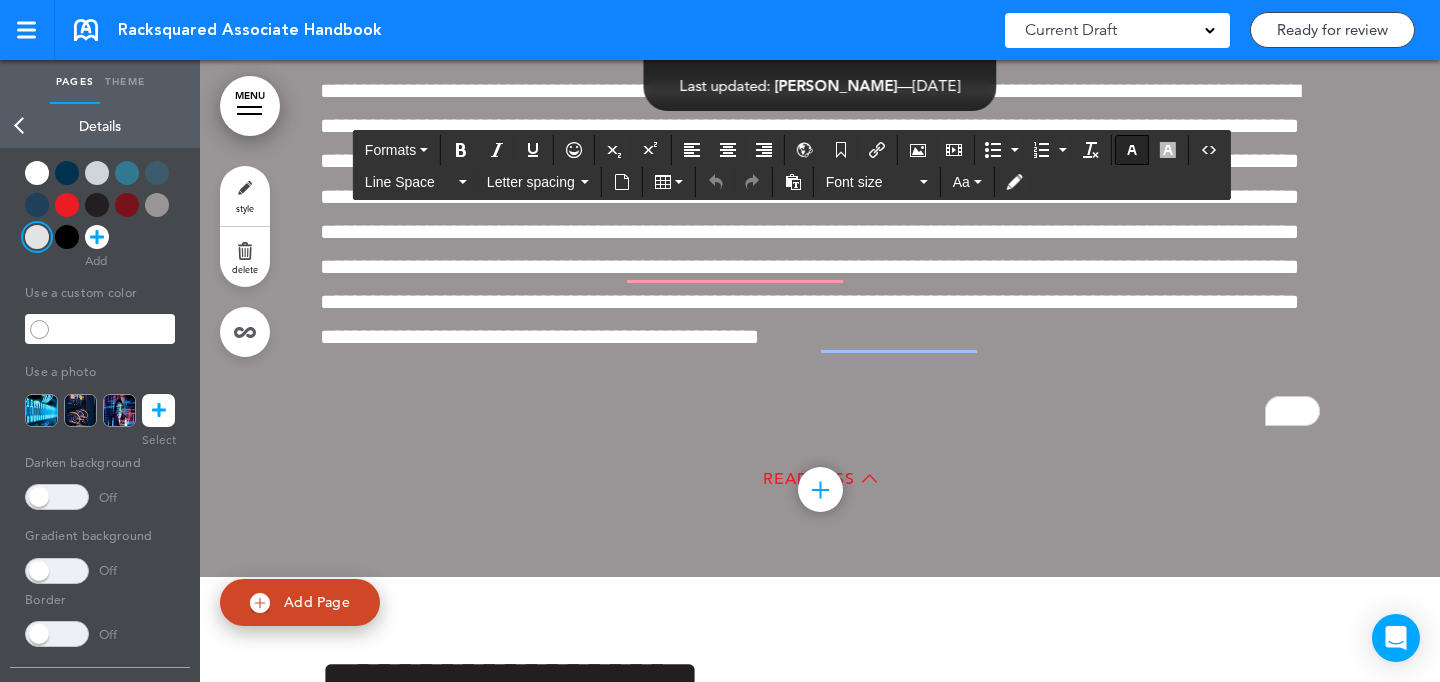 click at bounding box center [1132, 150] 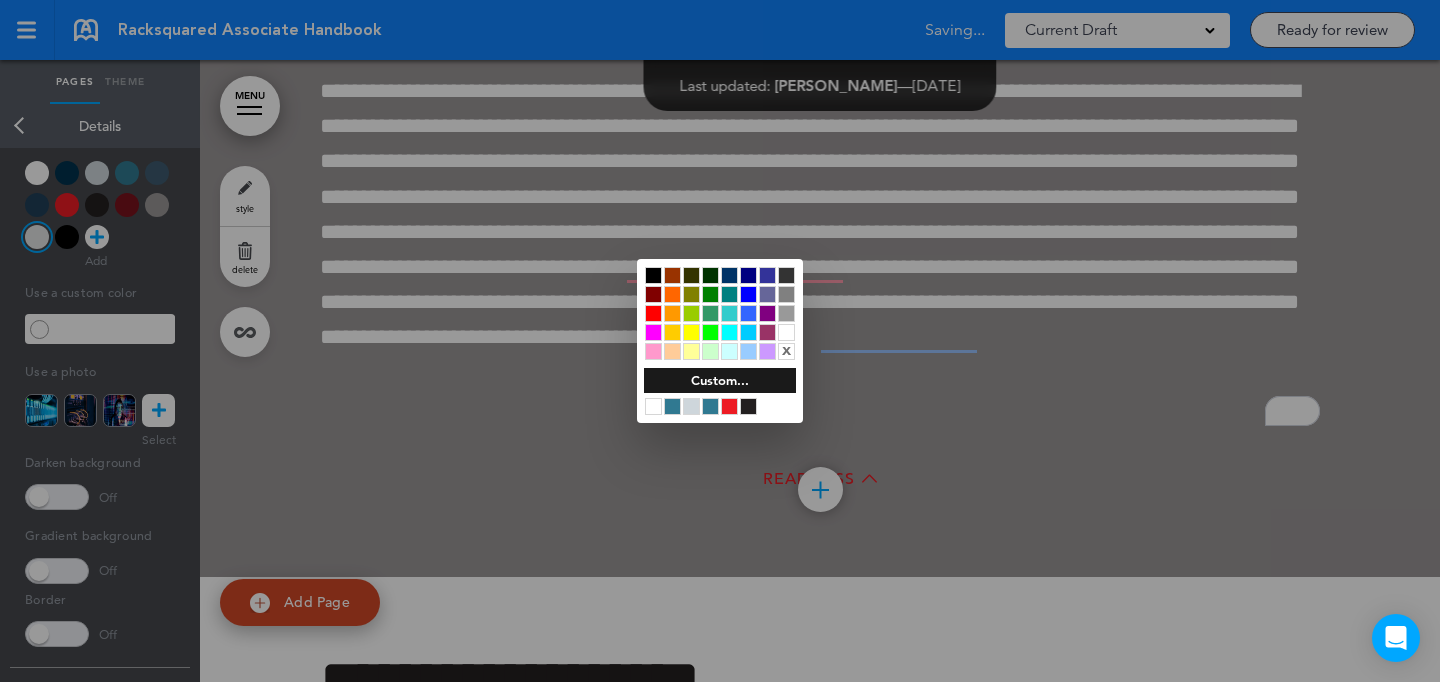 click at bounding box center (786, 332) 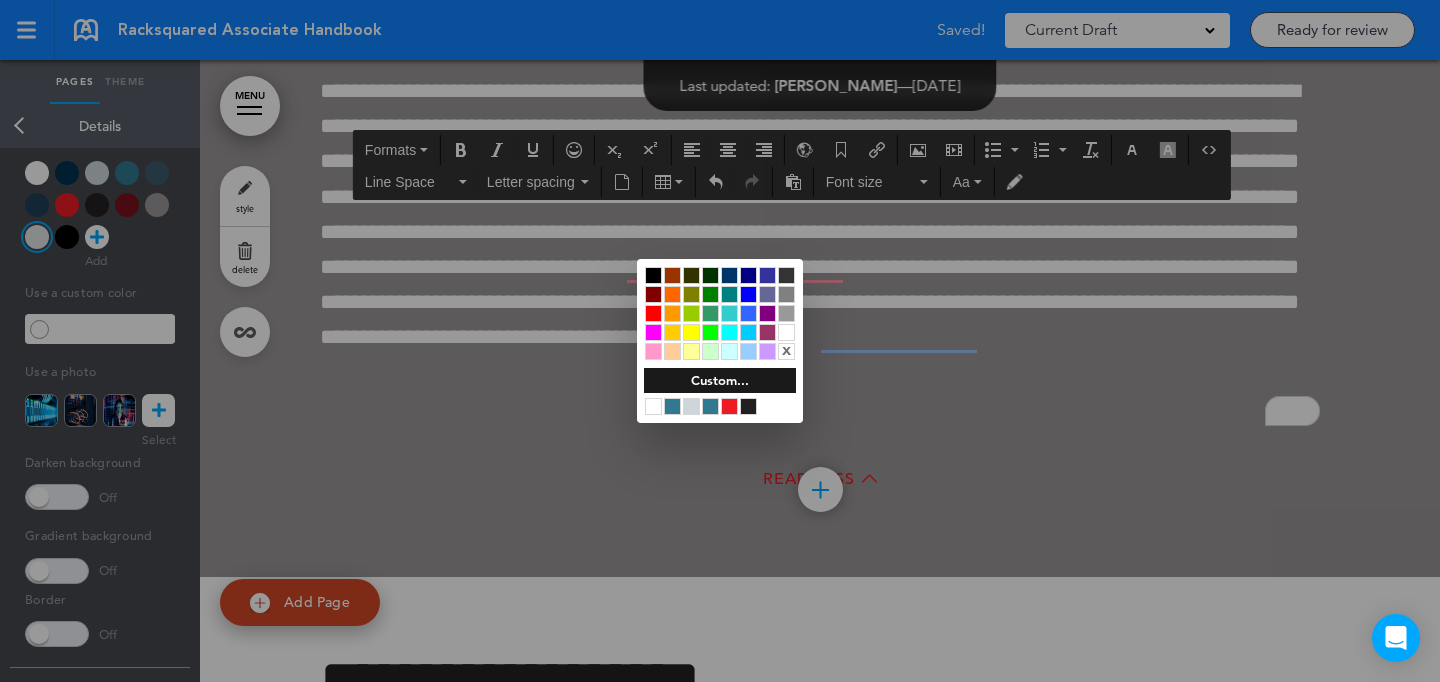 click at bounding box center (720, 341) 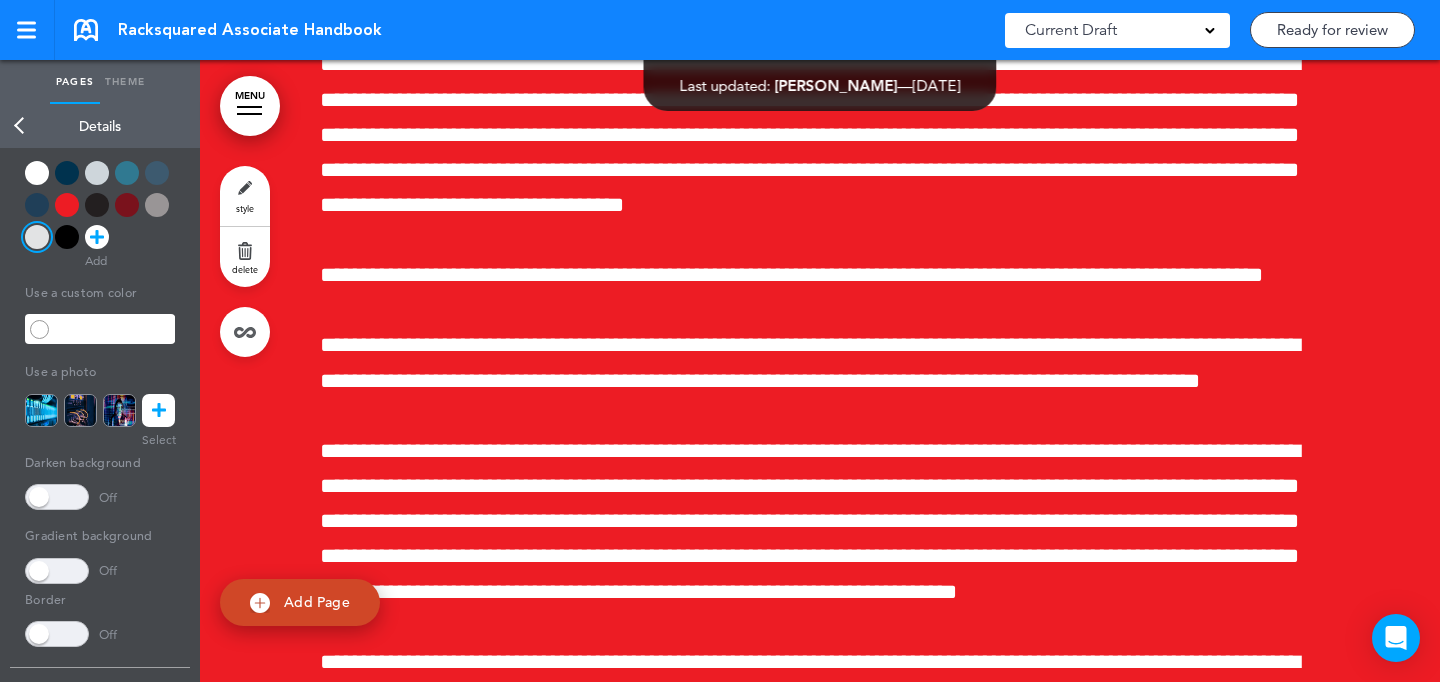 scroll, scrollTop: 22022, scrollLeft: 0, axis: vertical 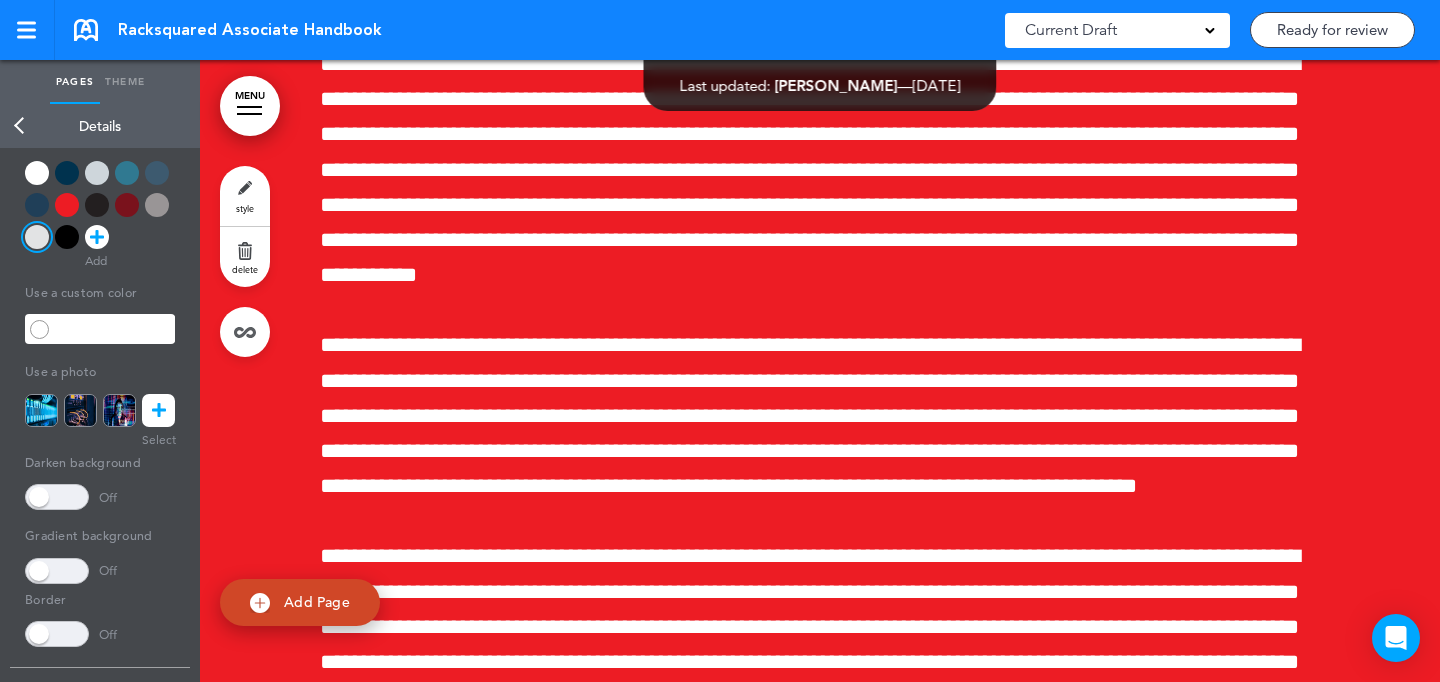 click on "style" at bounding box center (245, 196) 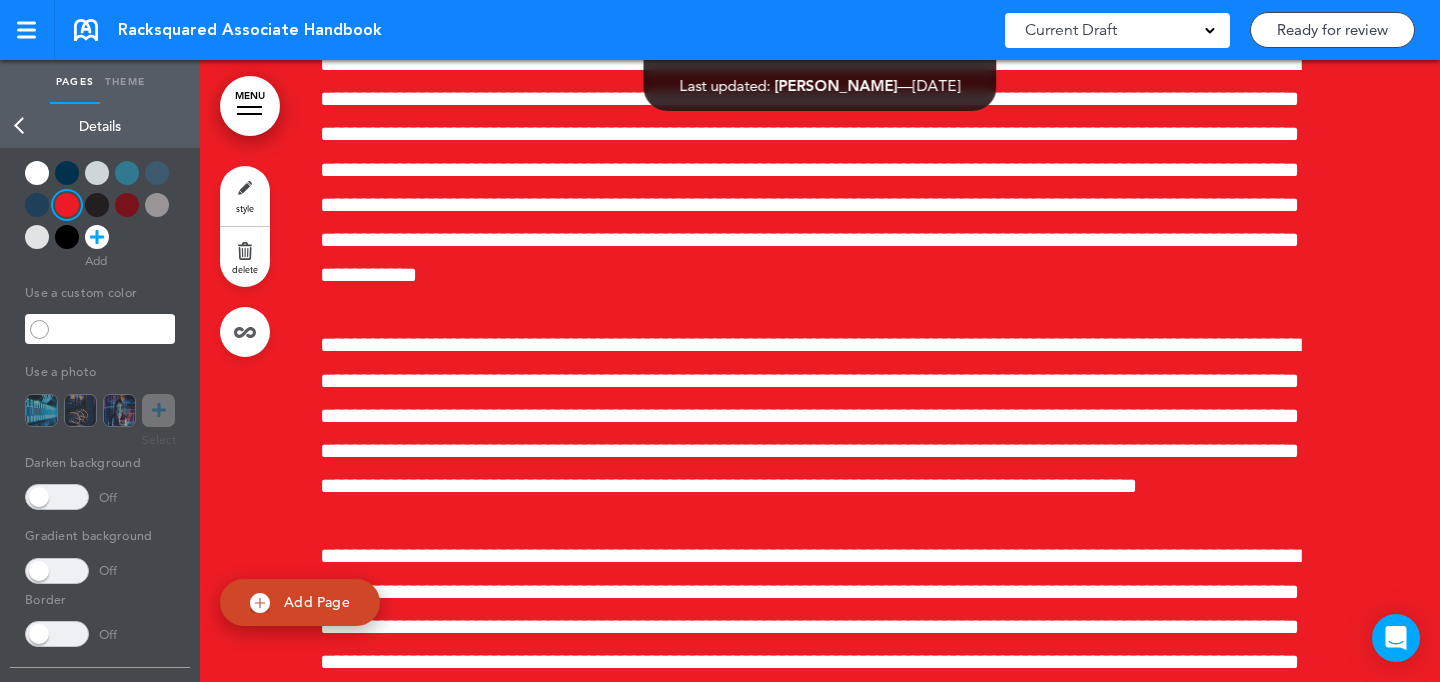 click at bounding box center [127, 205] 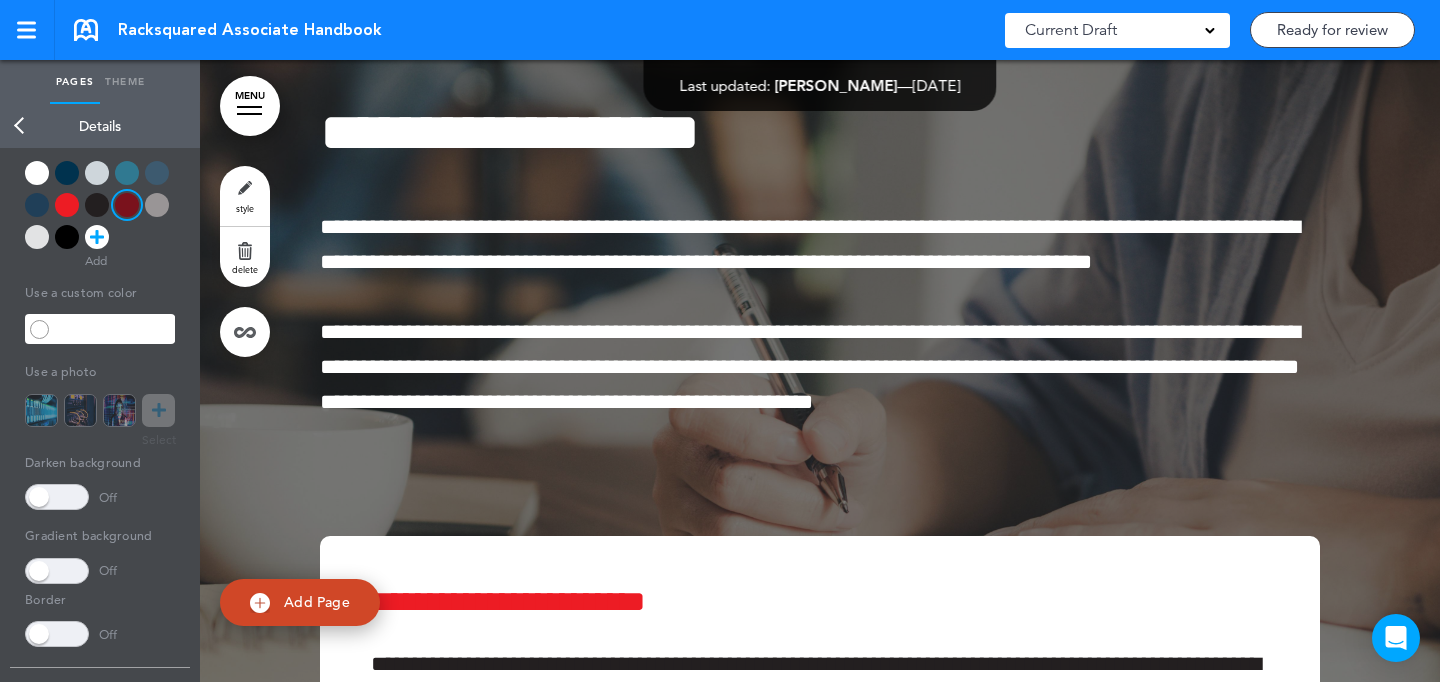 scroll, scrollTop: 24109, scrollLeft: 0, axis: vertical 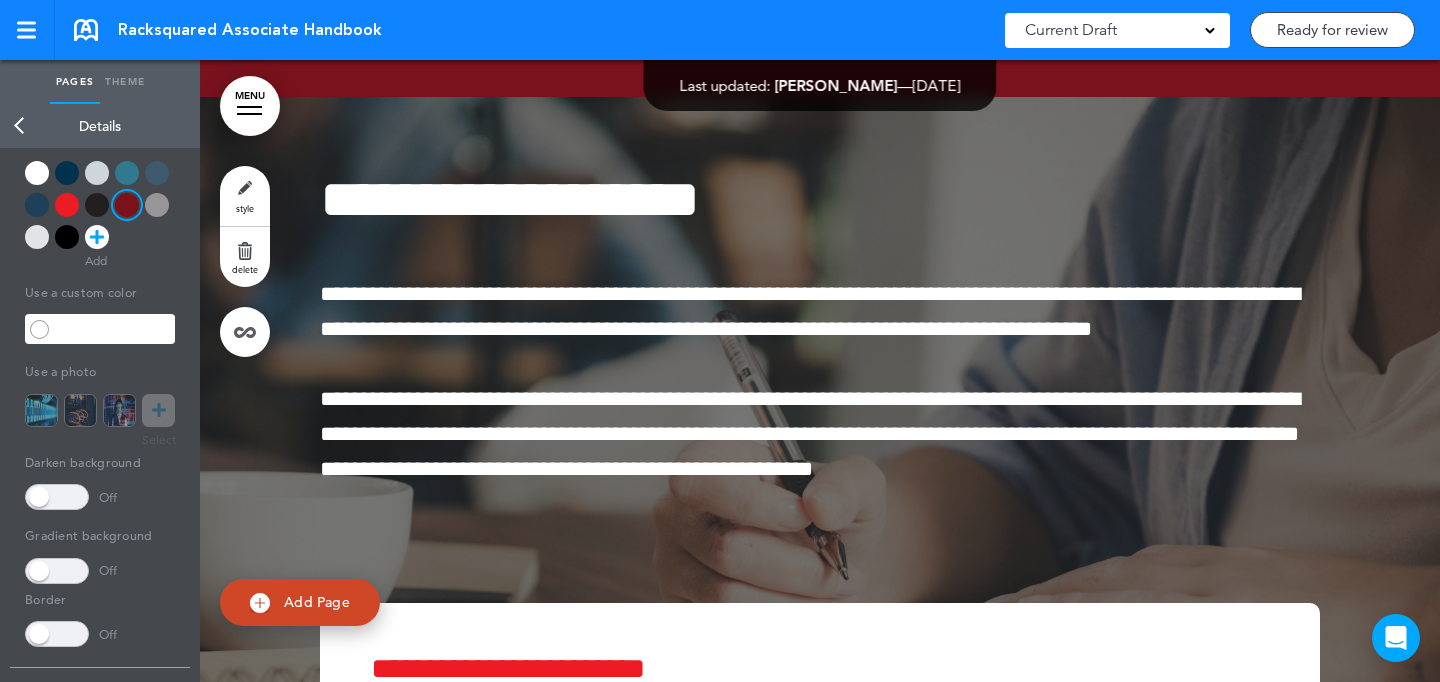 click on "style" at bounding box center [245, 196] 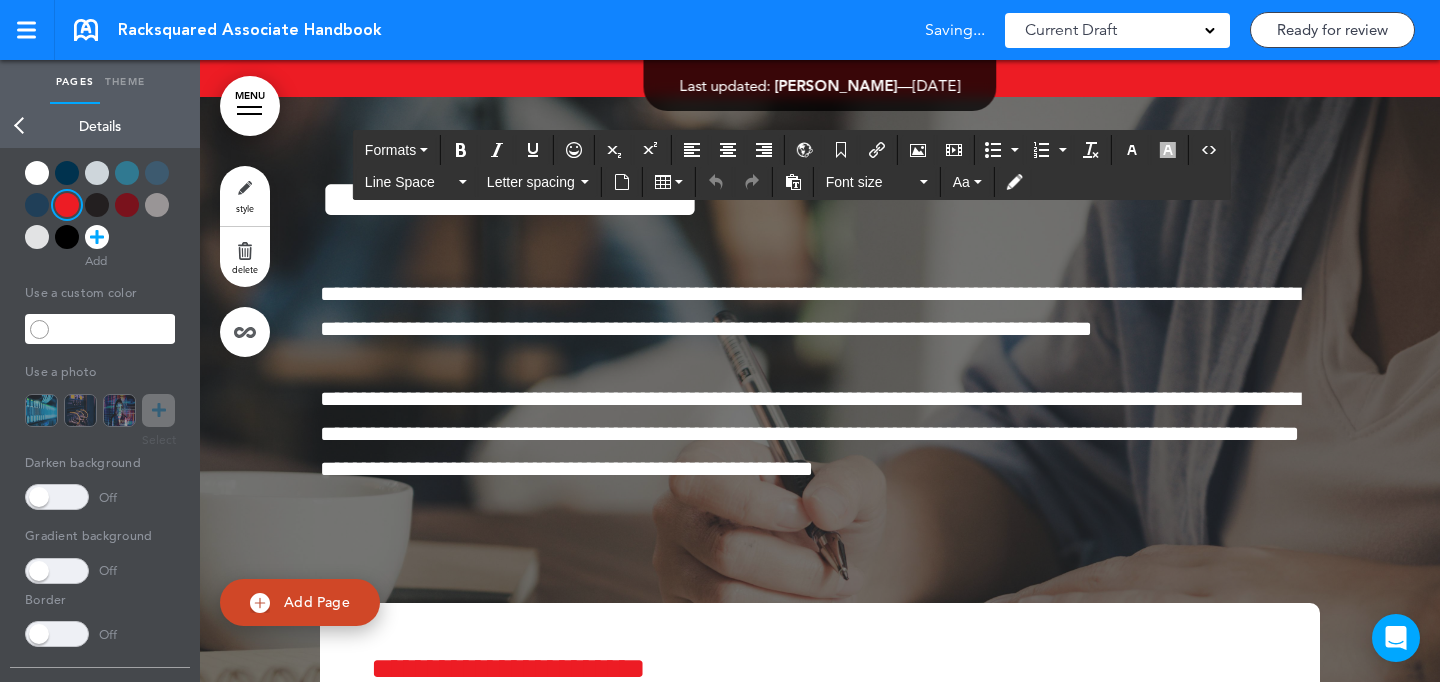 click on "**********" at bounding box center [820, -166] 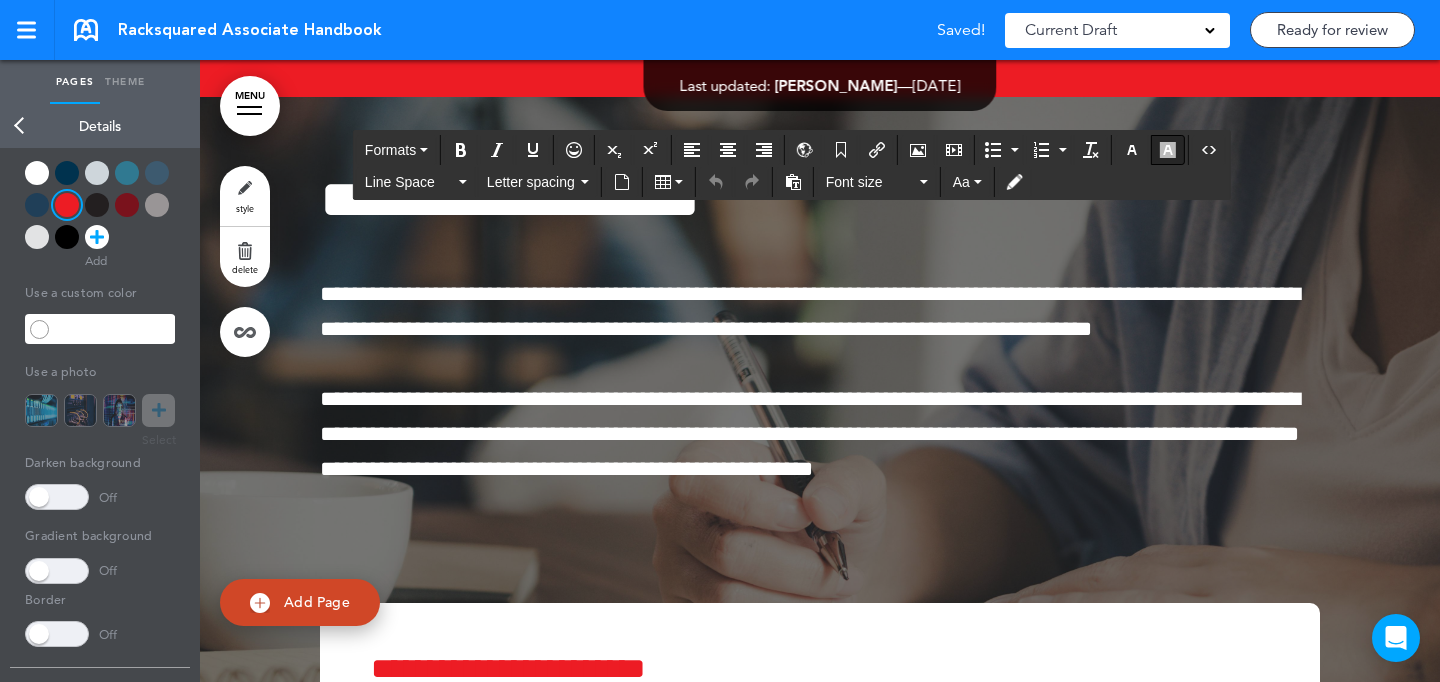 scroll, scrollTop: 24110, scrollLeft: 0, axis: vertical 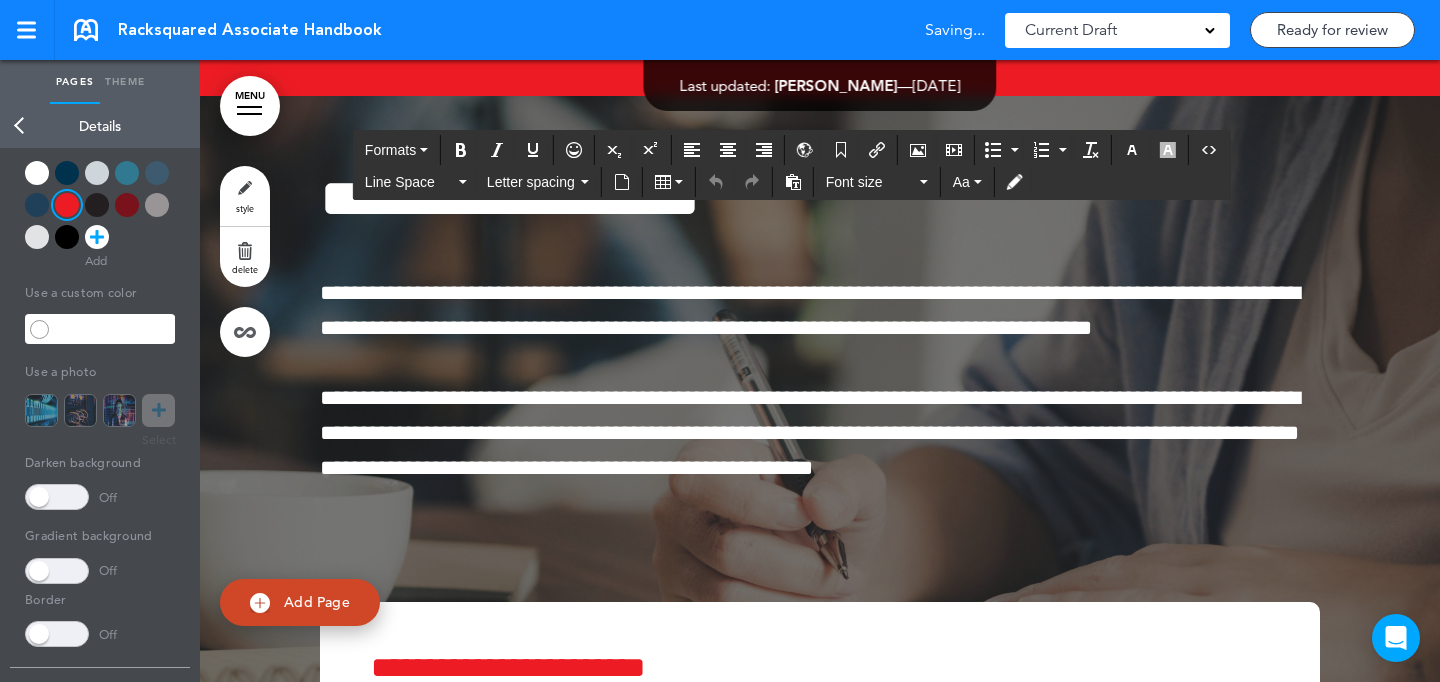 click on "Formats" at bounding box center (792, 149) 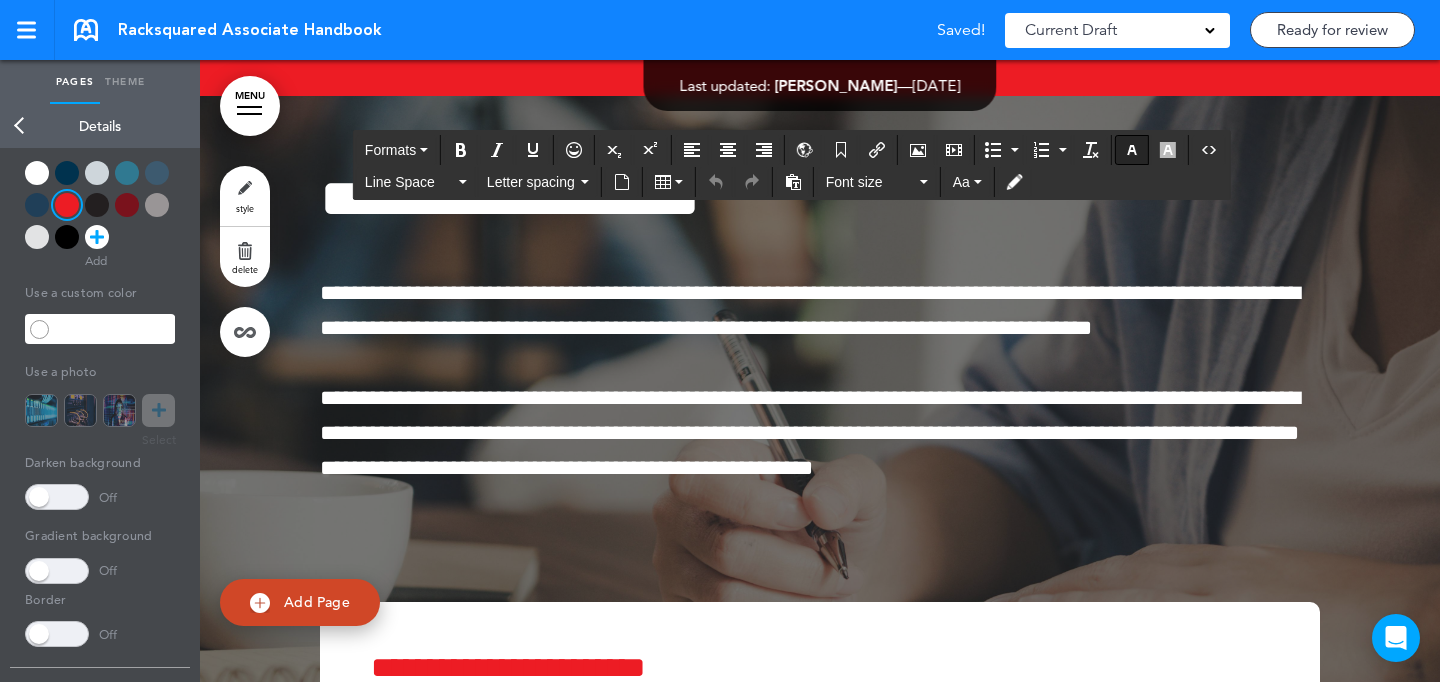click at bounding box center (1132, 150) 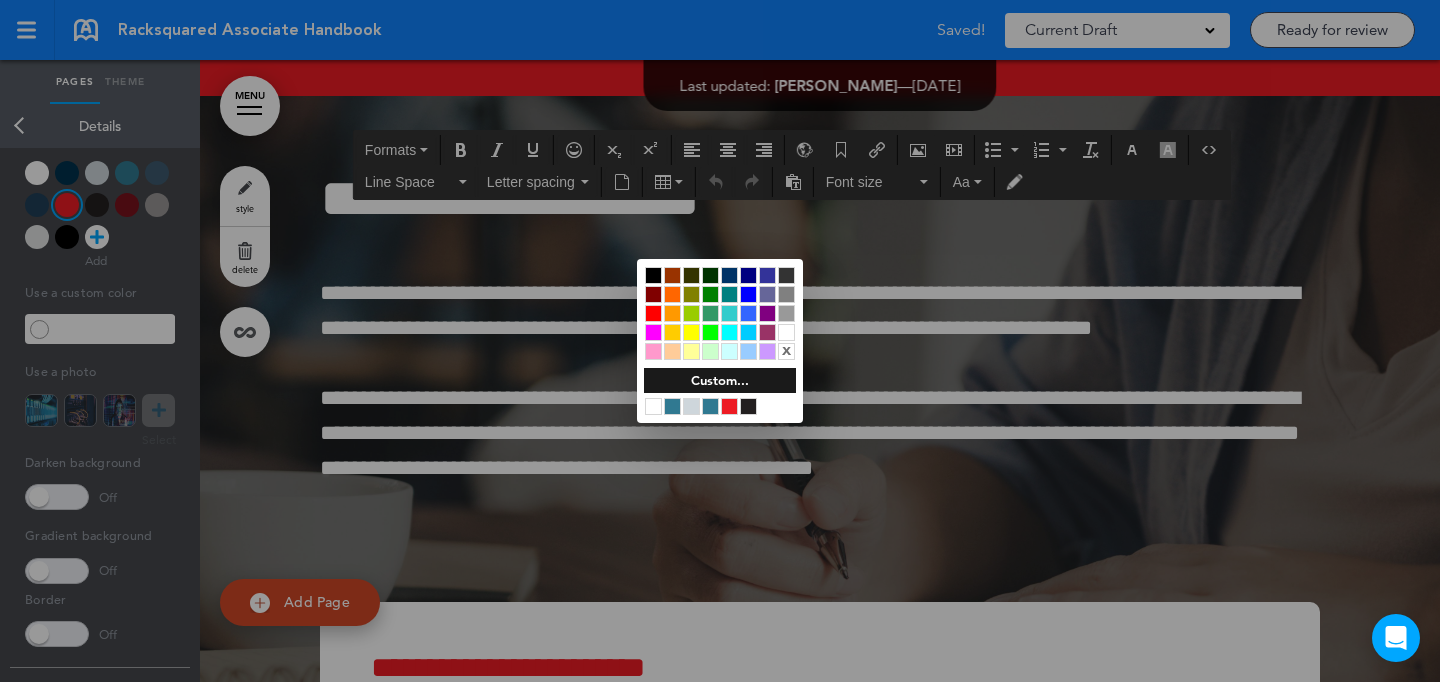 click at bounding box center (720, 341) 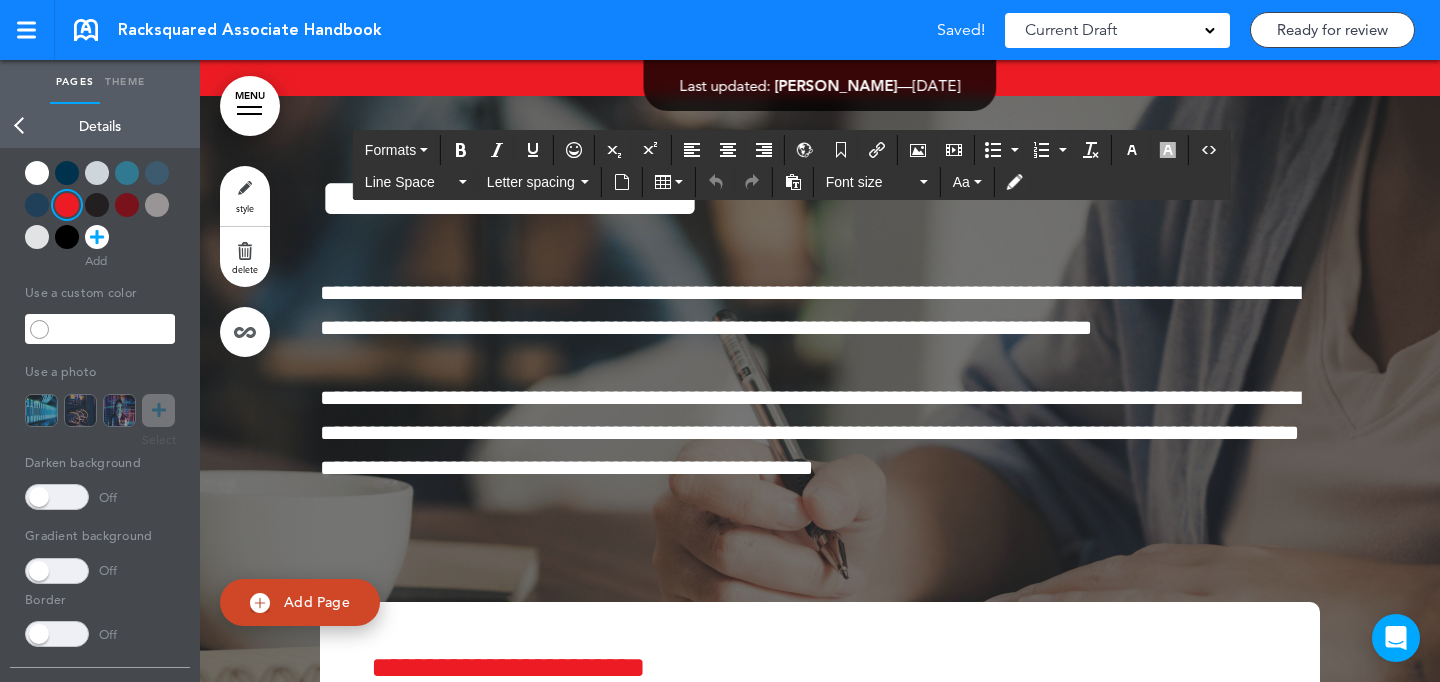 click on "**********" at bounding box center [820, -167] 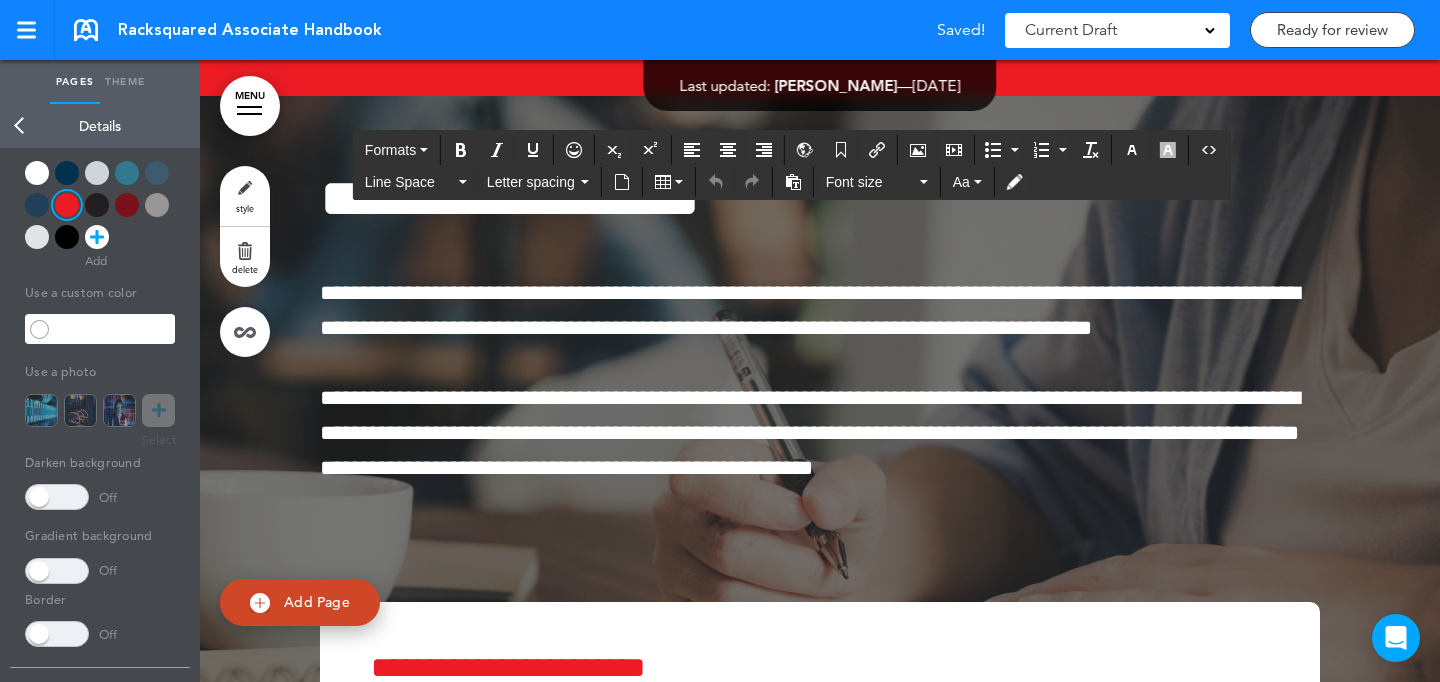 scroll, scrollTop: 24111, scrollLeft: 0, axis: vertical 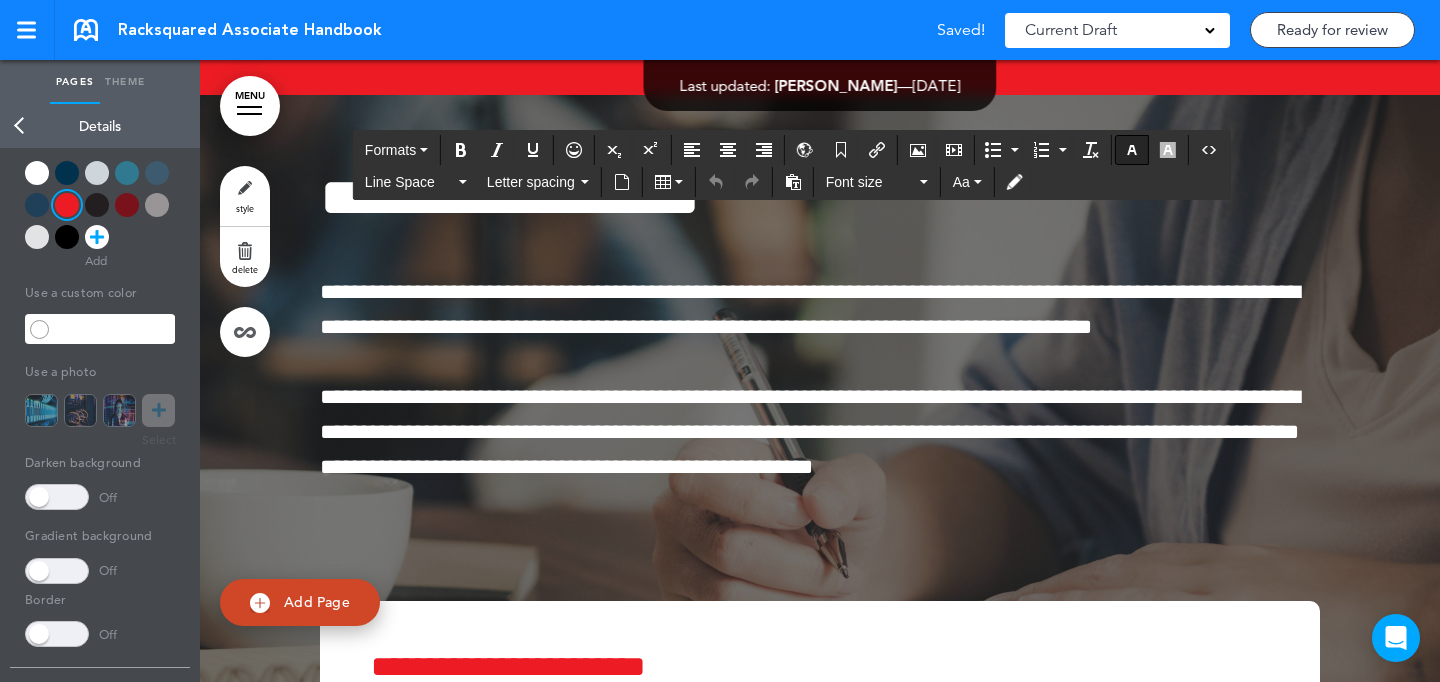 click at bounding box center (1132, 150) 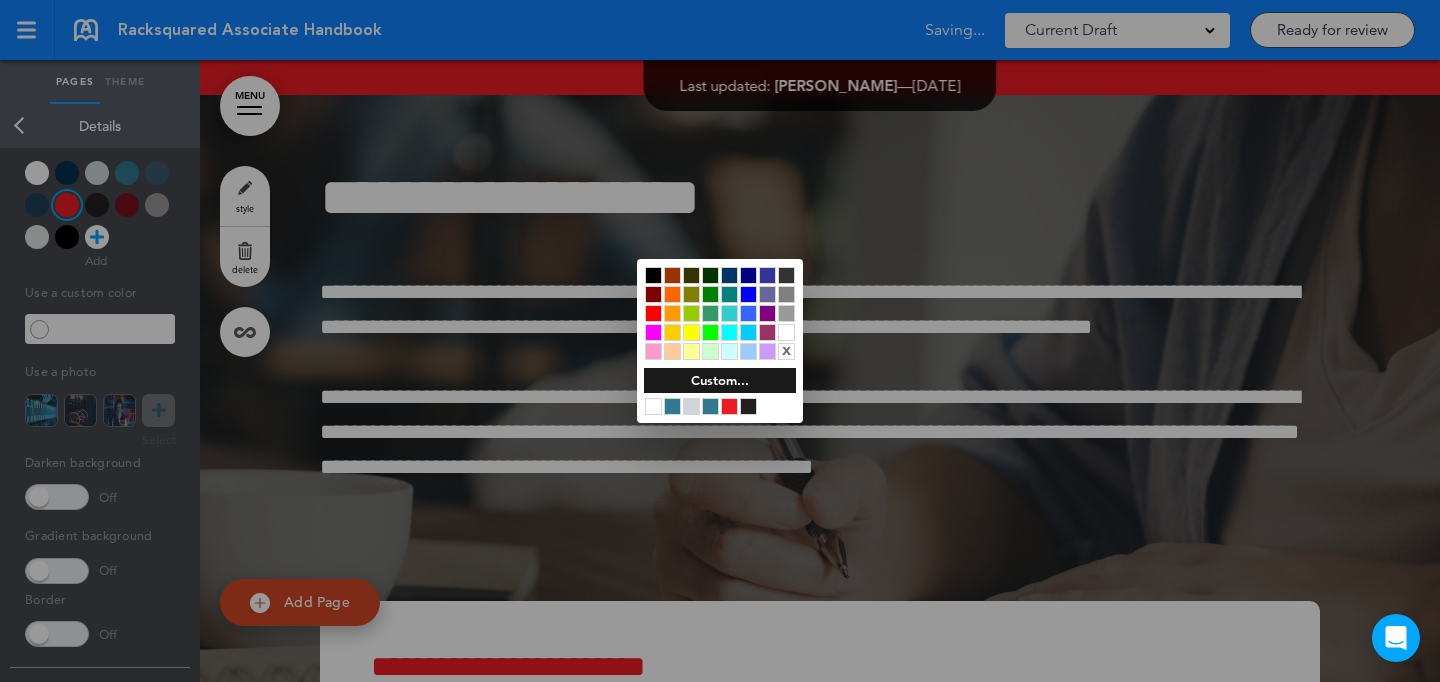 click at bounding box center (786, 332) 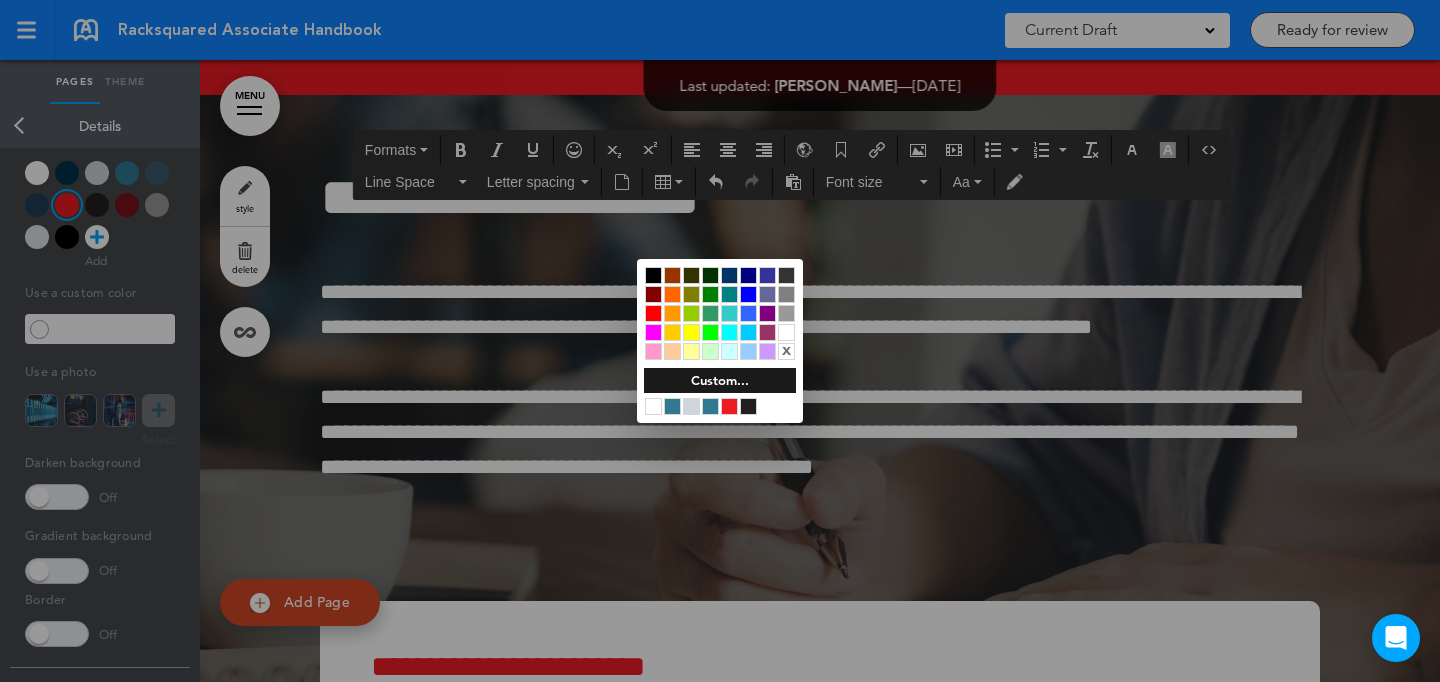 click at bounding box center (720, 341) 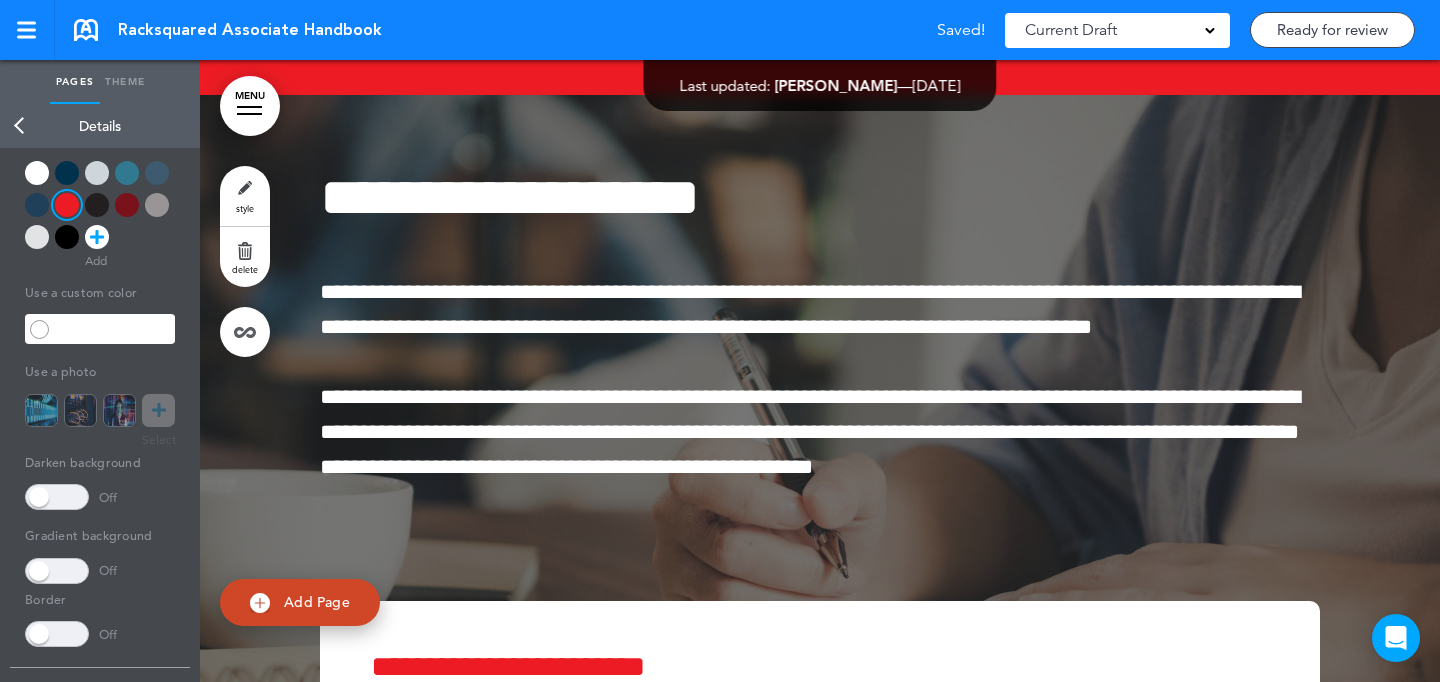 click at bounding box center (97, 205) 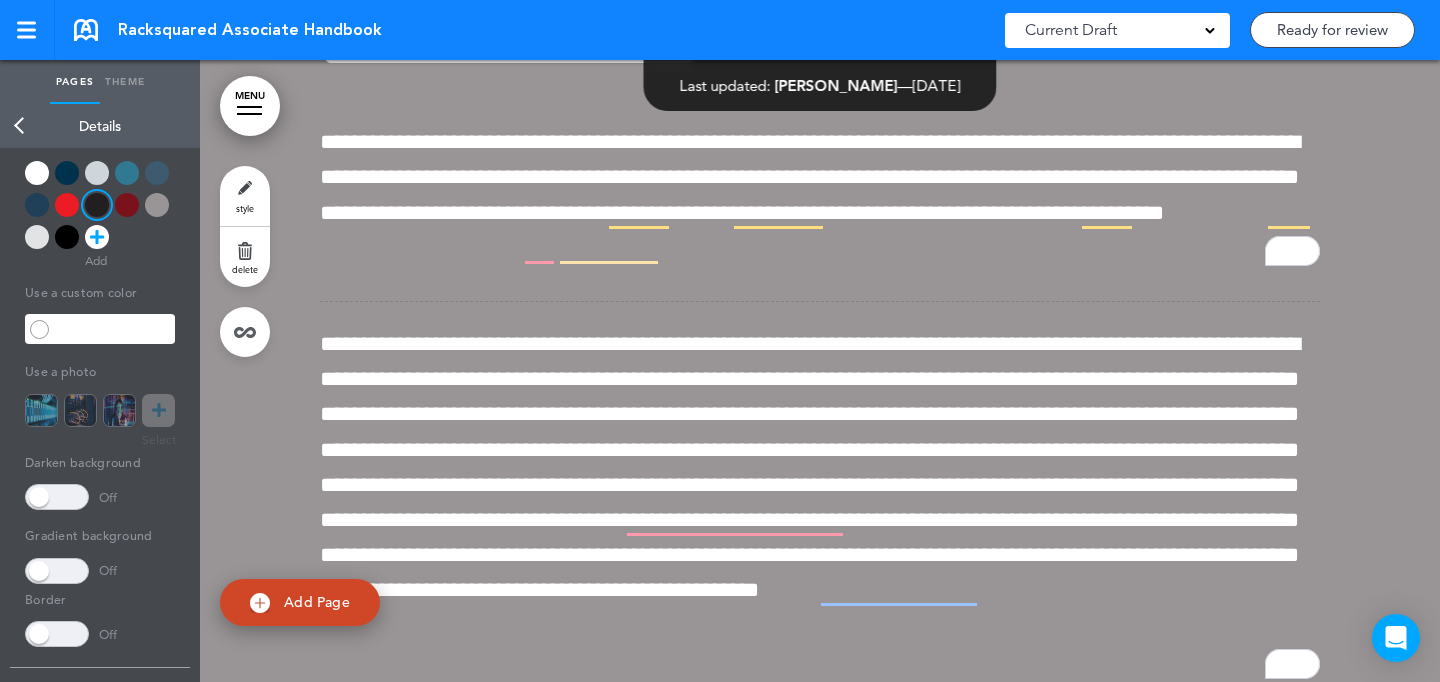scroll, scrollTop: 18890, scrollLeft: 0, axis: vertical 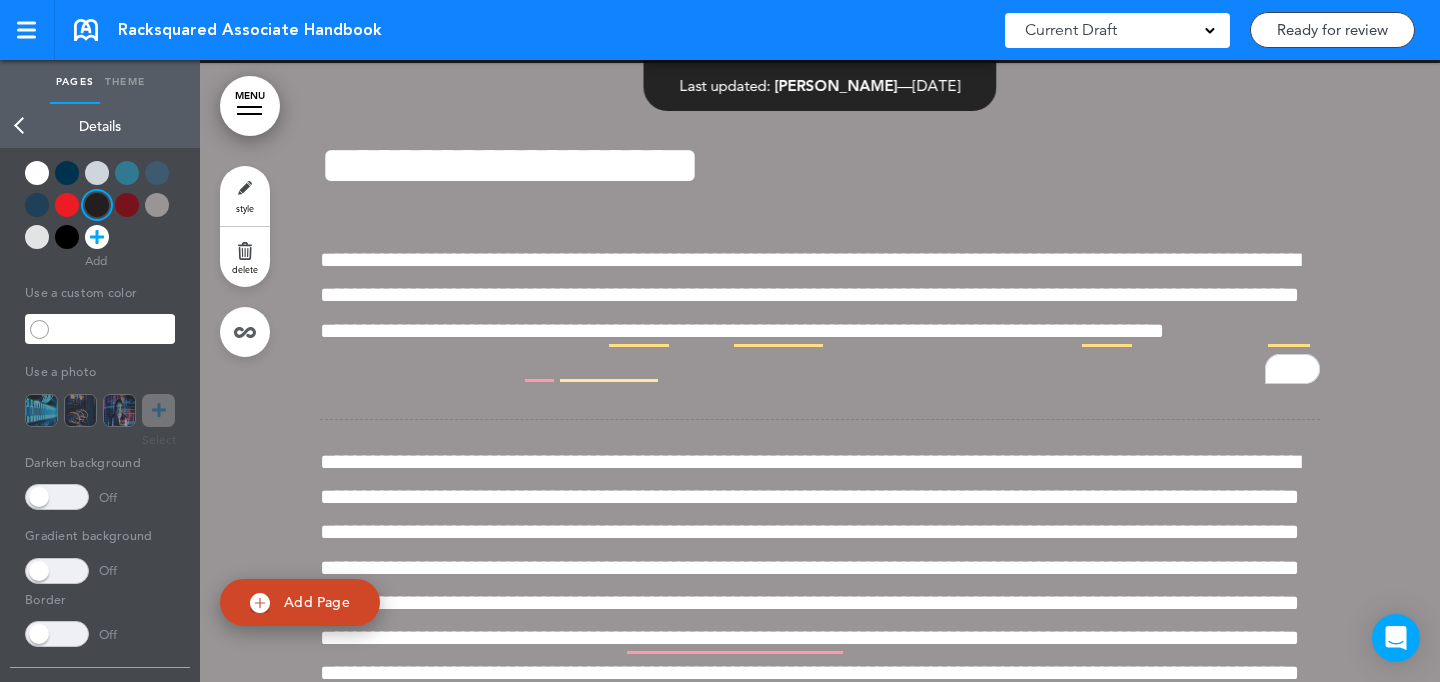 click at bounding box center (67, 237) 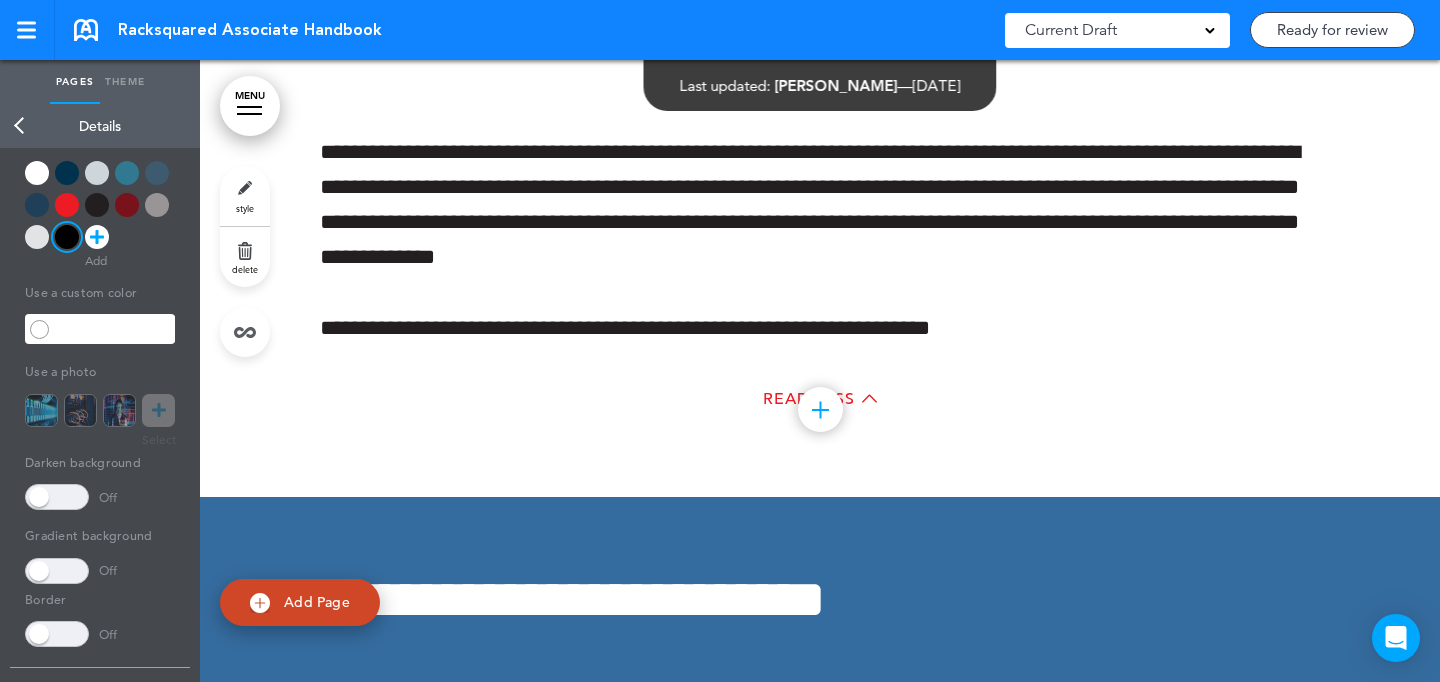 scroll, scrollTop: 32245, scrollLeft: 0, axis: vertical 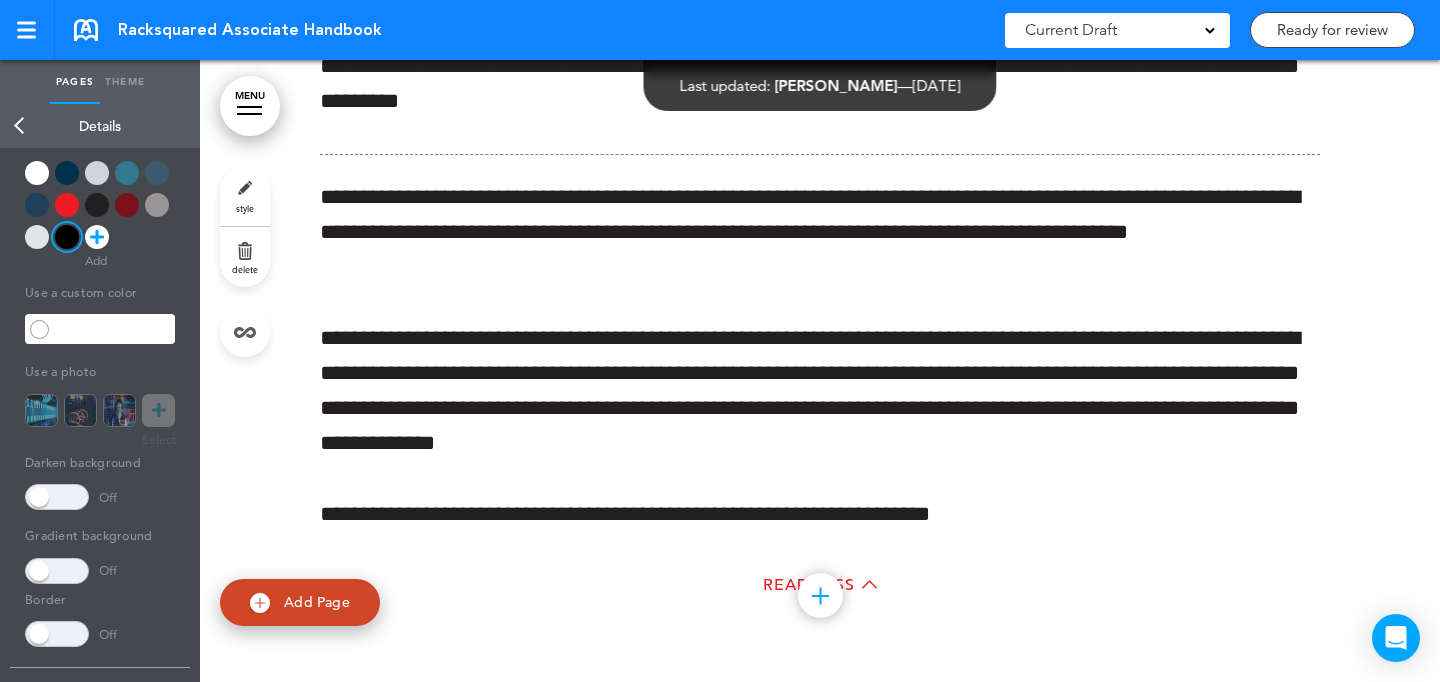 click on "style" at bounding box center (245, 196) 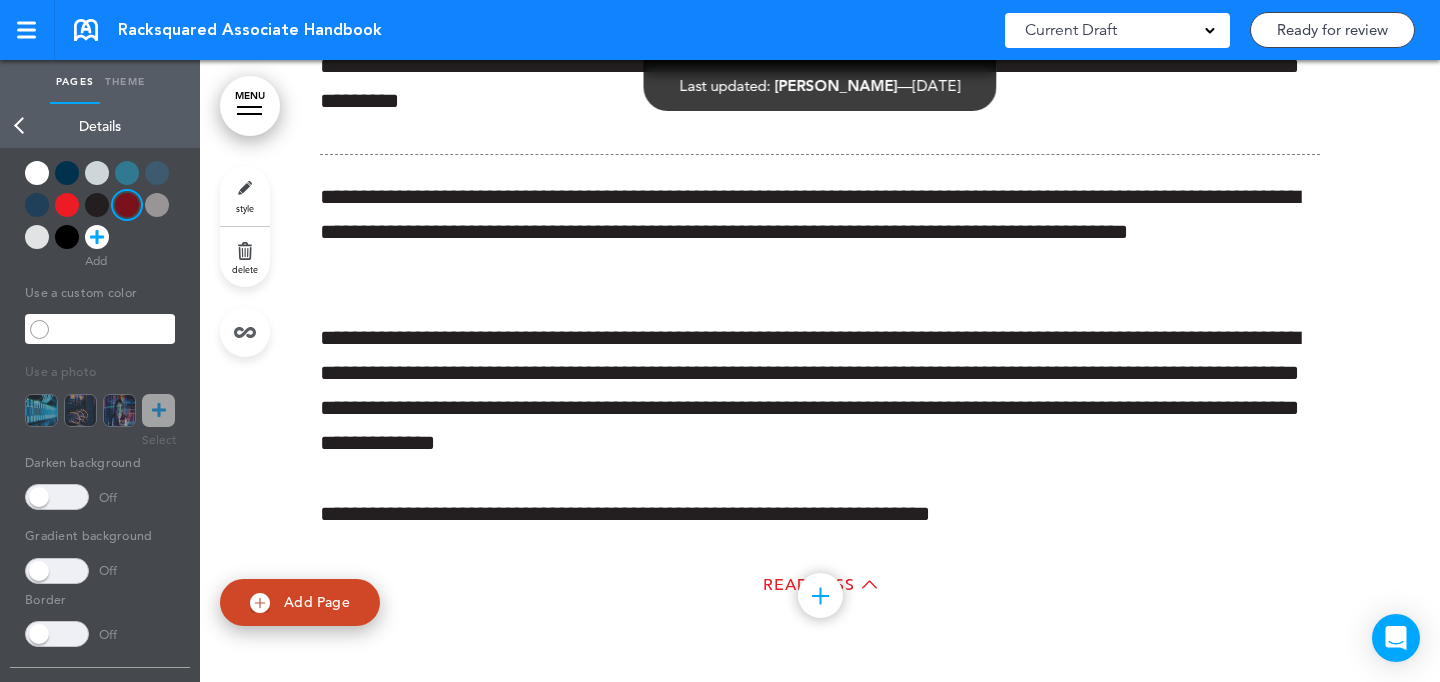 click at bounding box center [67, 237] 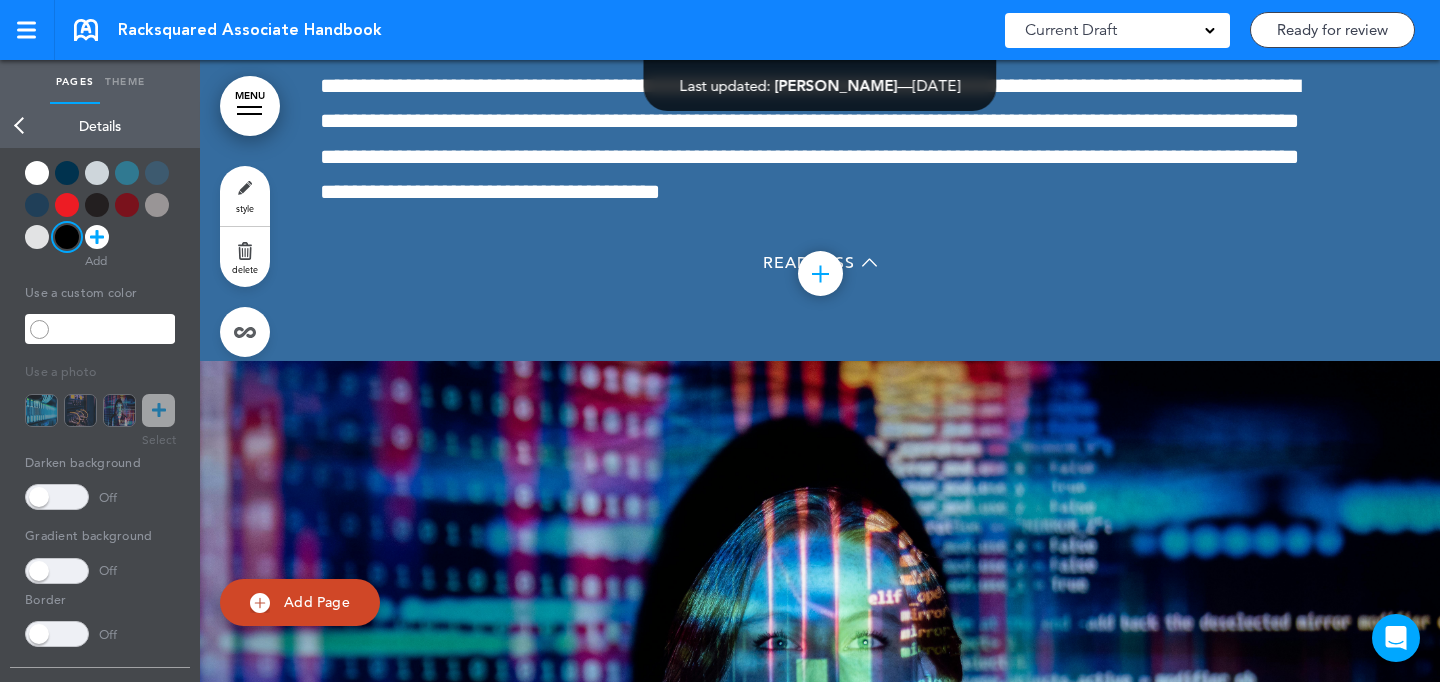 scroll, scrollTop: 36025, scrollLeft: 0, axis: vertical 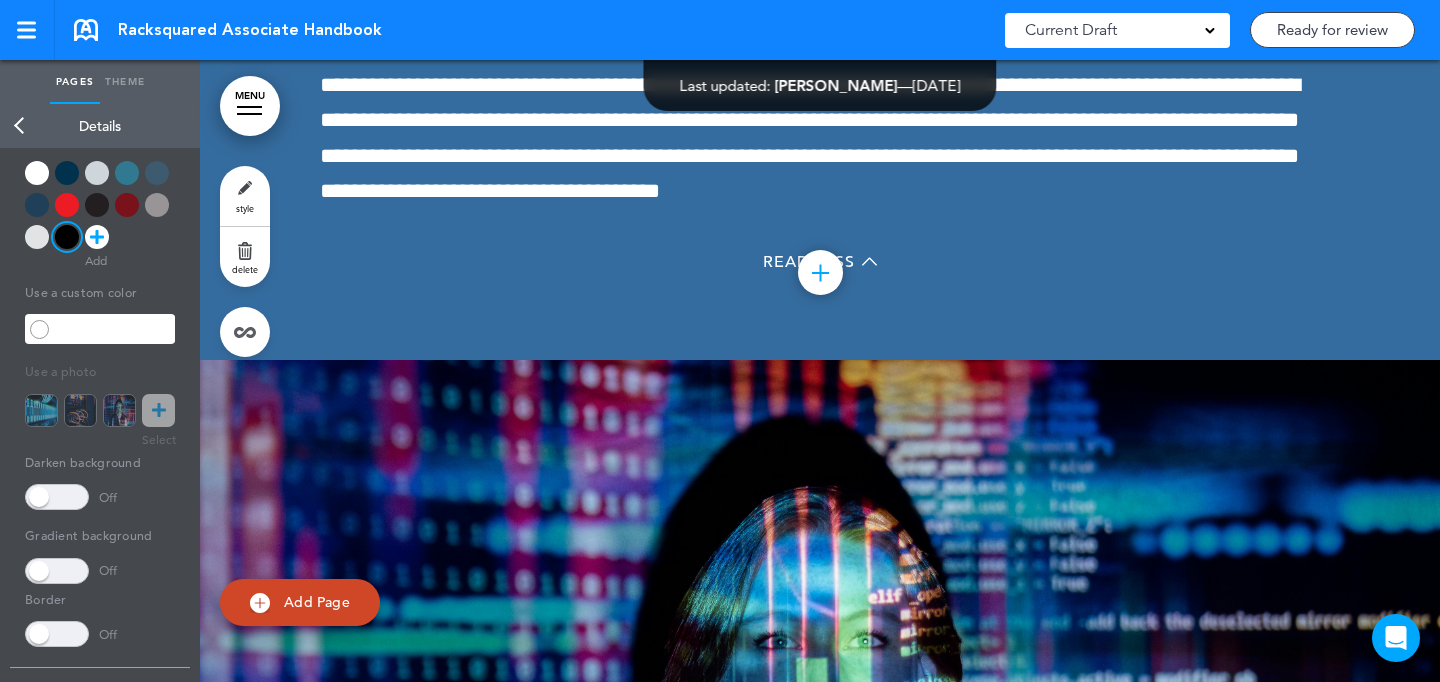 click on "style" at bounding box center [245, 196] 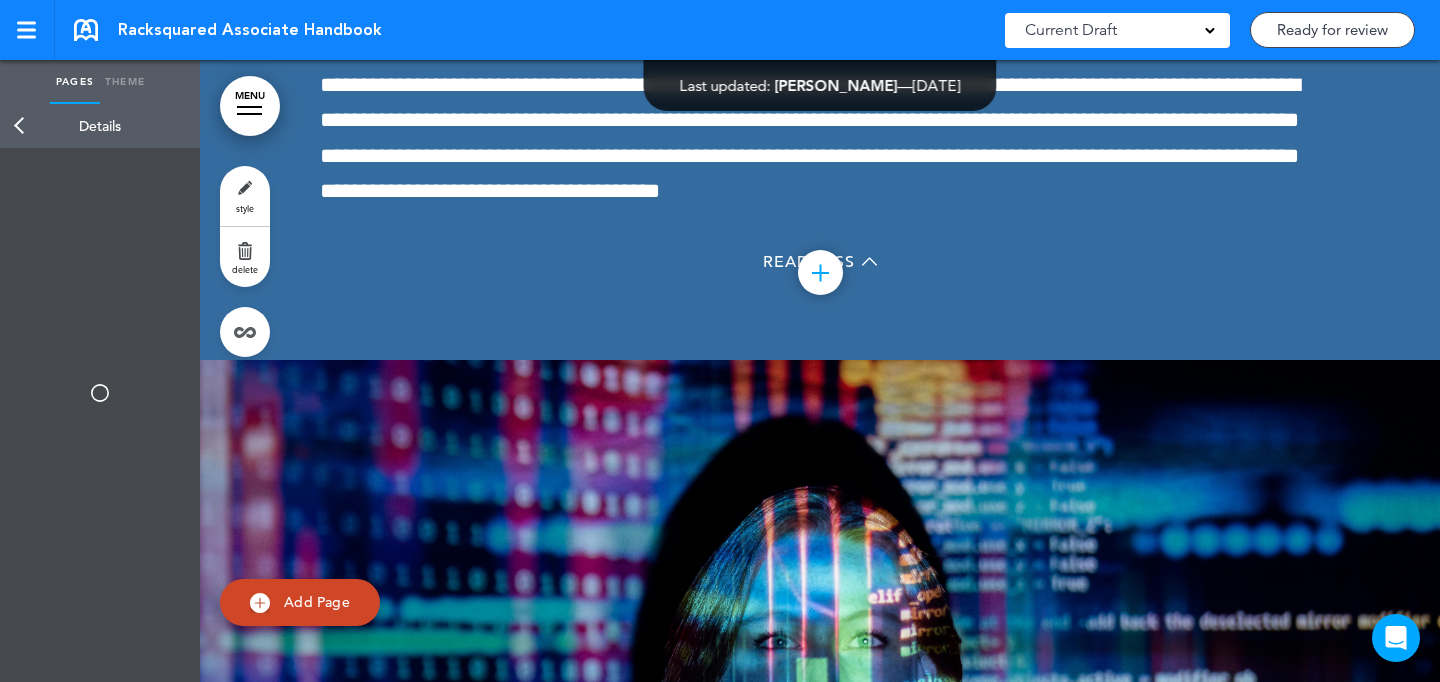 type on "******" 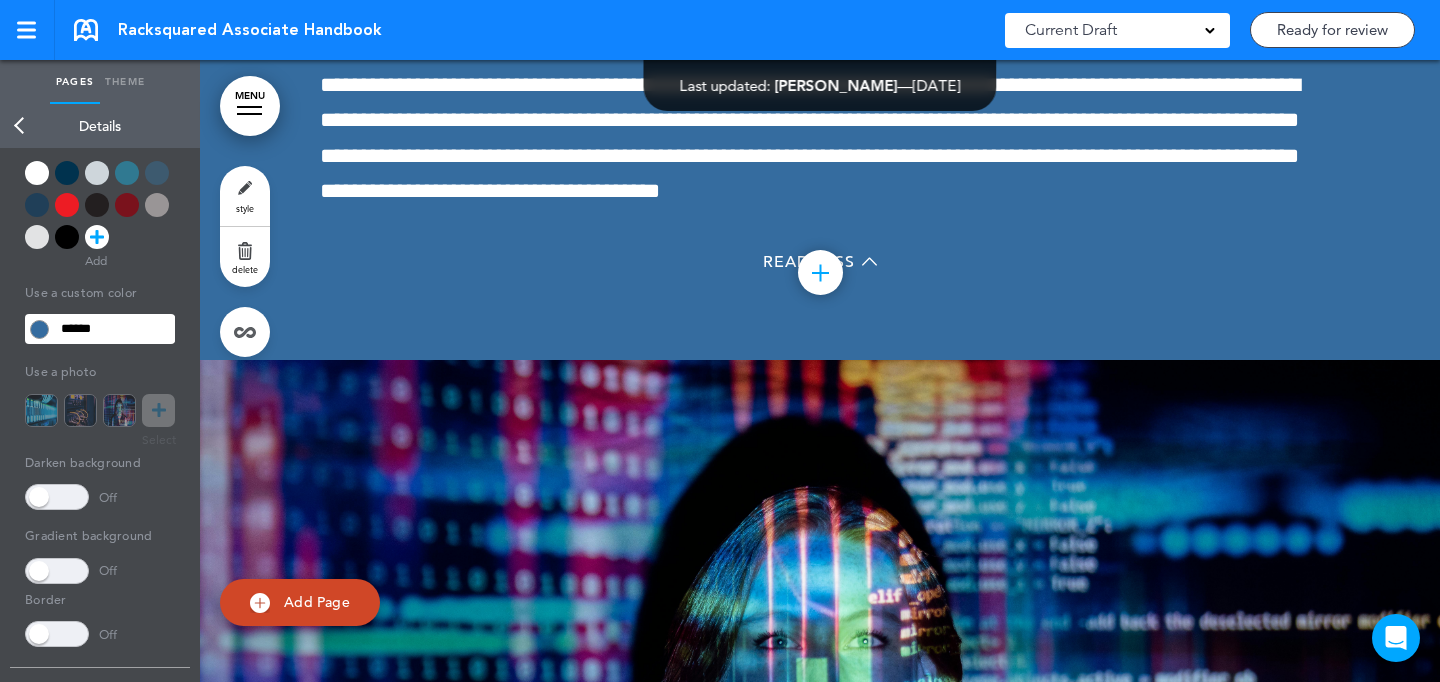 click at bounding box center (97, 205) 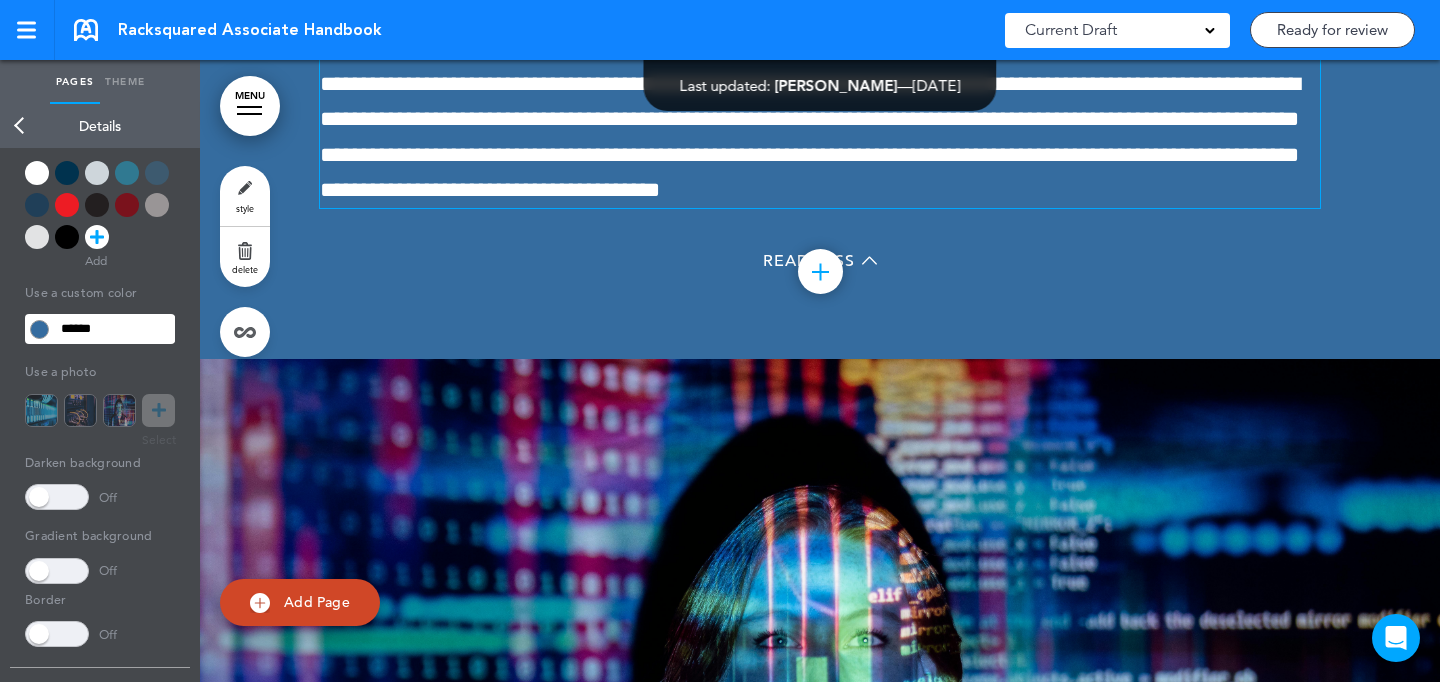 type 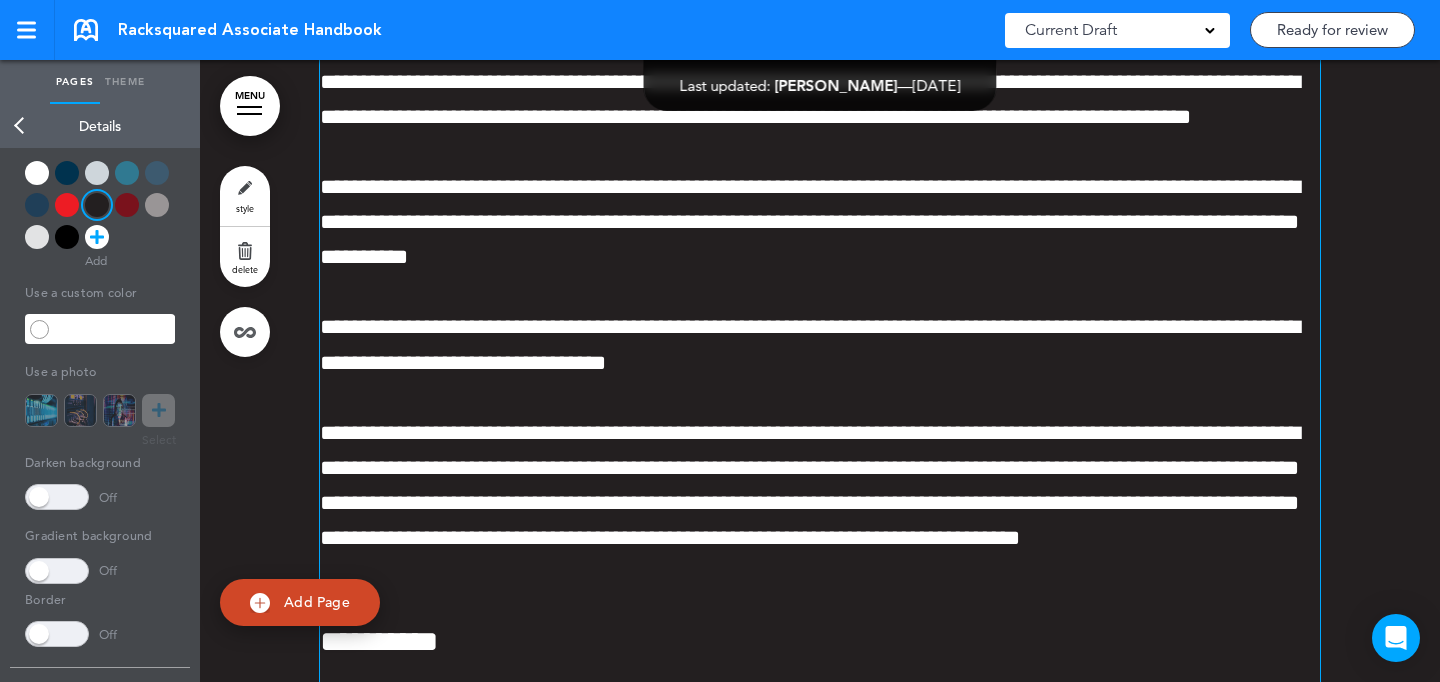 scroll, scrollTop: 34081, scrollLeft: 0, axis: vertical 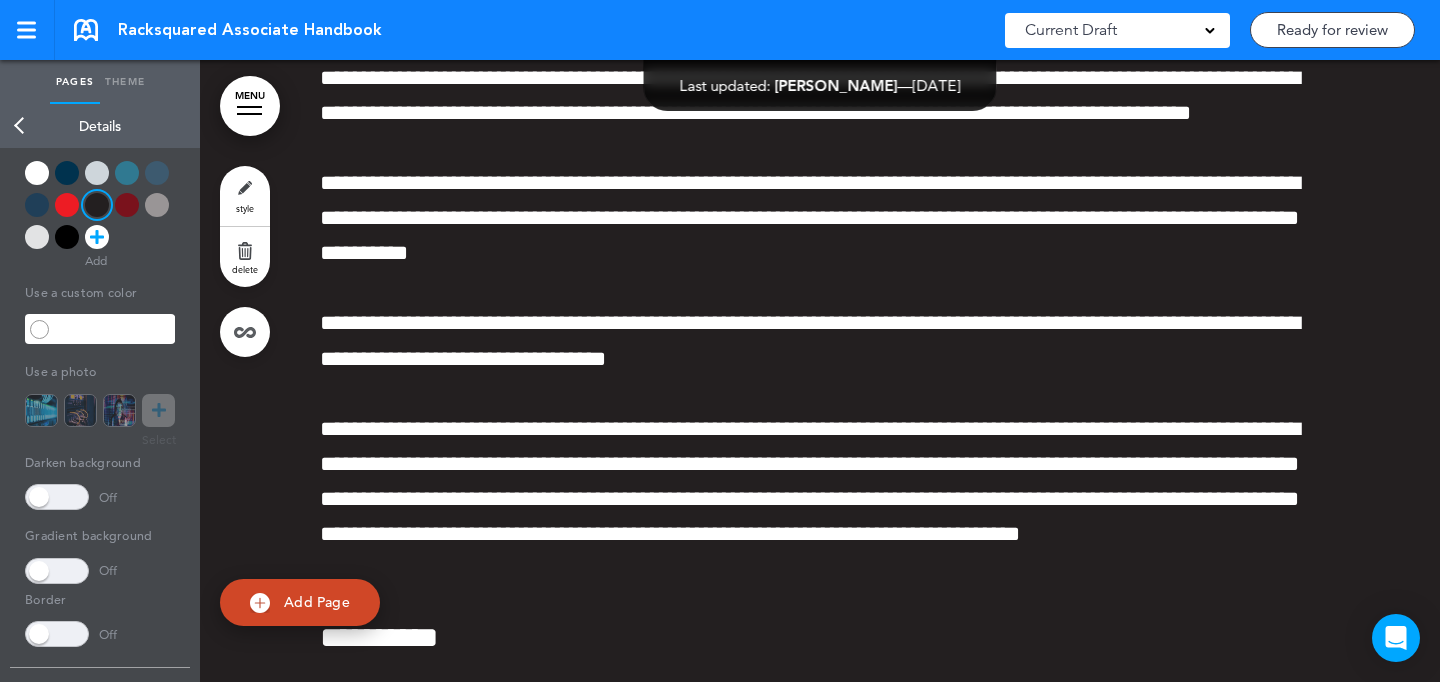 click on "style" at bounding box center [245, 196] 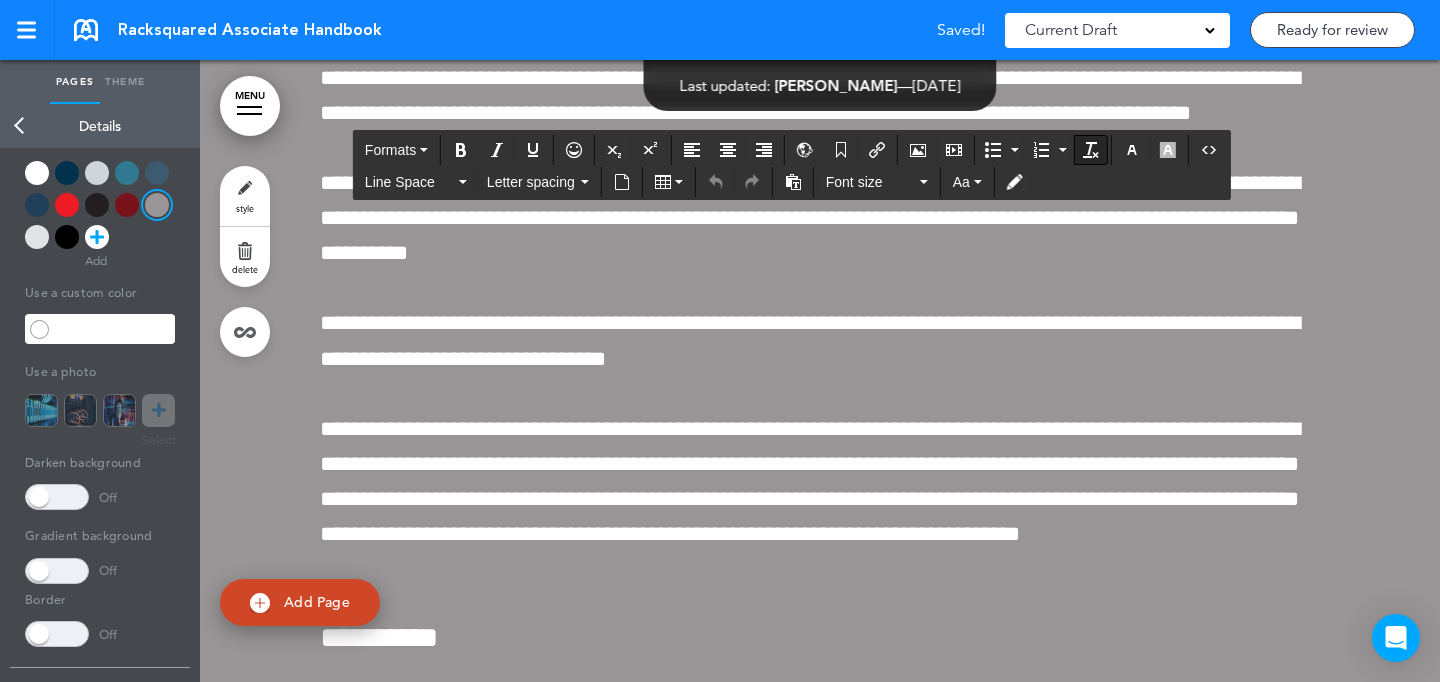 click at bounding box center [1091, 150] 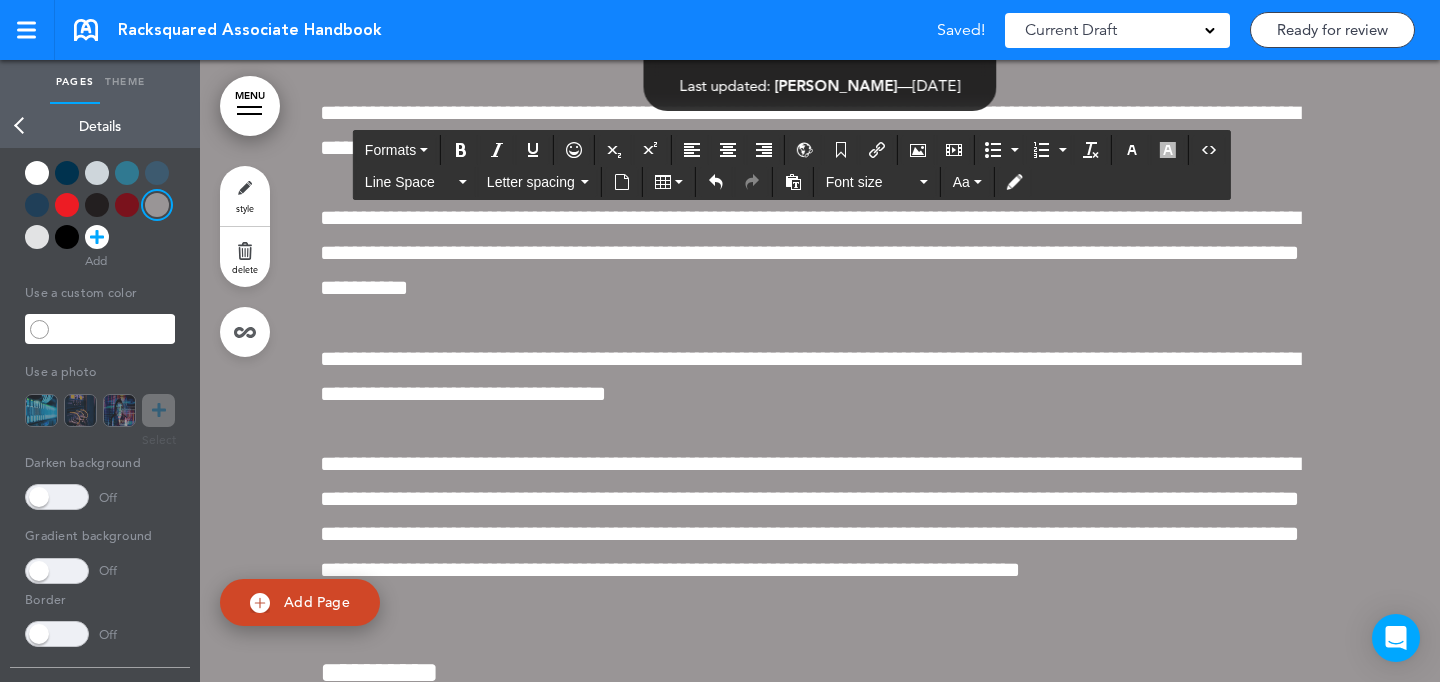 click on "**********" at bounding box center (820, -885) 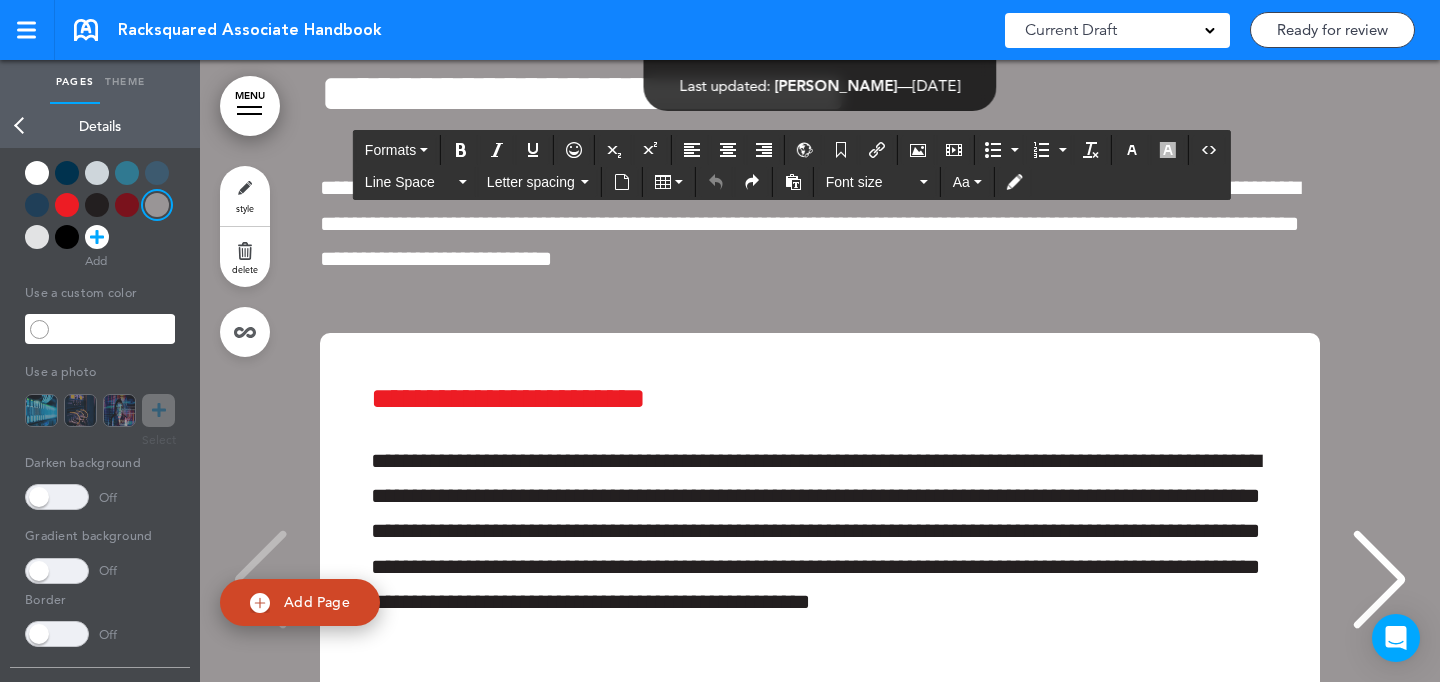 scroll, scrollTop: 44656, scrollLeft: 0, axis: vertical 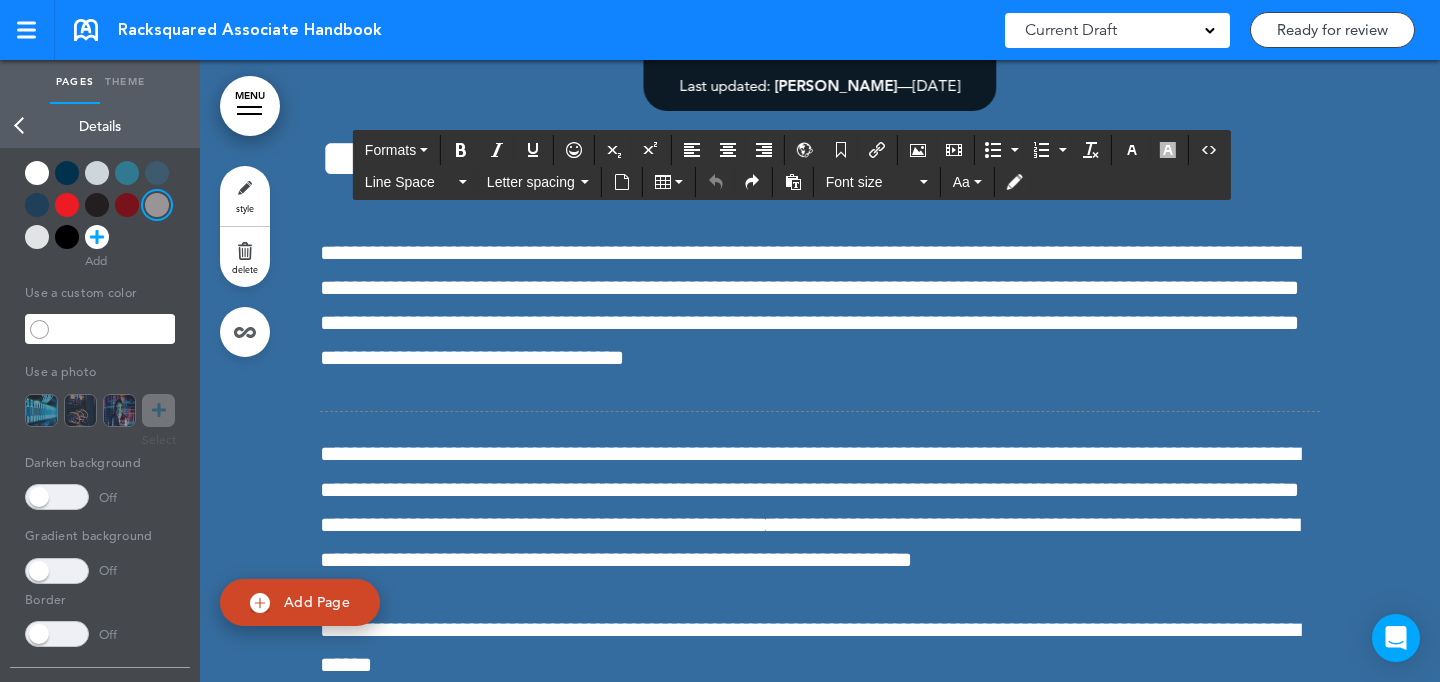 click on "style" at bounding box center (245, 196) 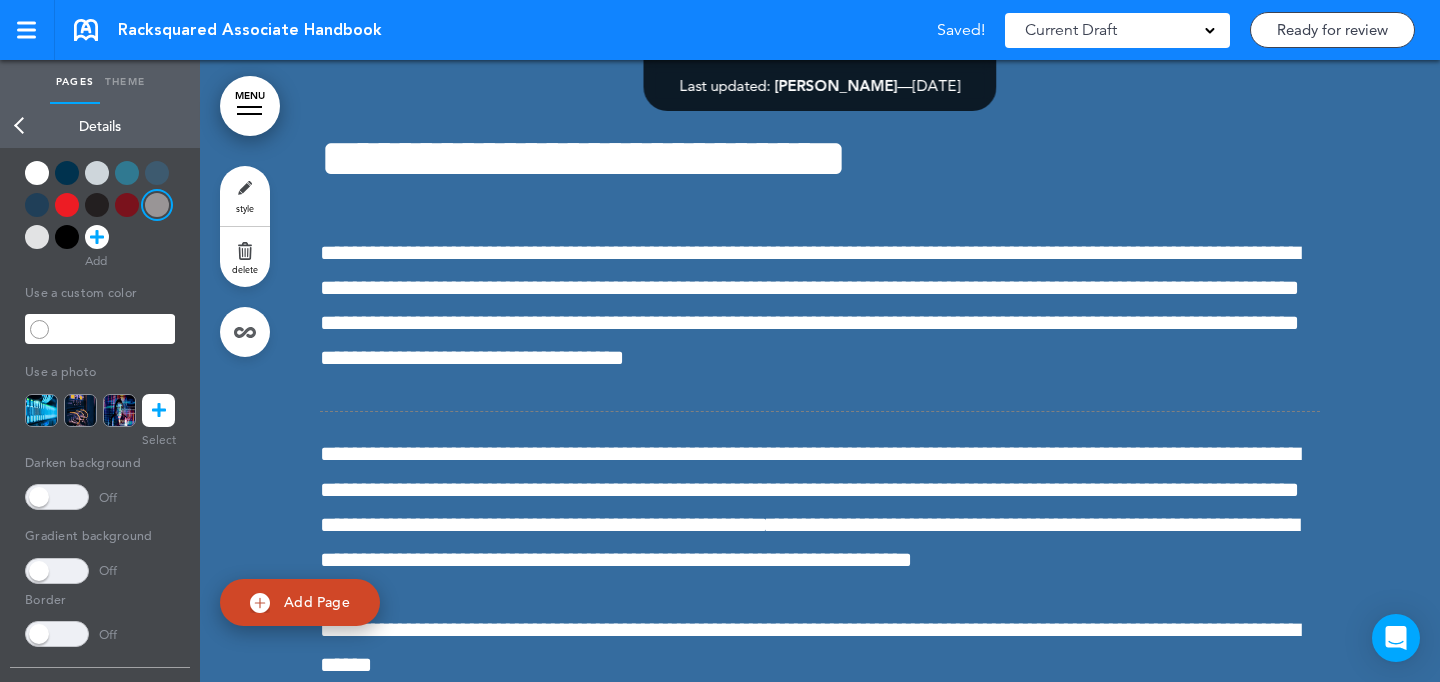 click at bounding box center (127, 205) 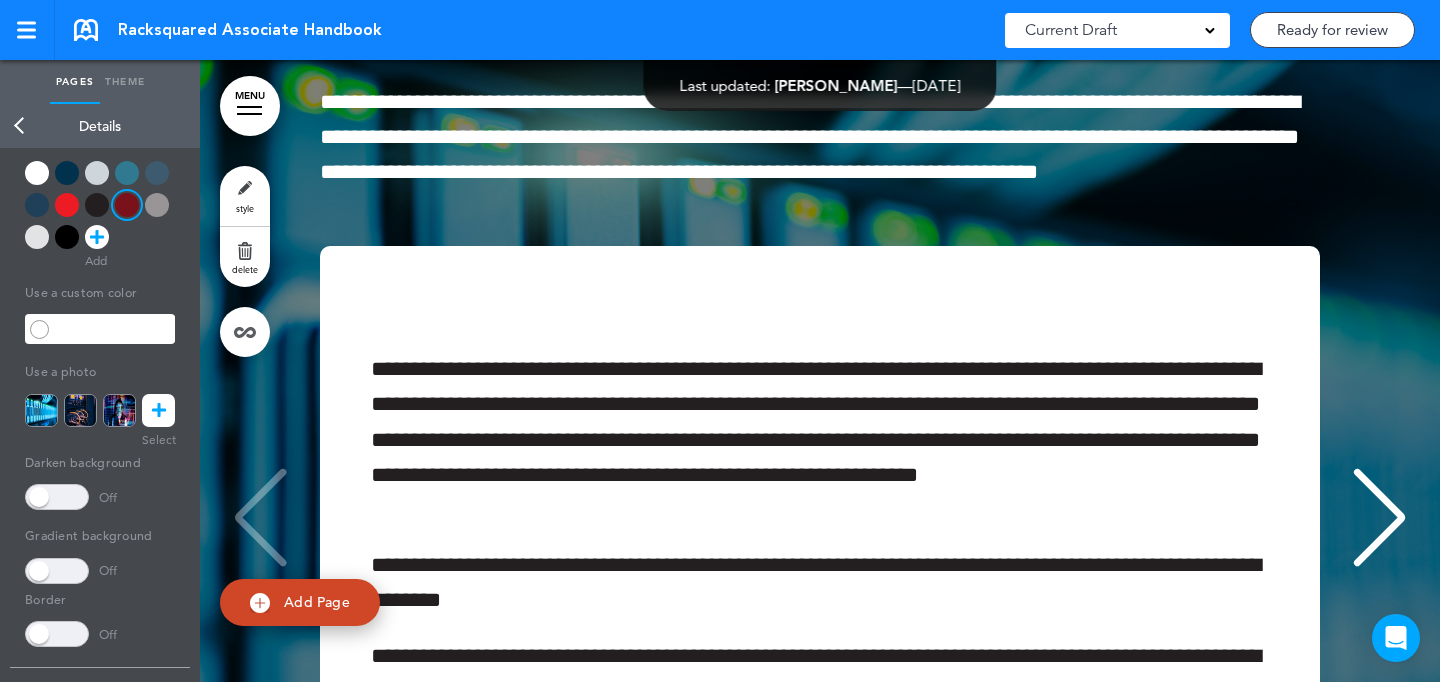 scroll, scrollTop: 42435, scrollLeft: 0, axis: vertical 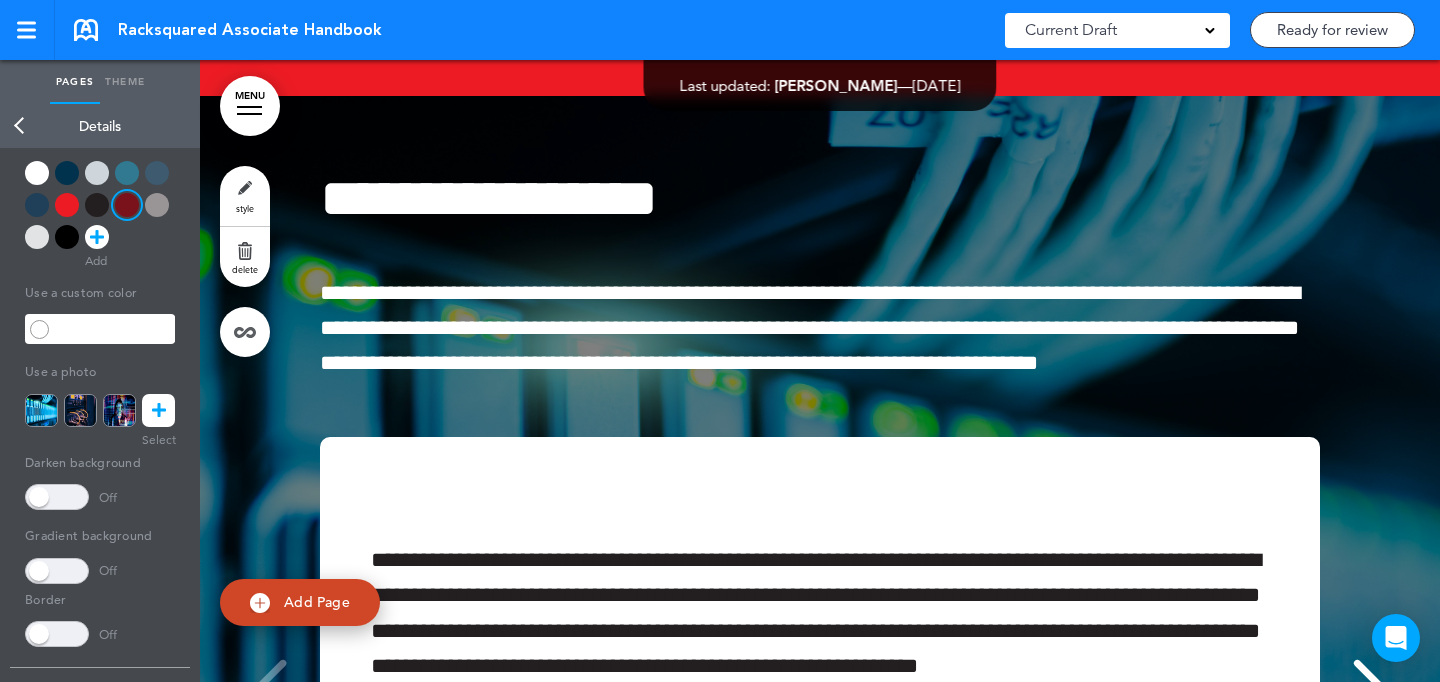 click on "style" at bounding box center [245, 196] 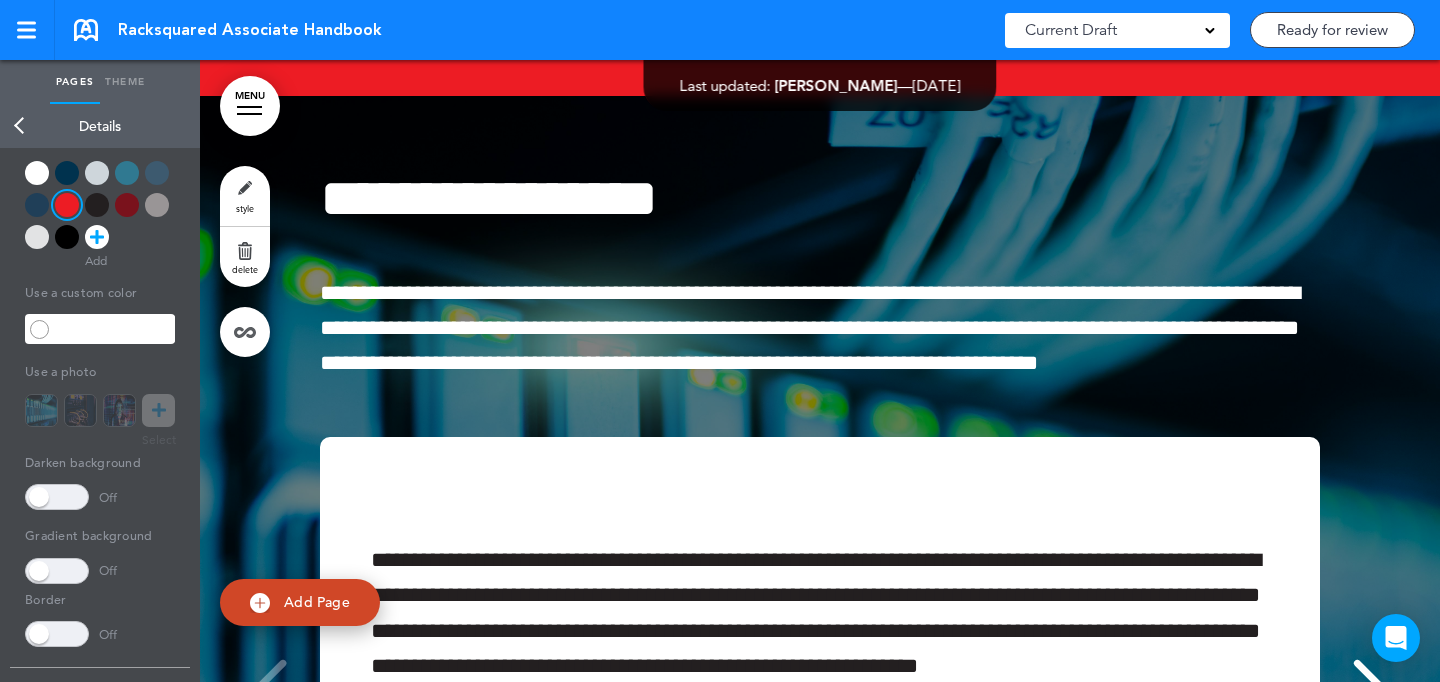 click at bounding box center (67, 237) 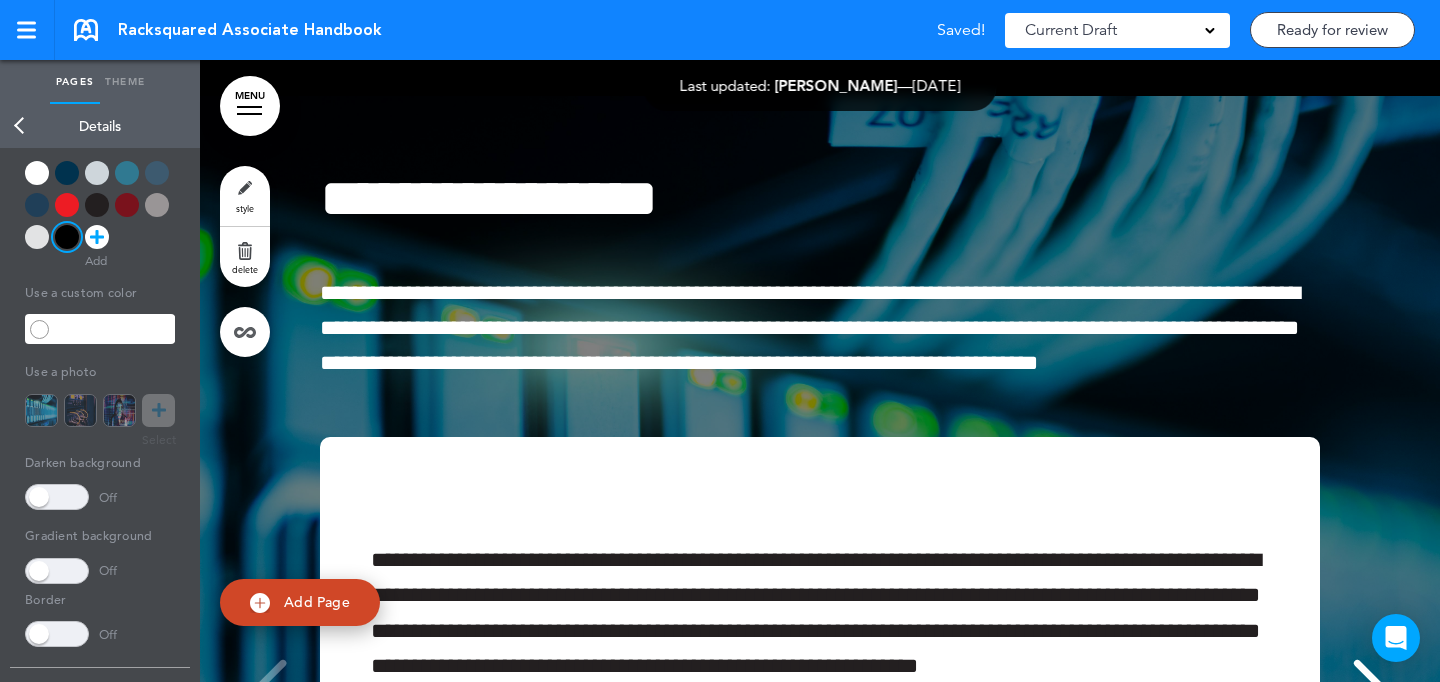 click at bounding box center (67, 205) 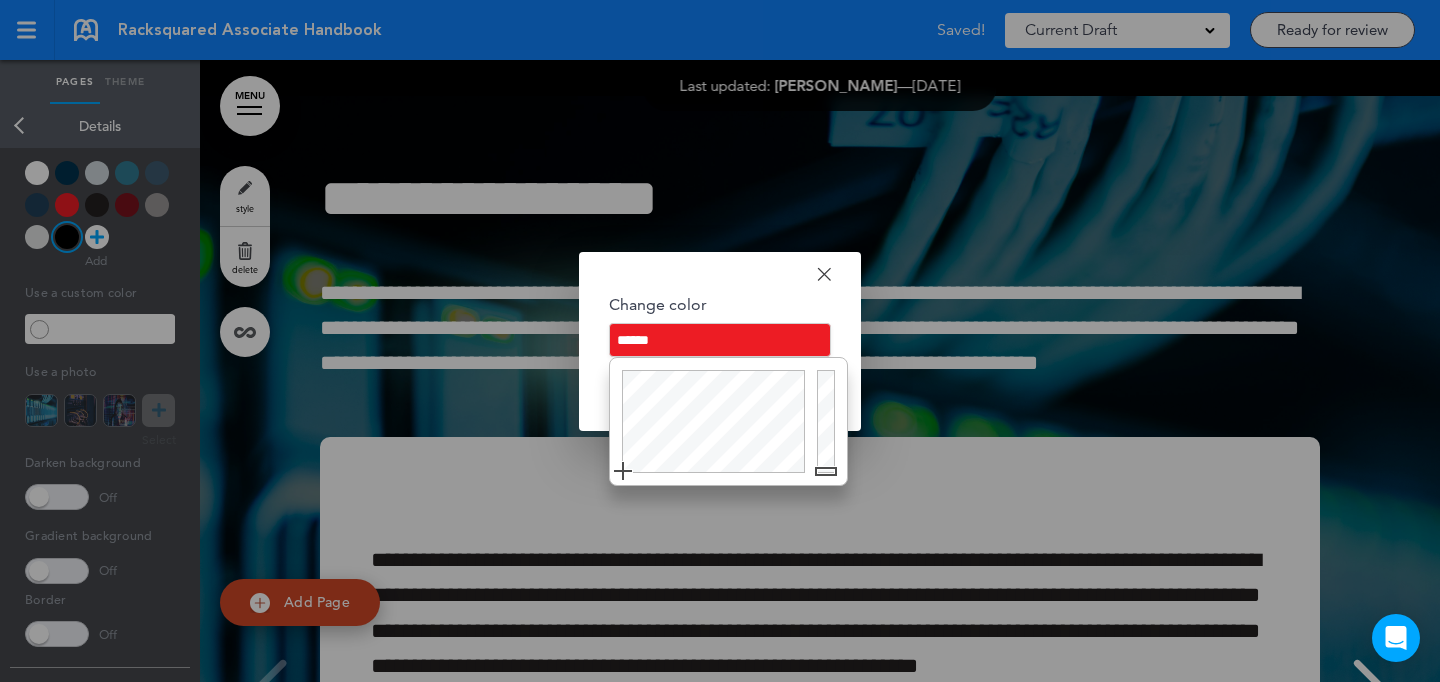 click on "******" at bounding box center (720, 340) 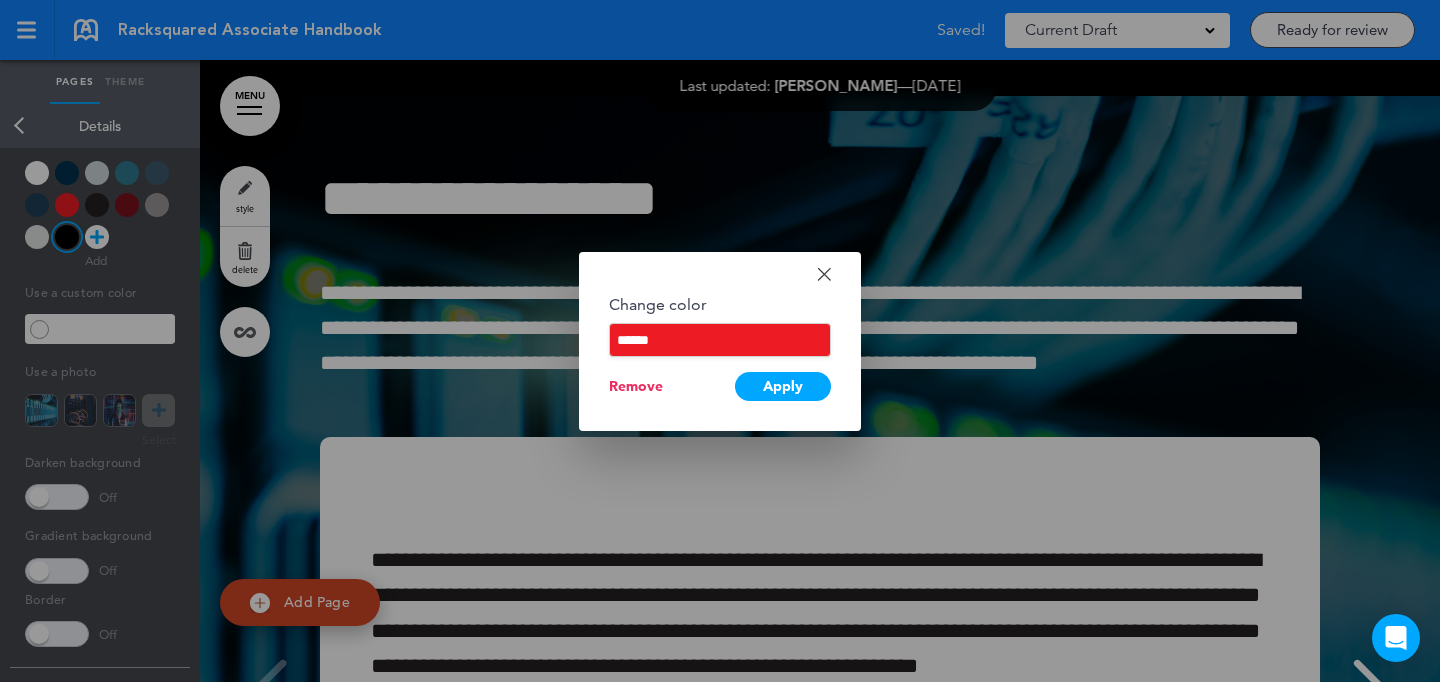 click at bounding box center (720, 341) 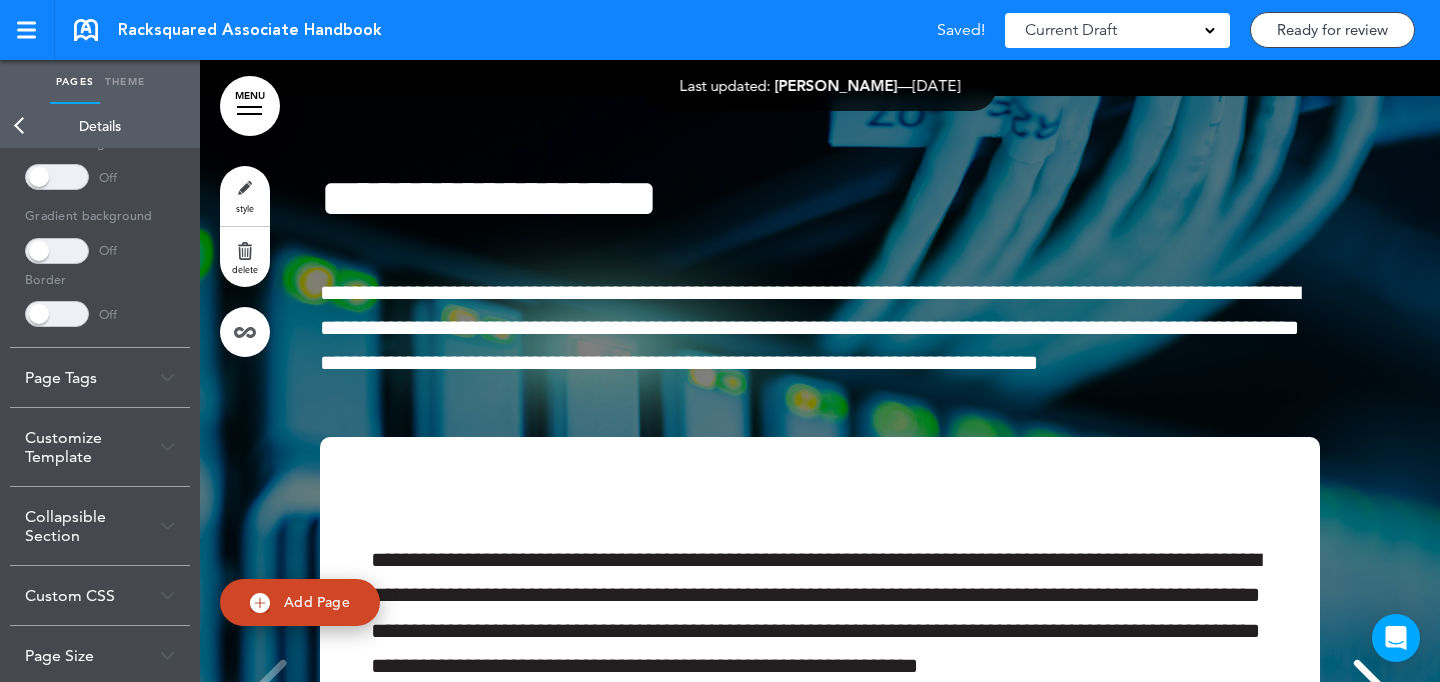 click on "Collapsible Section" at bounding box center [100, 526] 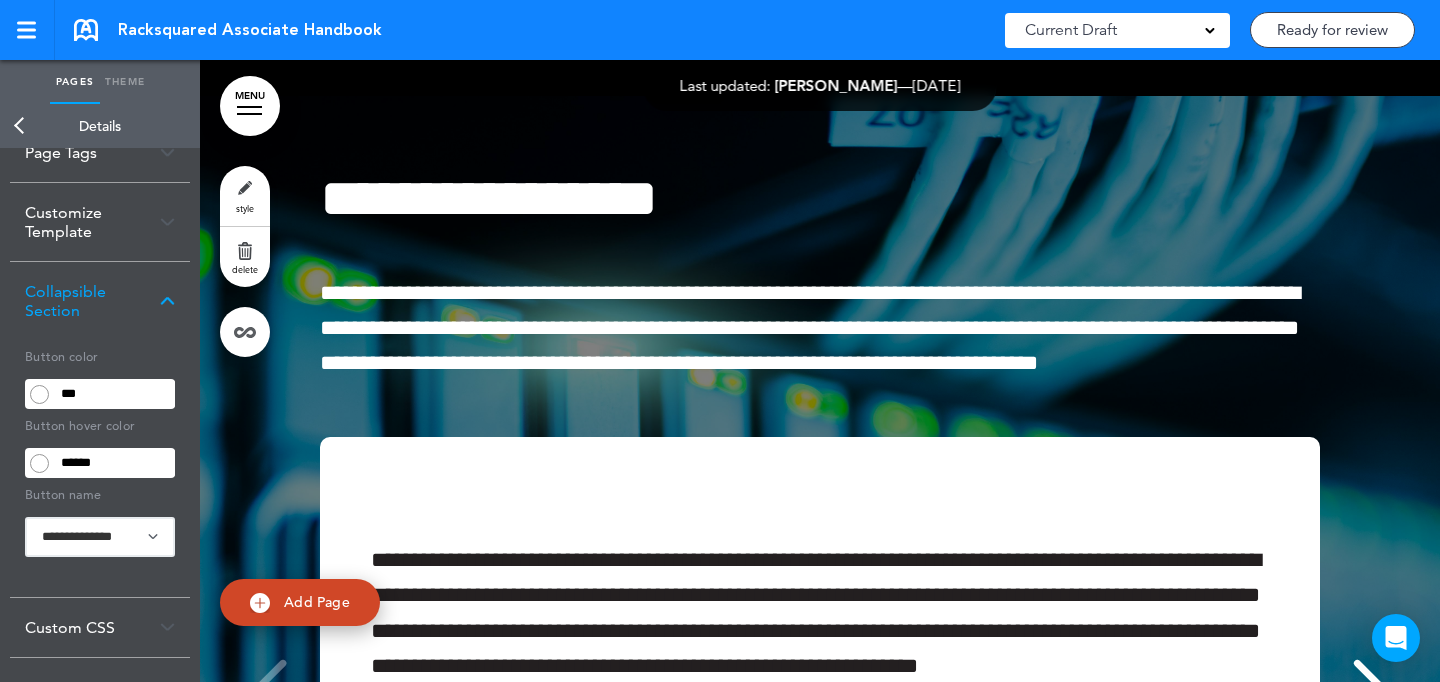 scroll, scrollTop: 145, scrollLeft: 0, axis: vertical 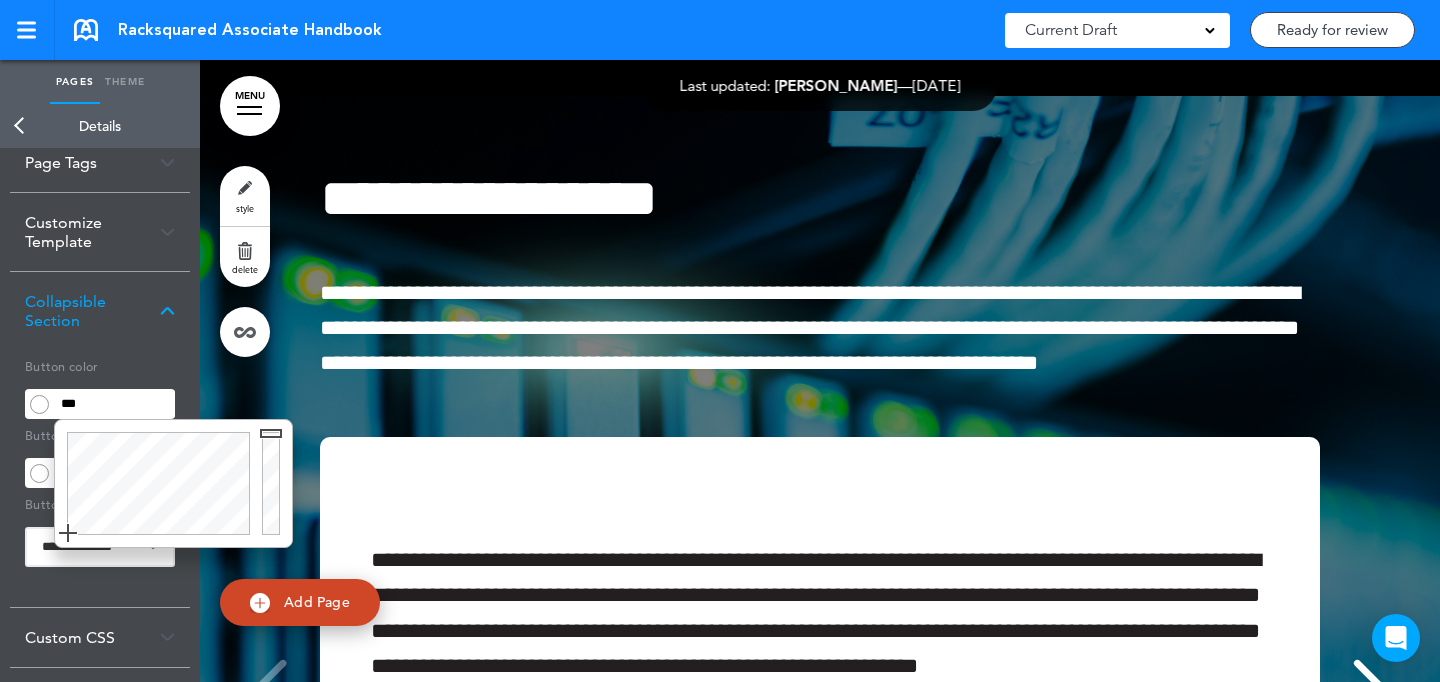 click on "***" at bounding box center [114, 404] 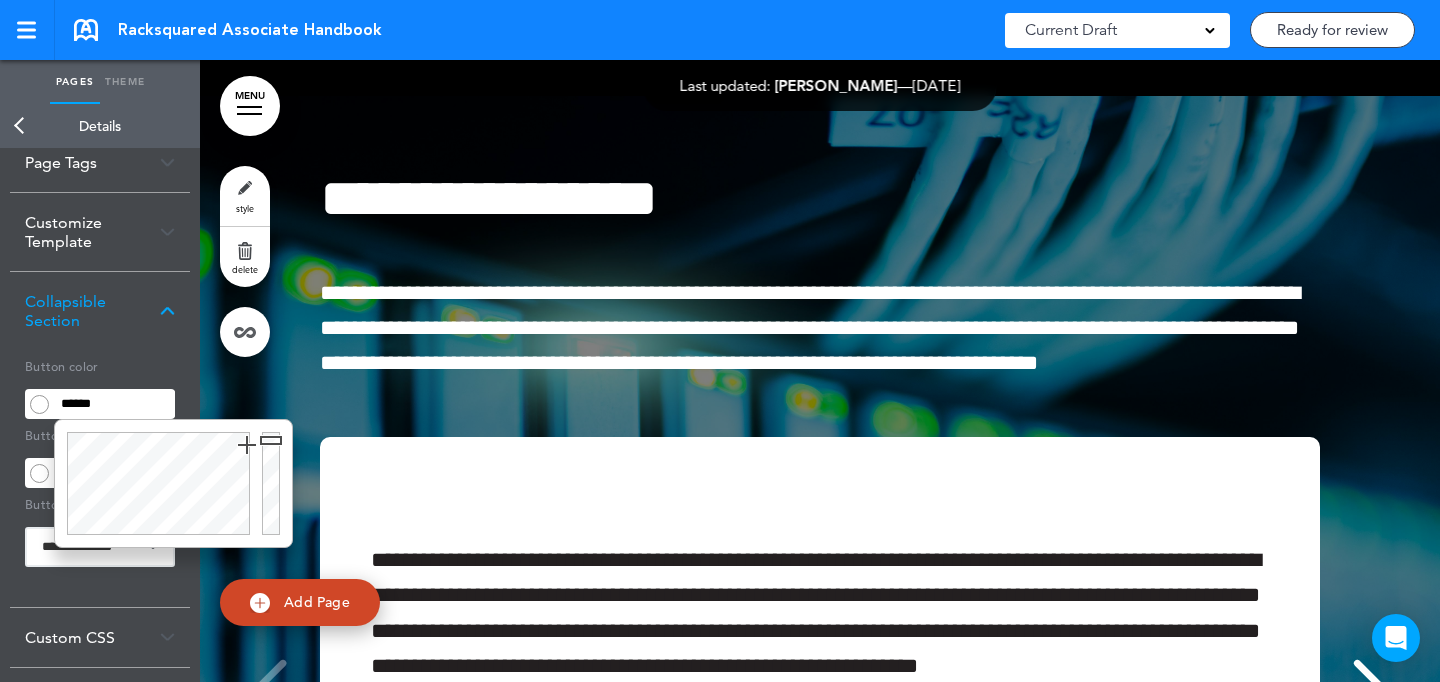 type on "******" 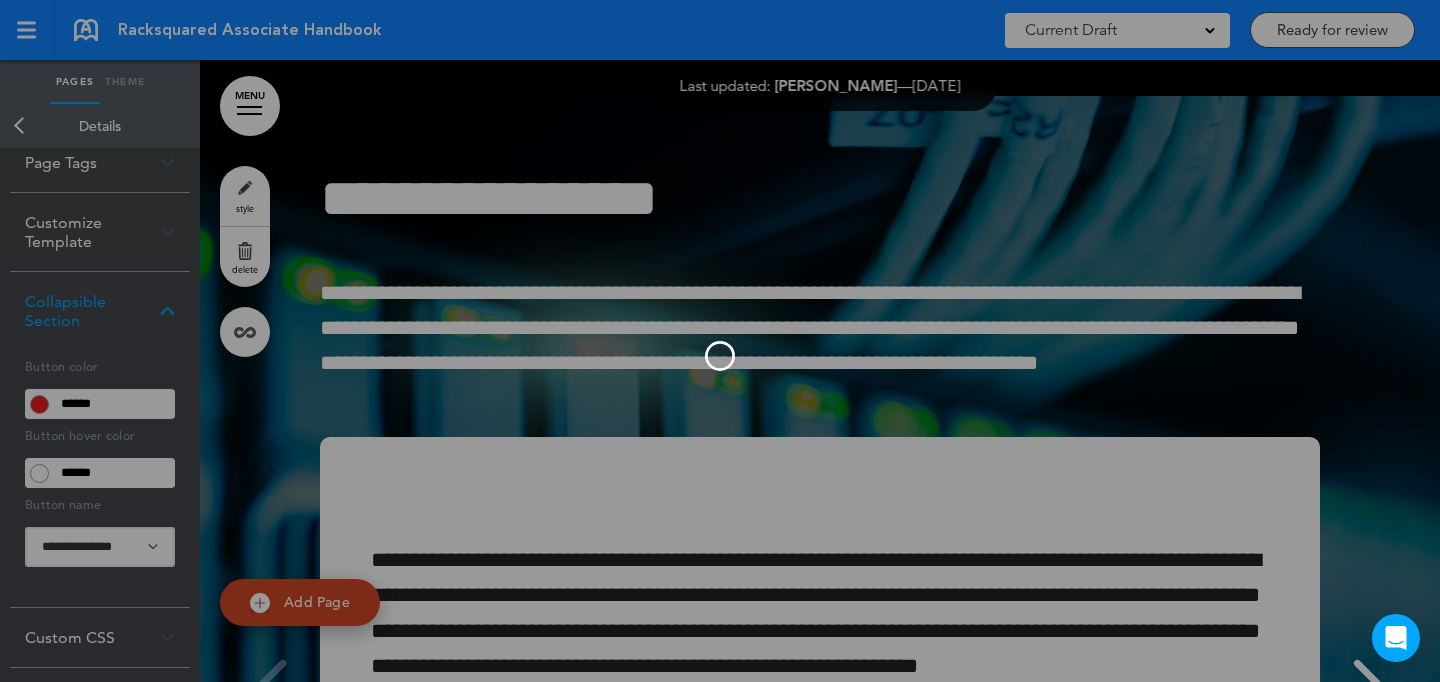 click at bounding box center (720, 341) 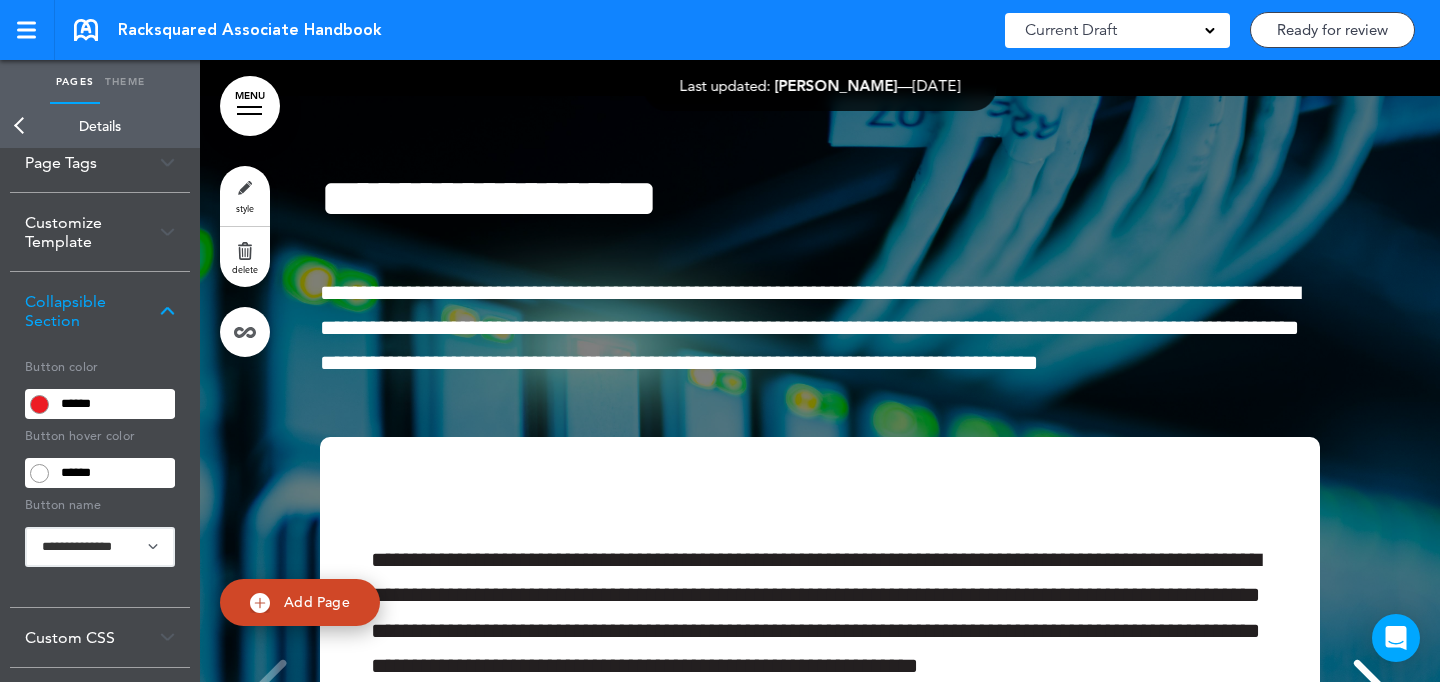 click on "Customize Template" at bounding box center [100, 232] 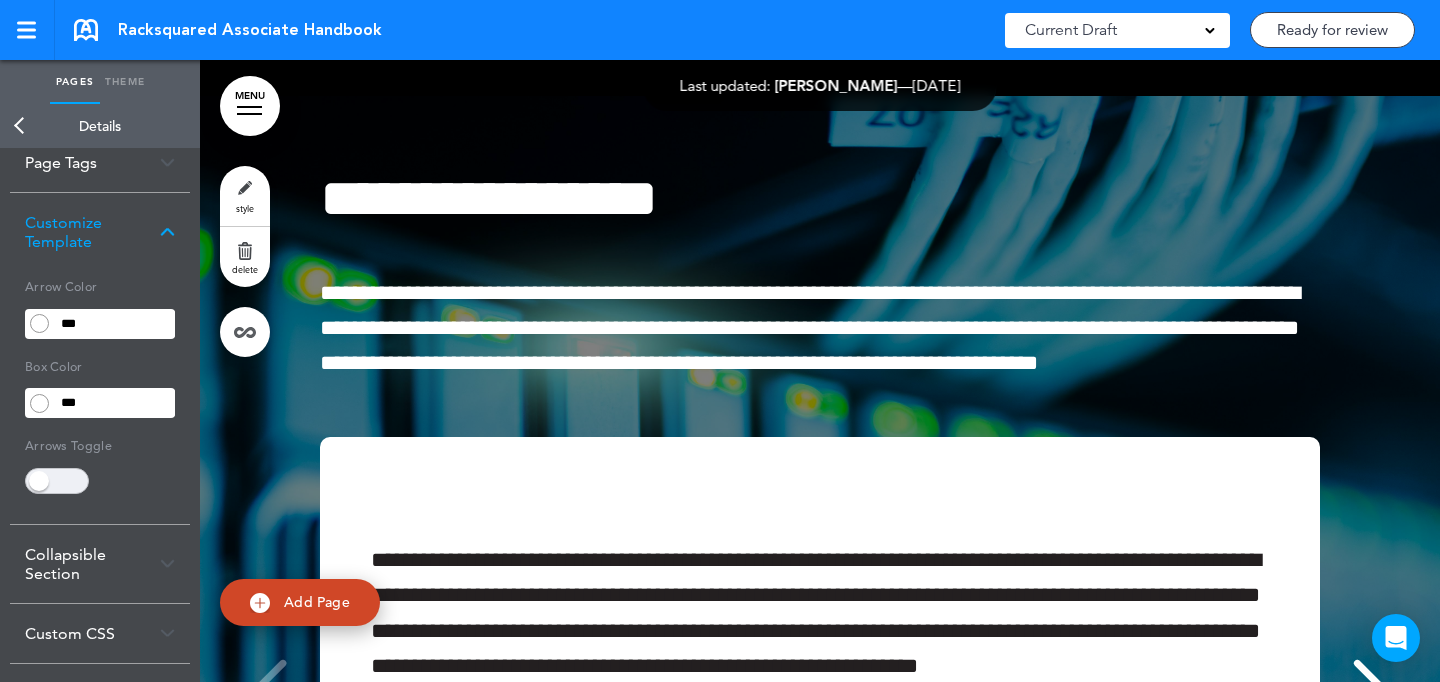 click on "Arrow Color" at bounding box center (100, 285) 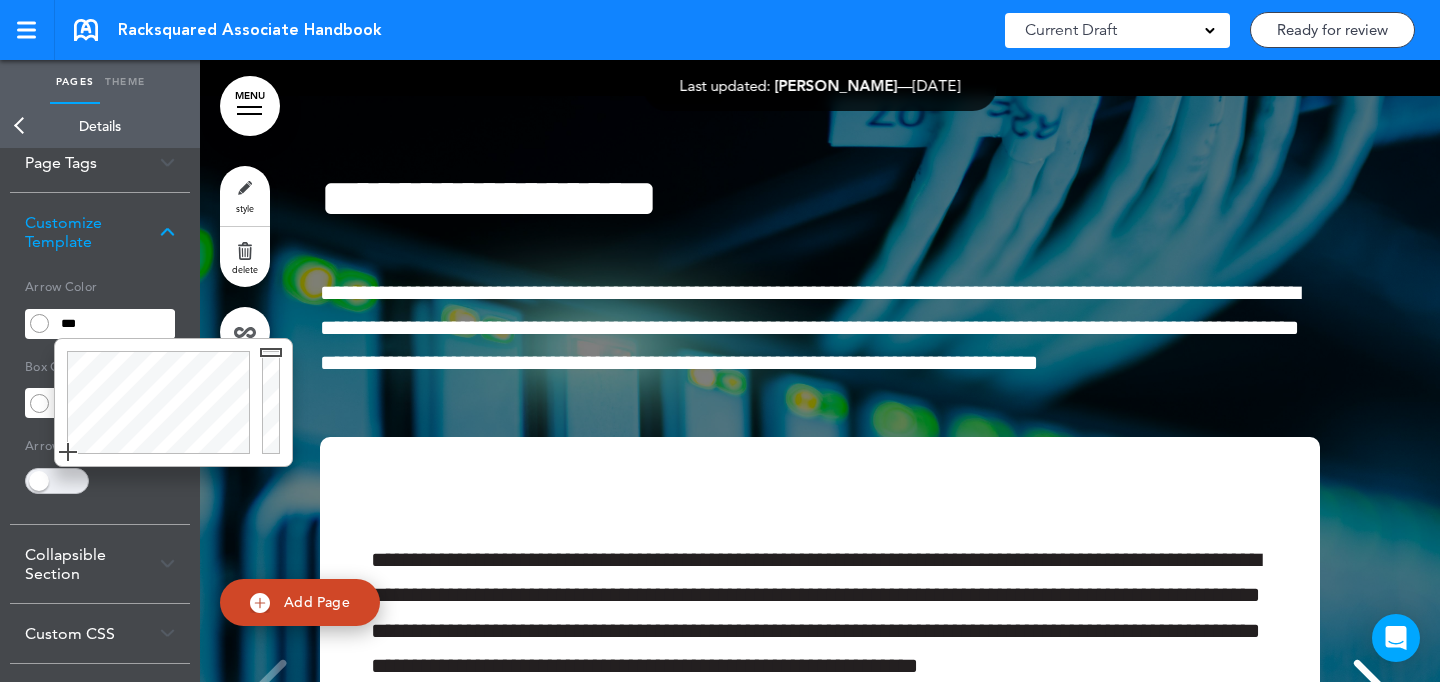 click on "***" at bounding box center (114, 324) 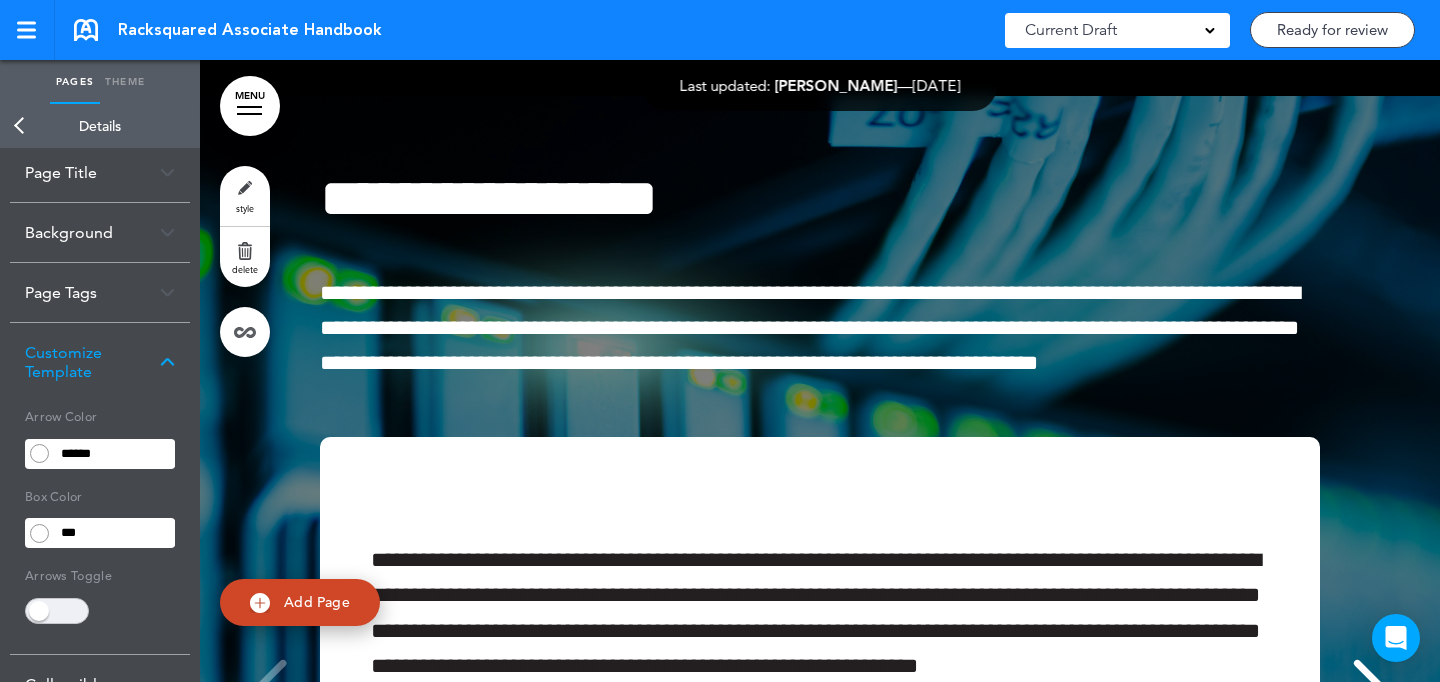 scroll, scrollTop: 0, scrollLeft: 0, axis: both 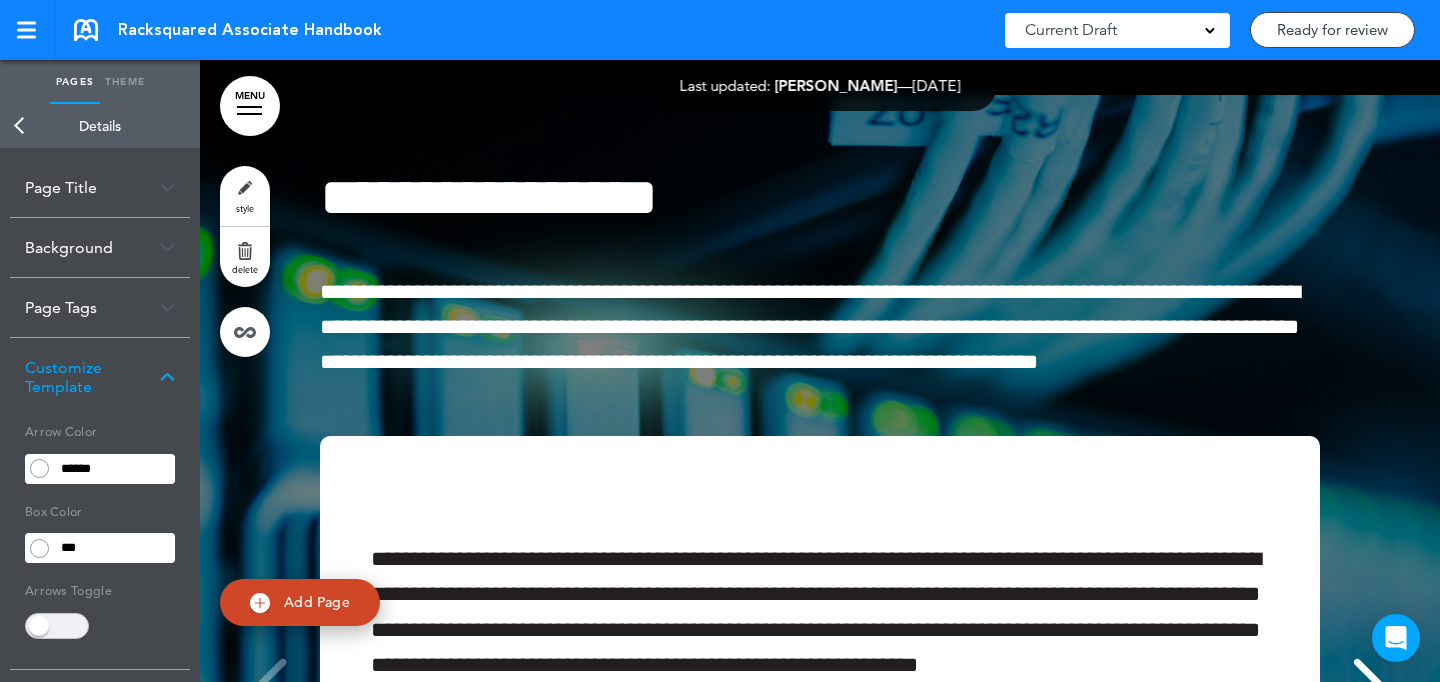 type on "******" 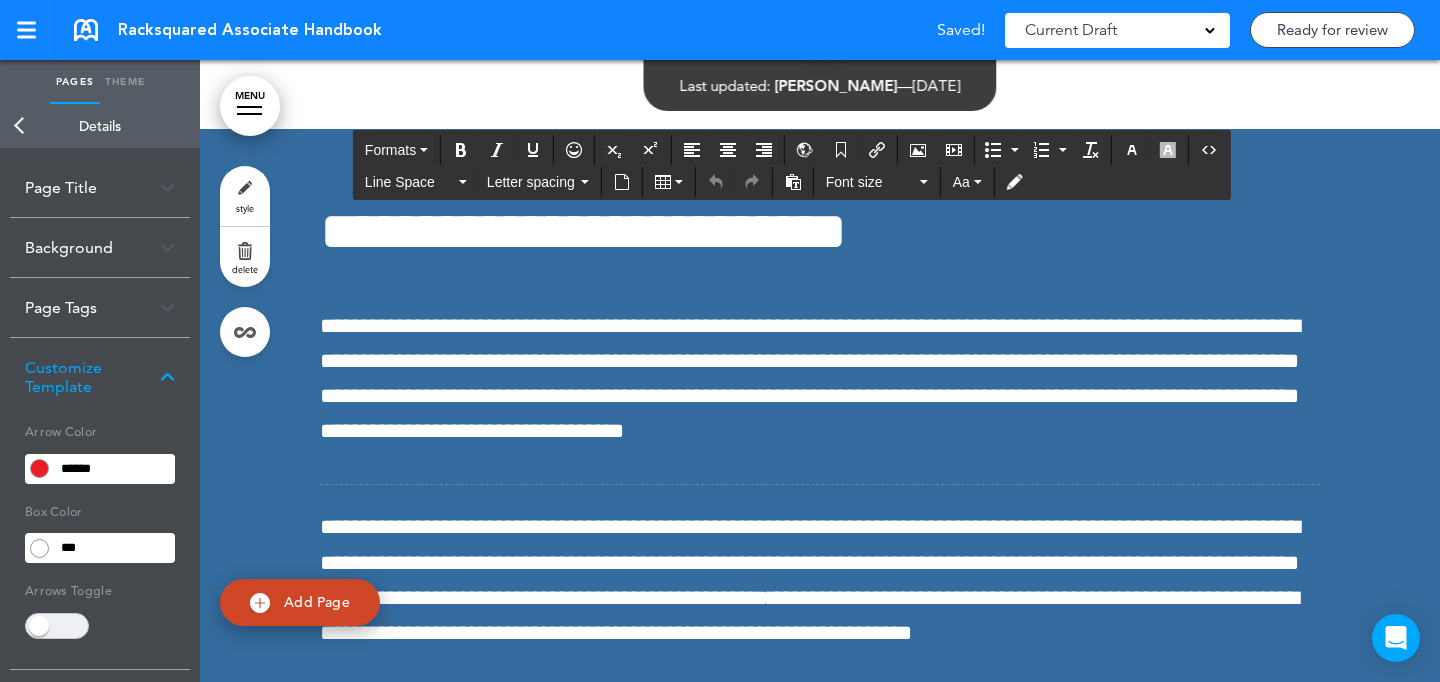 scroll, scrollTop: 45557, scrollLeft: 0, axis: vertical 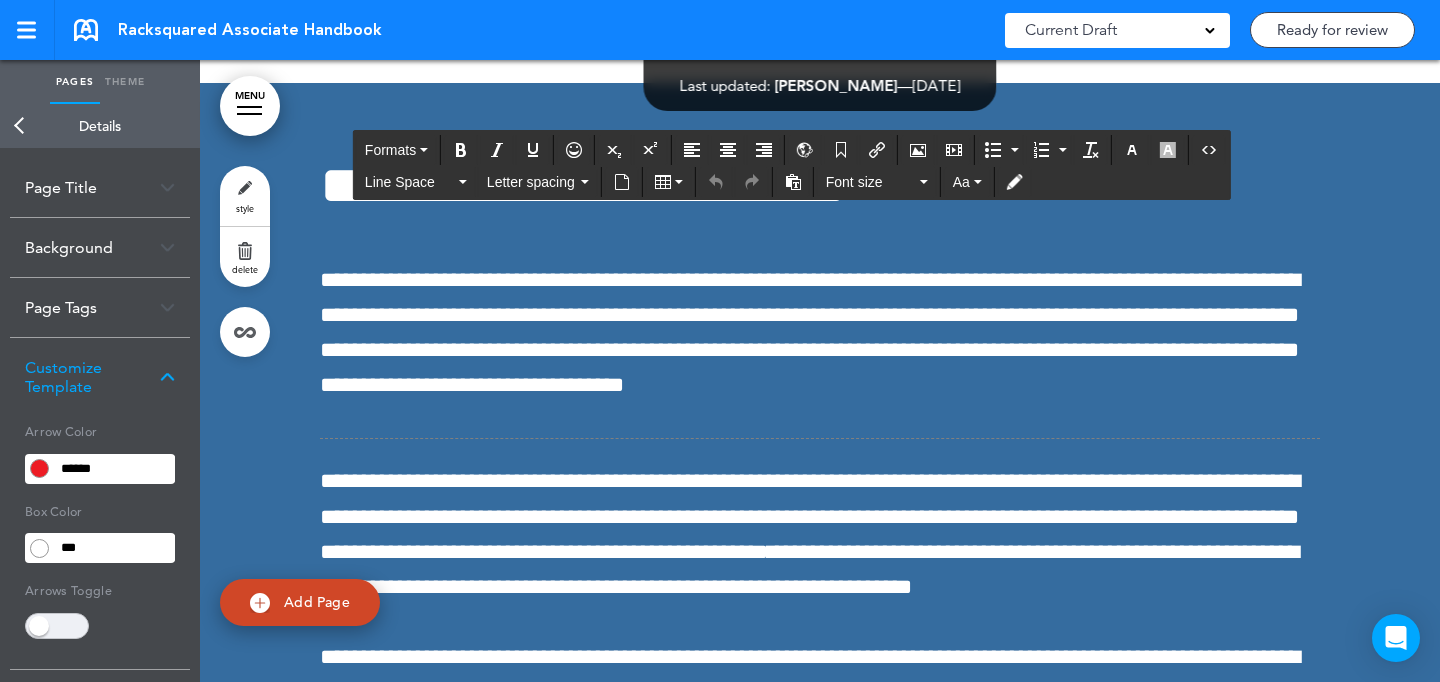 click on "style" at bounding box center (245, 196) 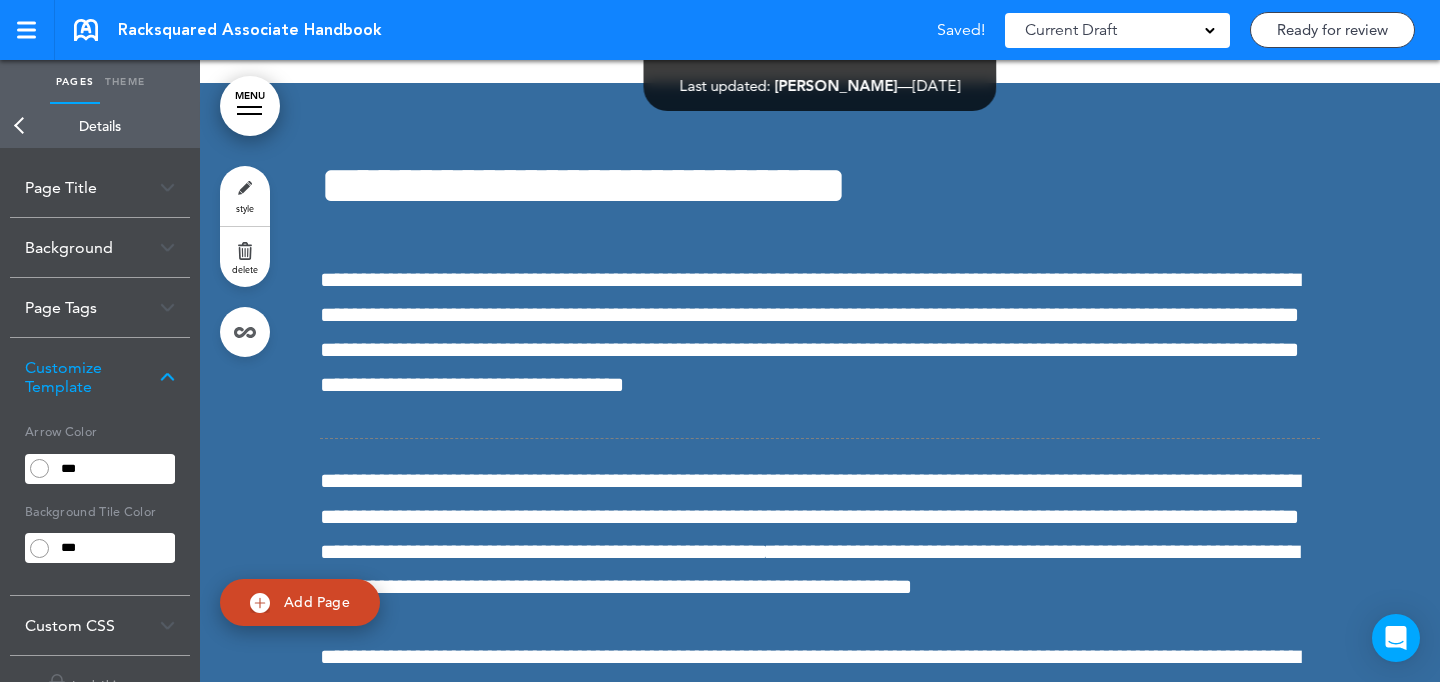 click on "Background" at bounding box center [100, 247] 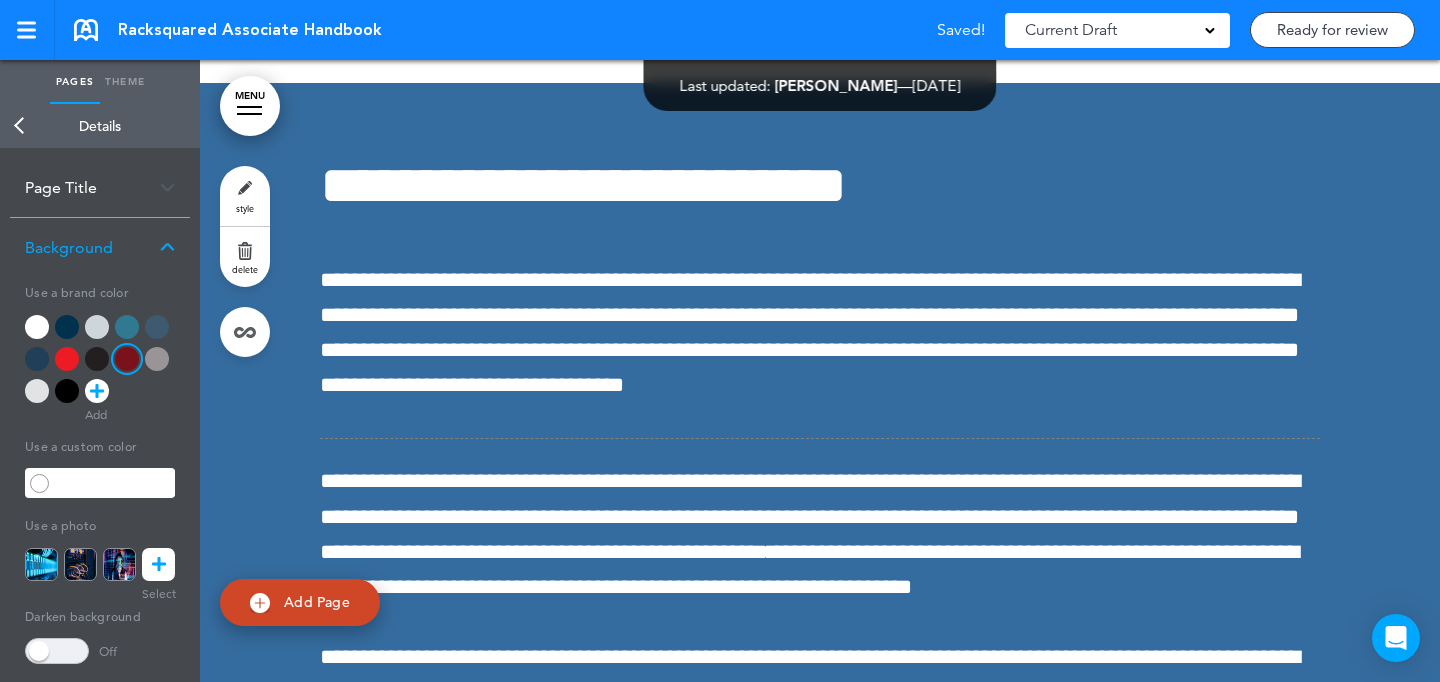 click at bounding box center (67, 359) 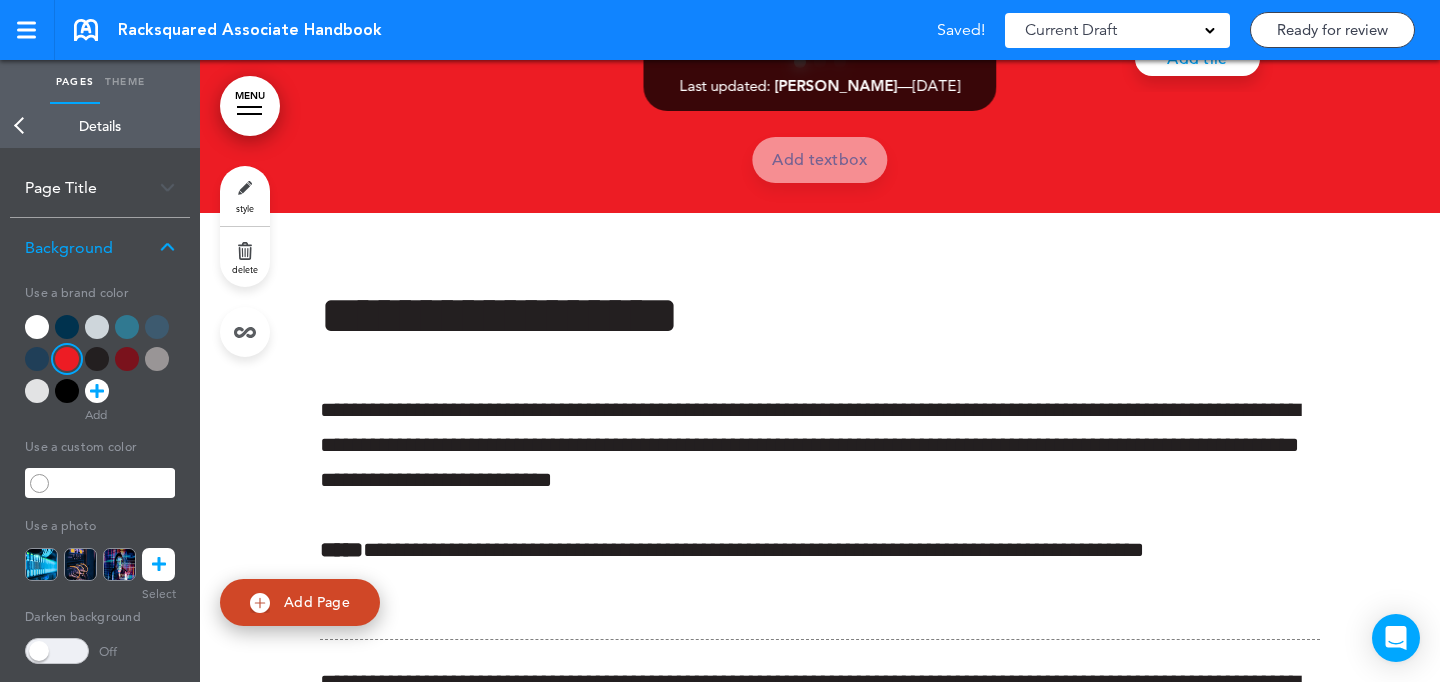 scroll, scrollTop: 44451, scrollLeft: 0, axis: vertical 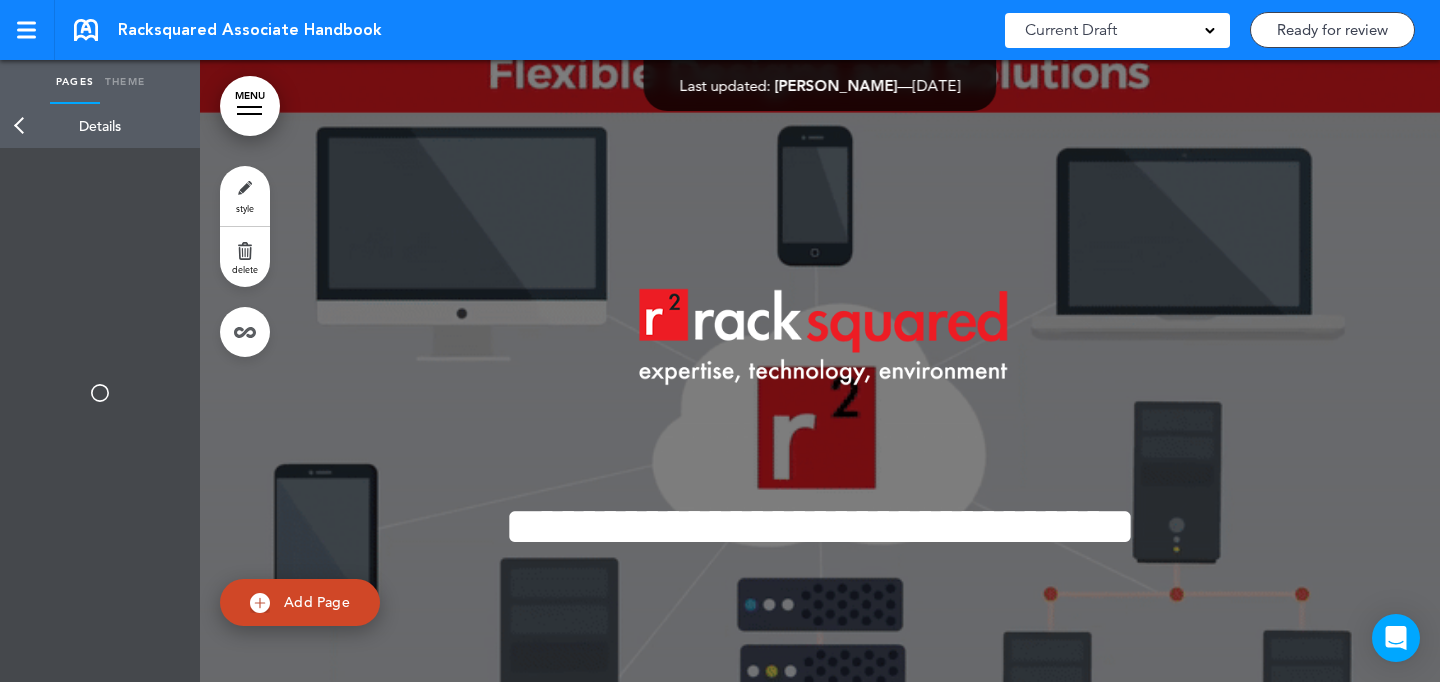 type on "******" 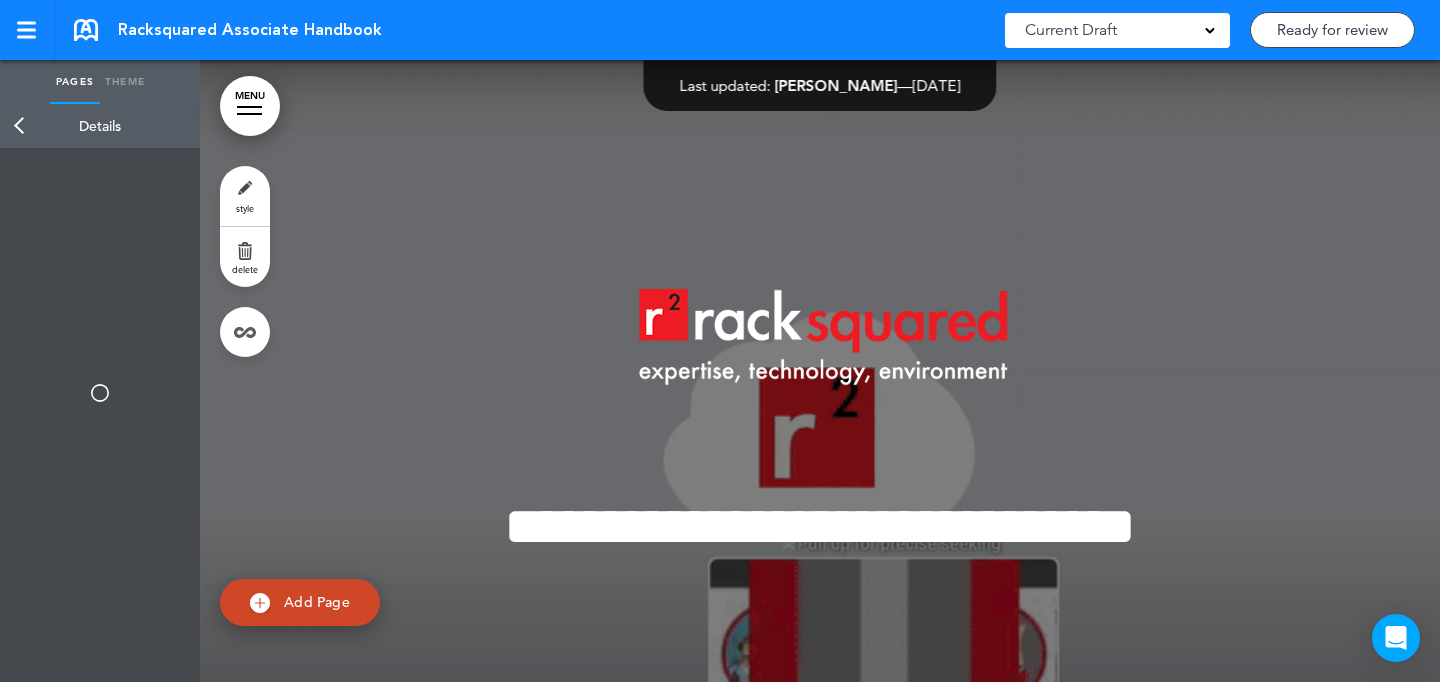 type on "******" 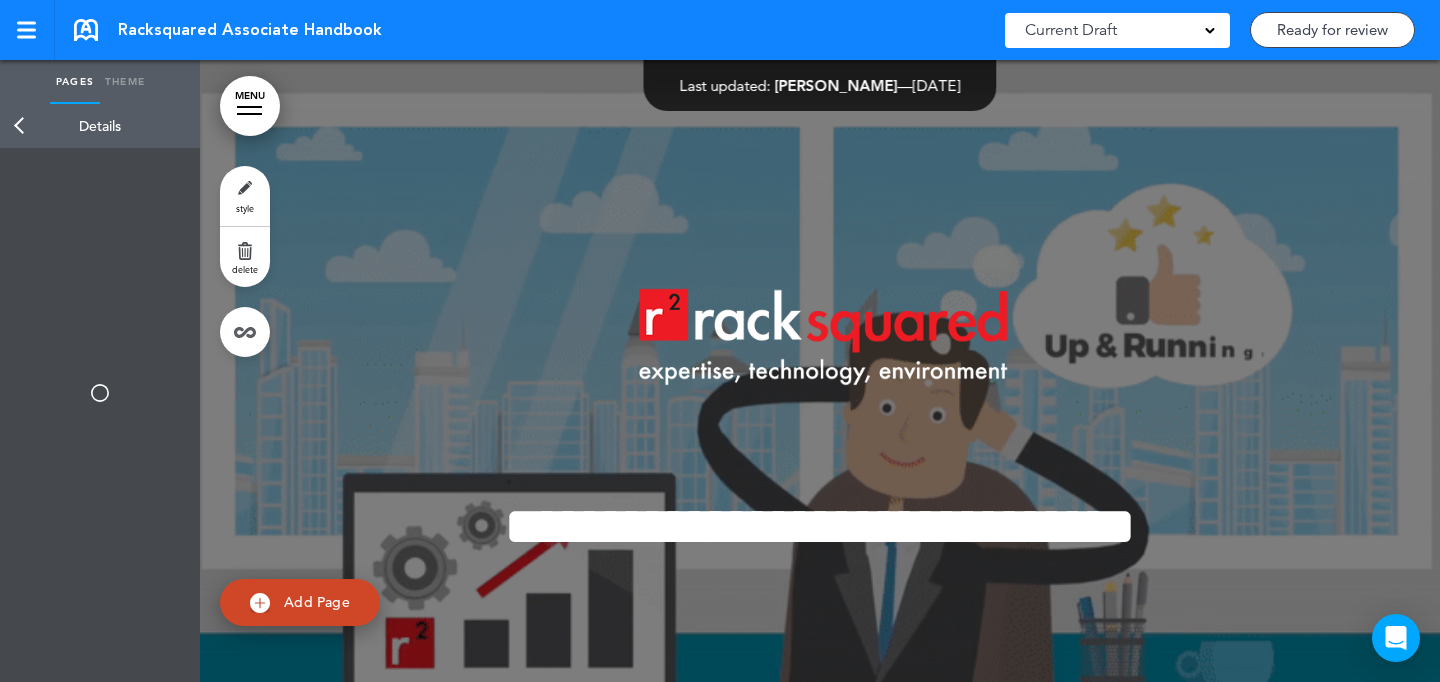 scroll, scrollTop: 0, scrollLeft: 0, axis: both 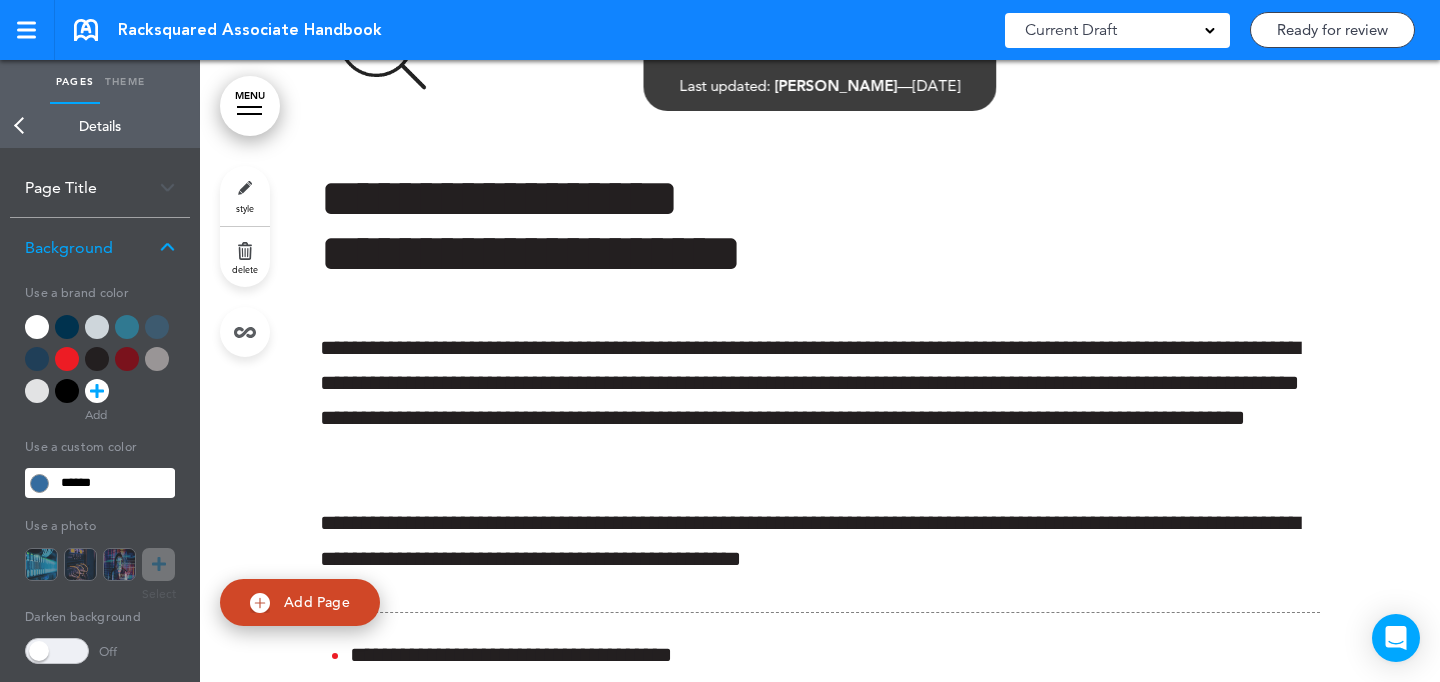 click at bounding box center [37, 391] 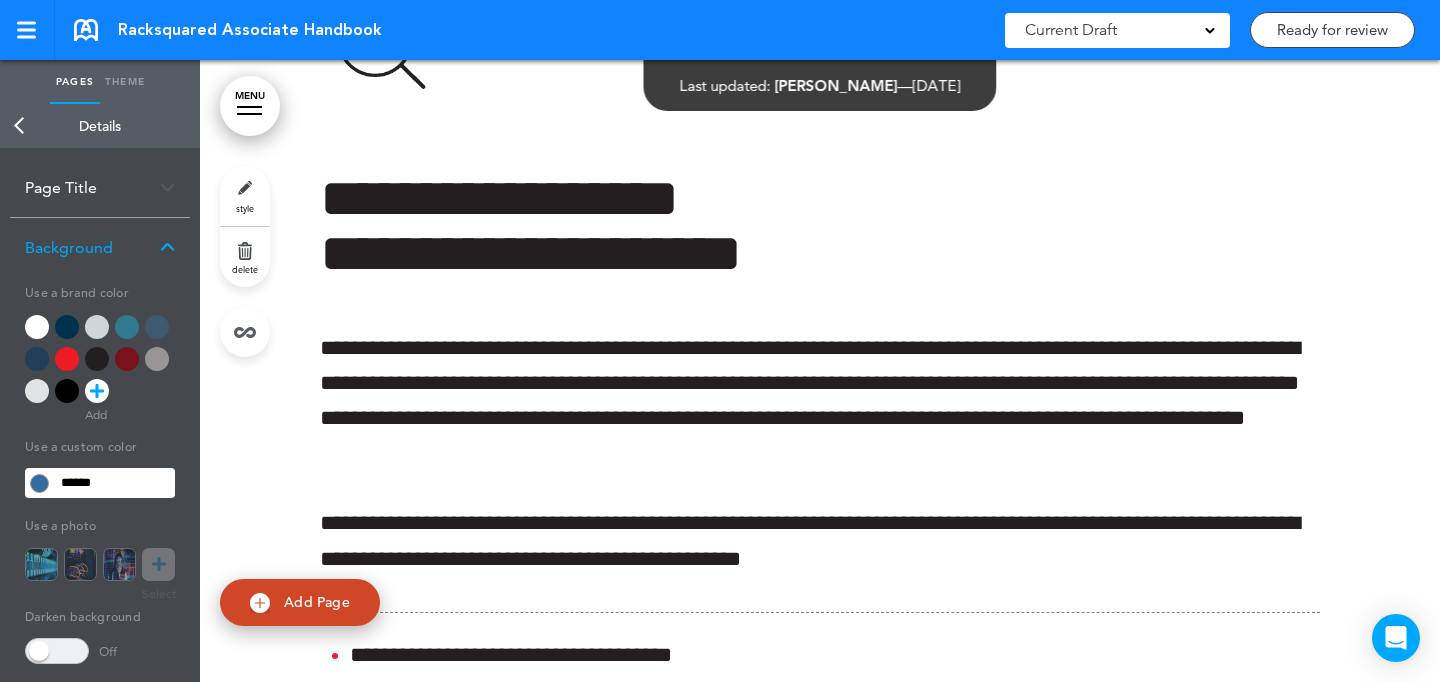 type 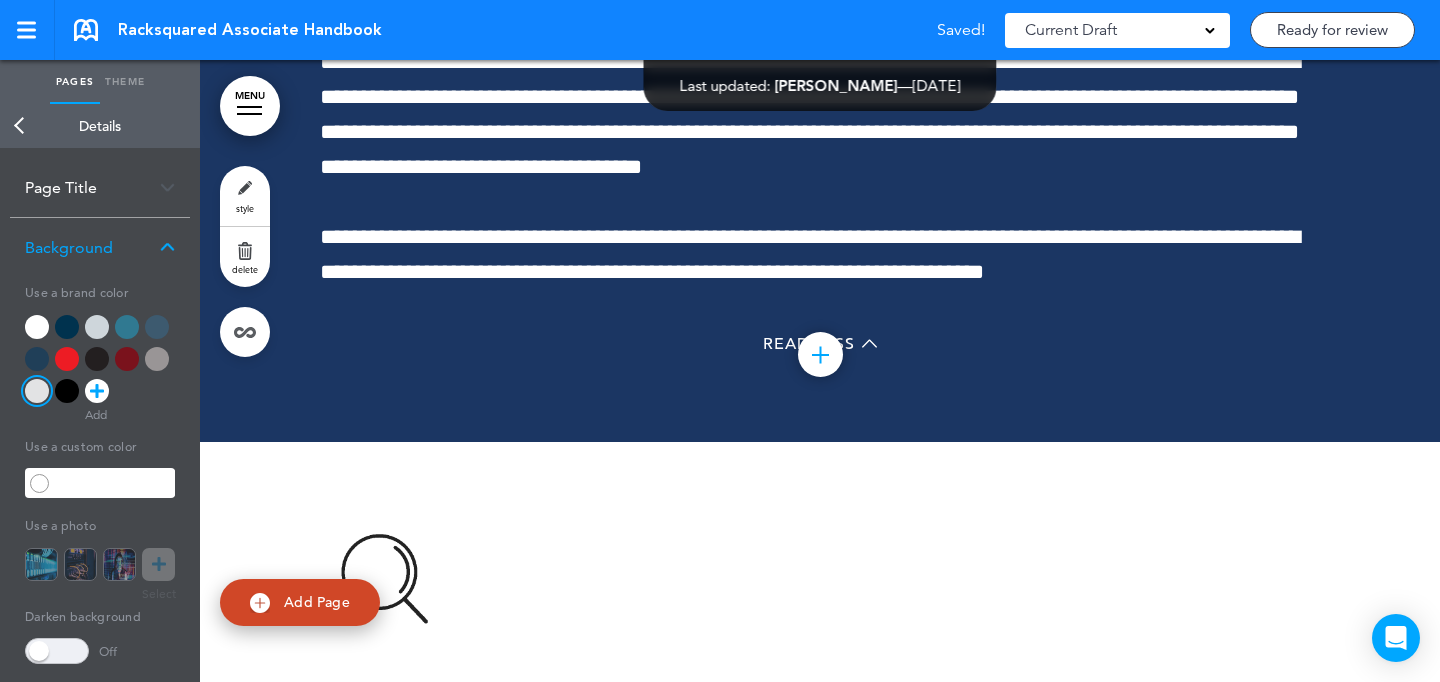 scroll, scrollTop: 47135, scrollLeft: 0, axis: vertical 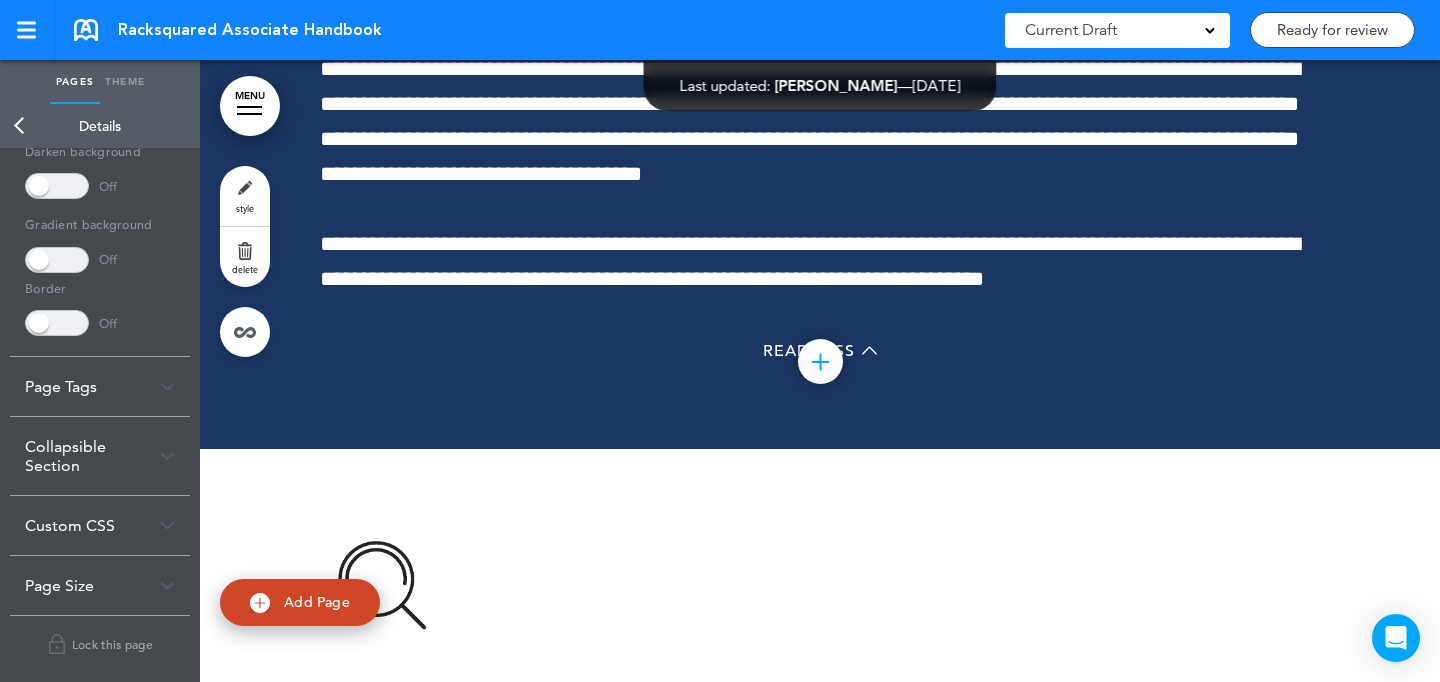 click on "Collapsible Section" at bounding box center (100, 456) 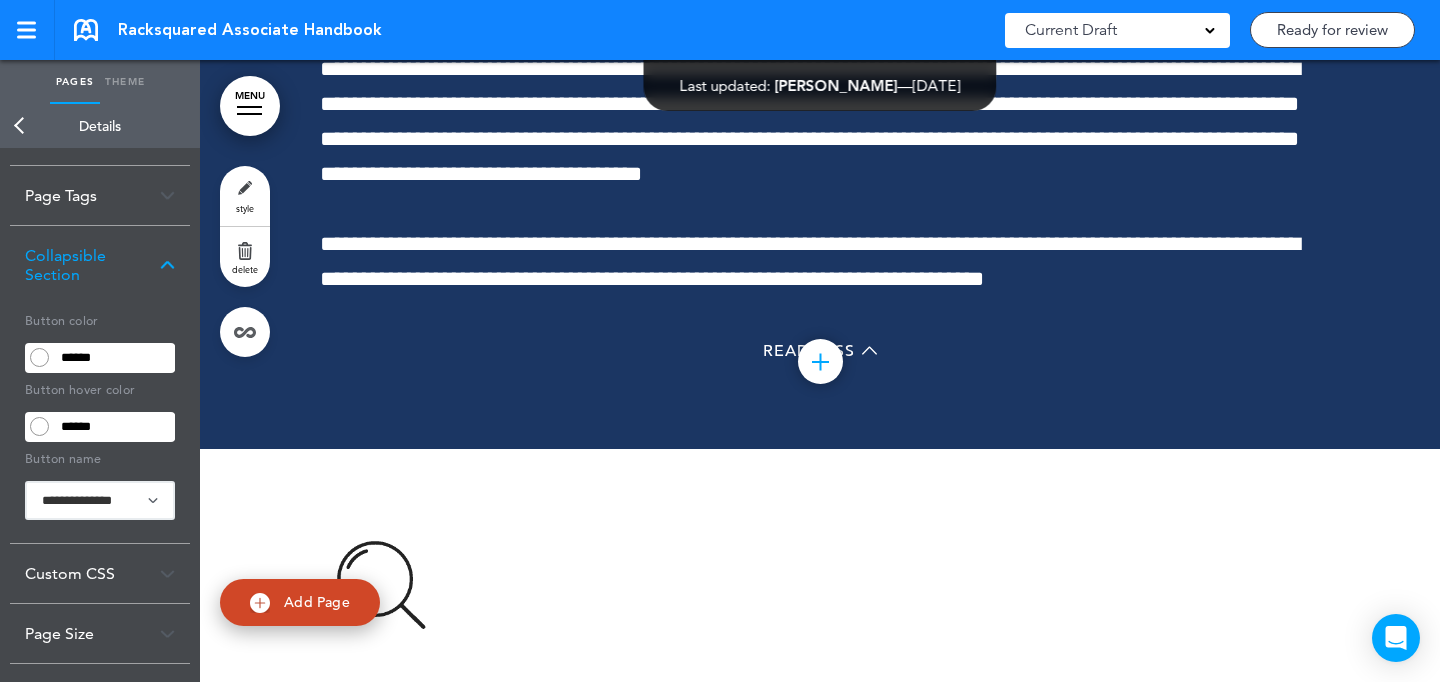 scroll, scrollTop: 140, scrollLeft: 0, axis: vertical 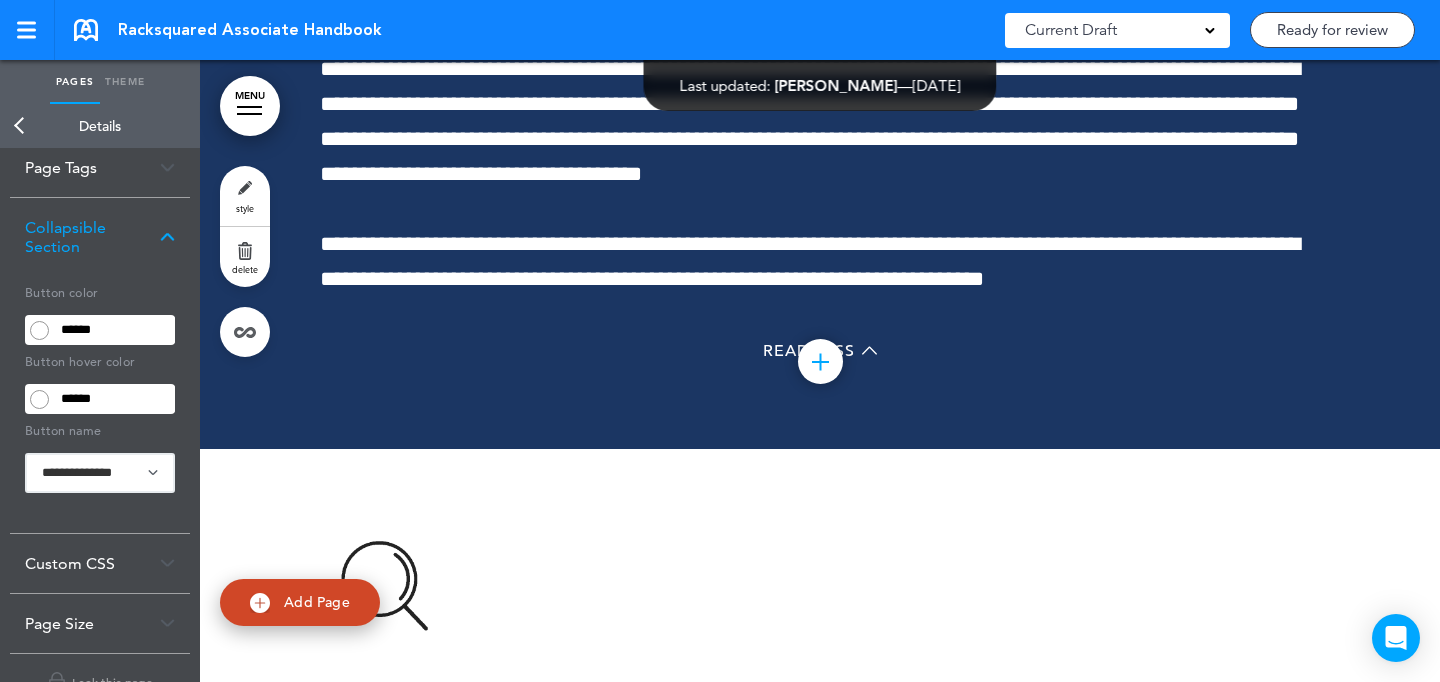 click on "******" at bounding box center (114, 330) 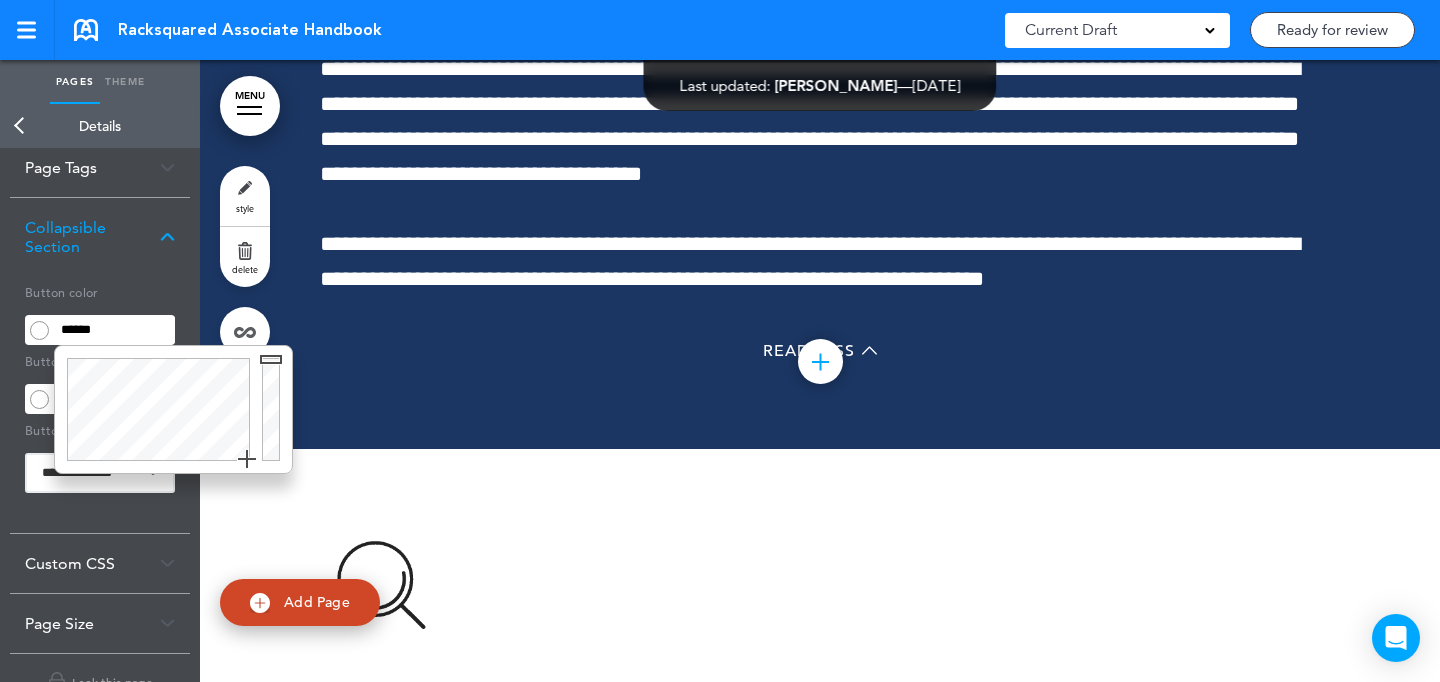 paste 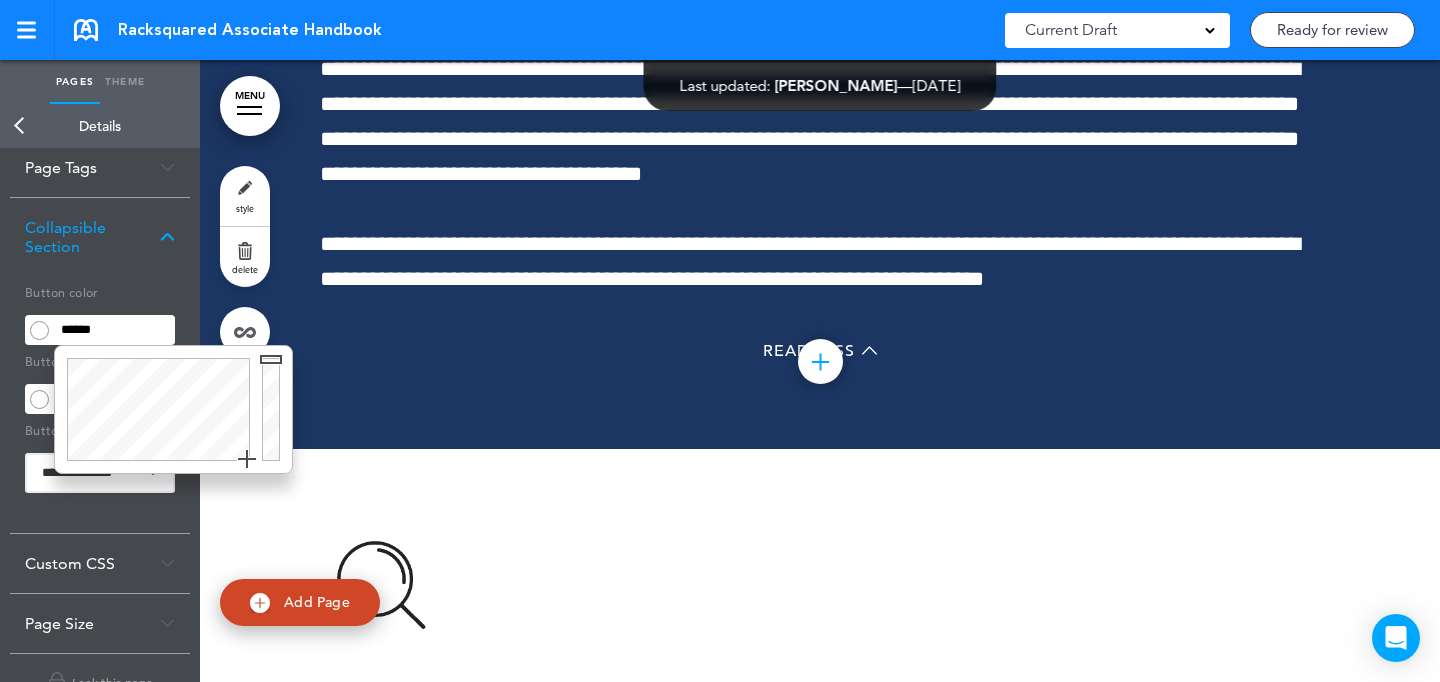 type on "******" 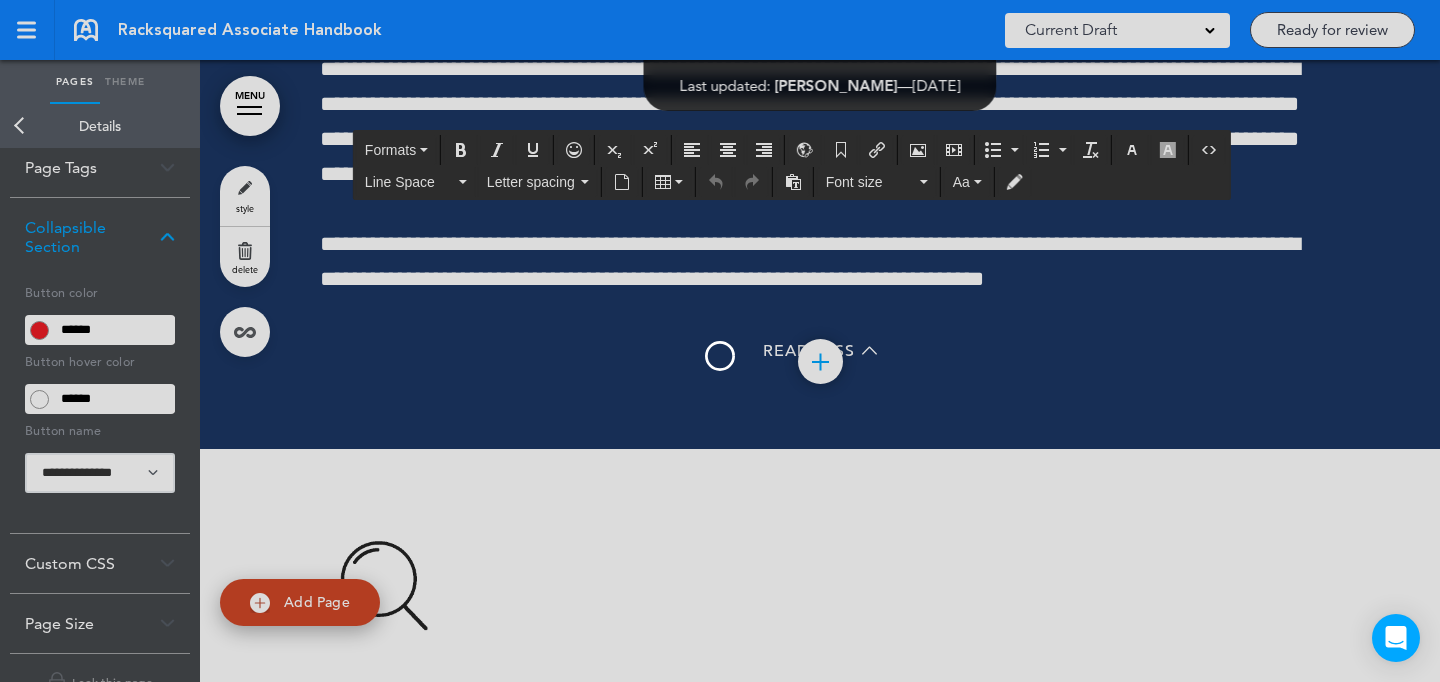 click on "Make this page common so it is available in other handbooks.
This handbook
Preview
Settings
Signatures
Collaborators
Your Handbooks
Practice Handbook
United States Federal Addendum
Arizona State Addendum
California Addendum
Colorado State Addendum
Connecticut State Addendum
Florida State Addendum
Georgia State Addendum
Hawaii State Addendum
Illinois State Addendum
Iowa State Addendum
Help" at bounding box center (720, 341) 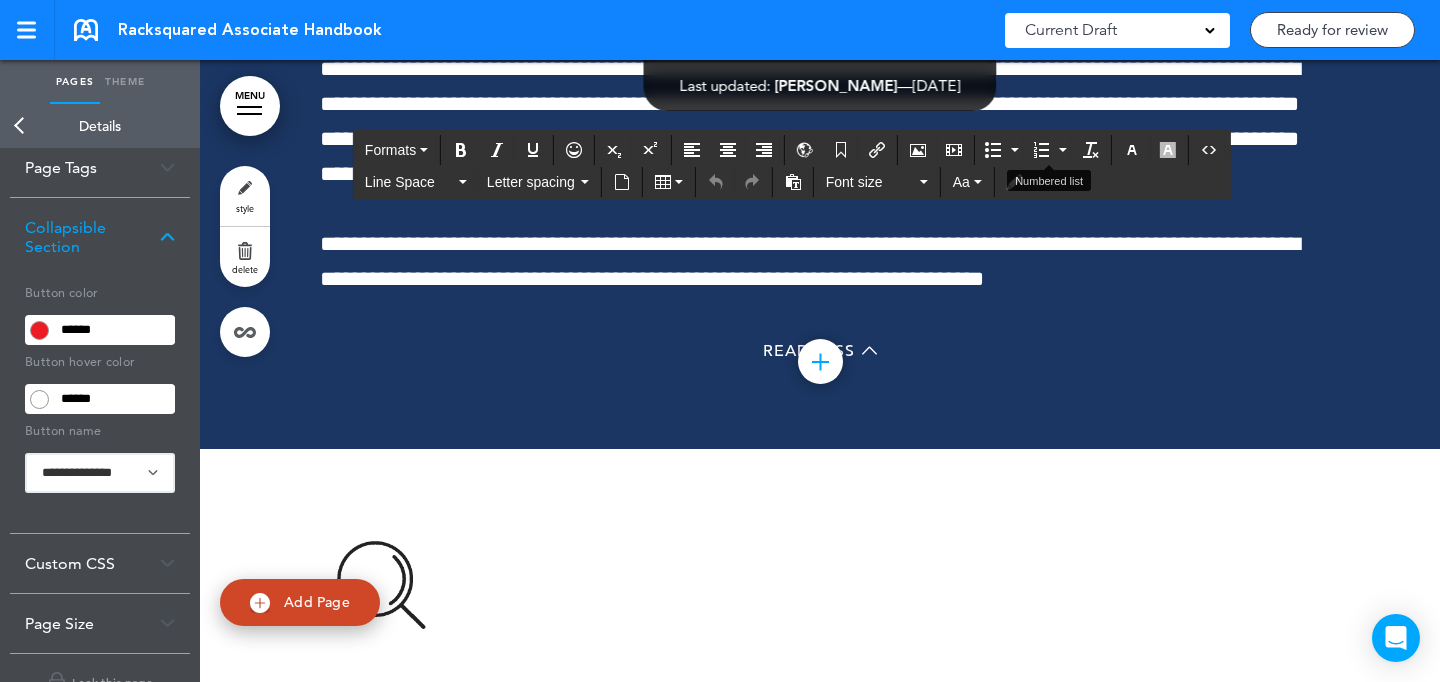 click at bounding box center (1043, 150) 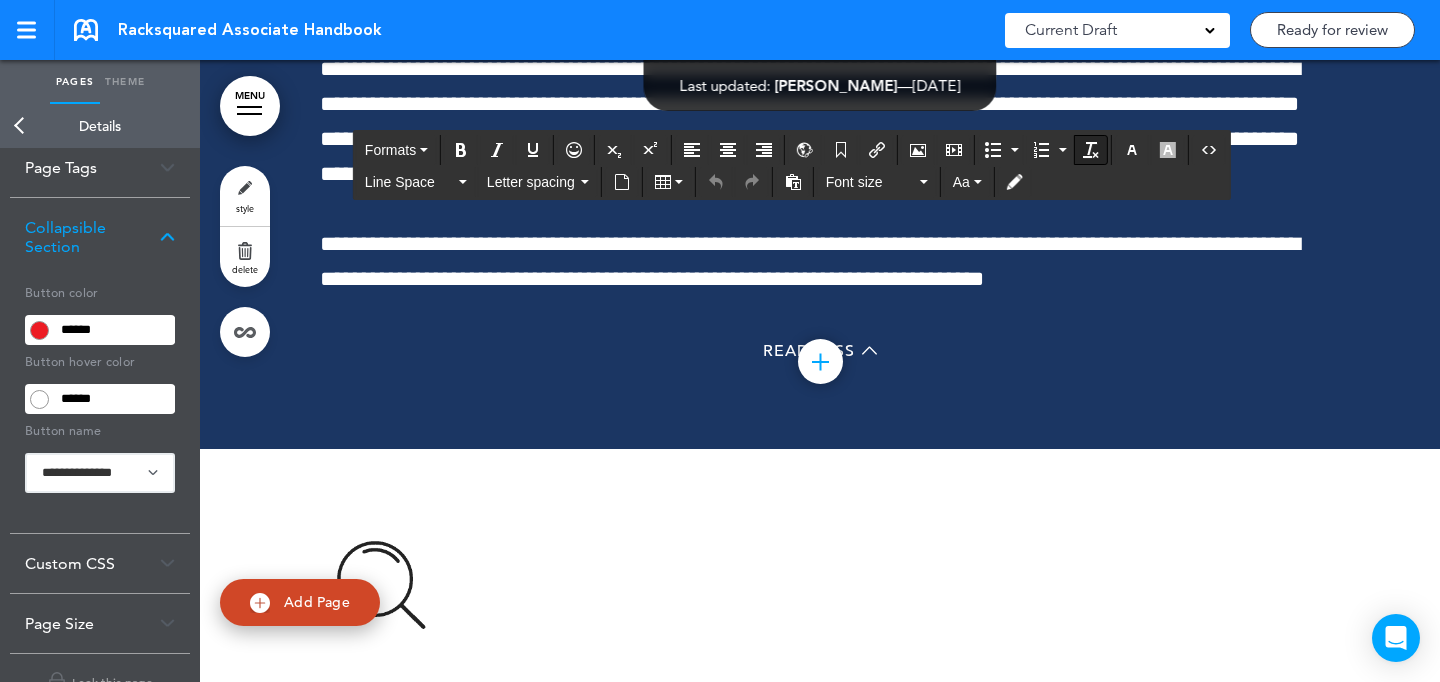 click at bounding box center [1091, 150] 